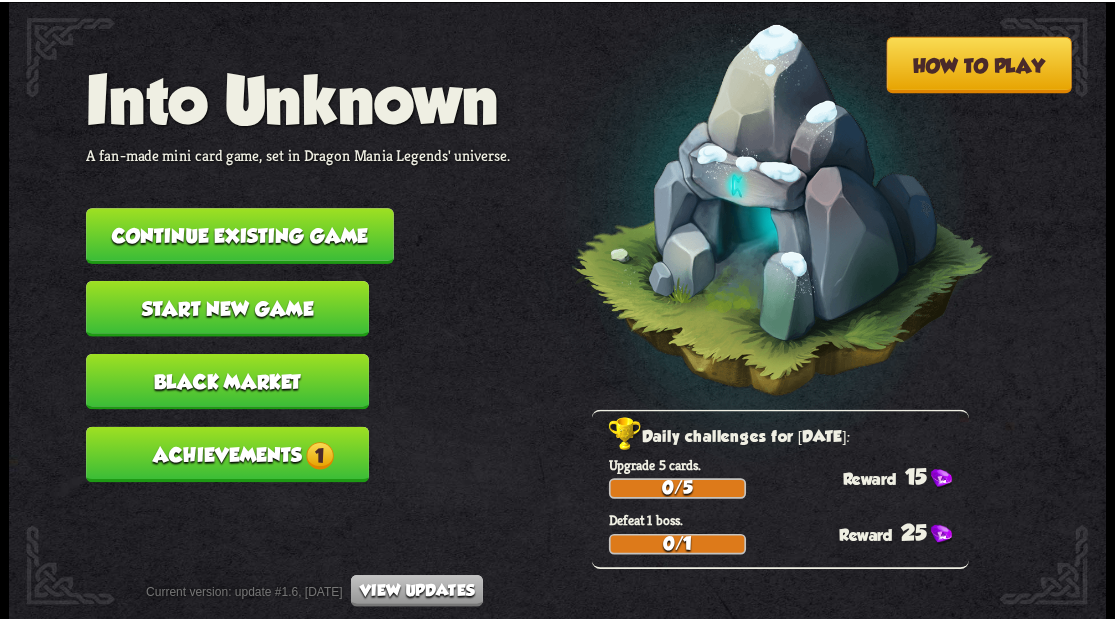 scroll, scrollTop: 0, scrollLeft: 0, axis: both 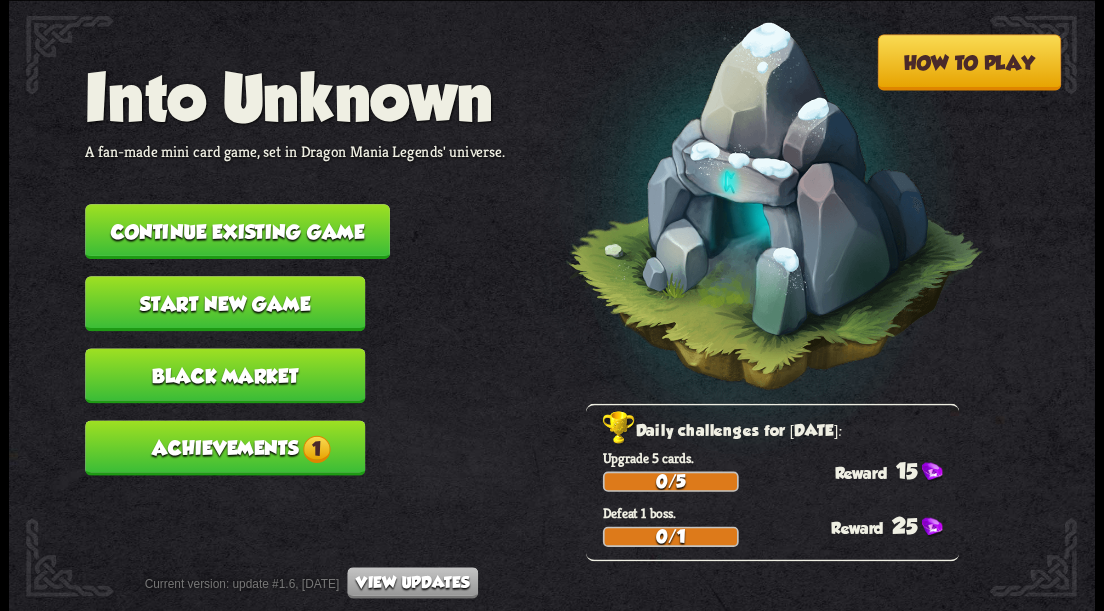 click on "Continue existing game" at bounding box center [237, 231] 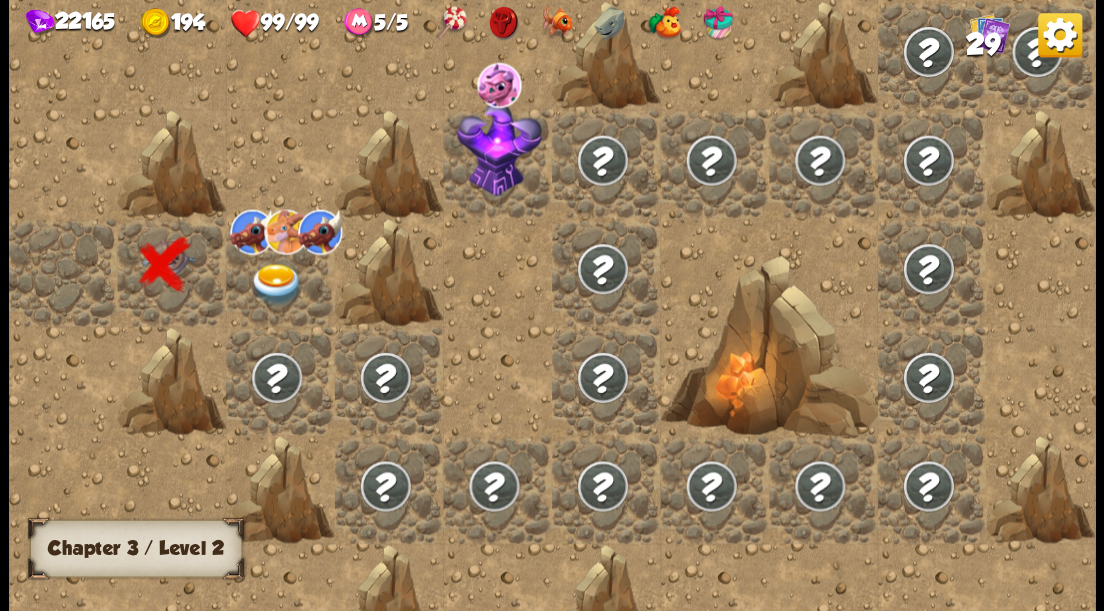 click at bounding box center [277, 284] 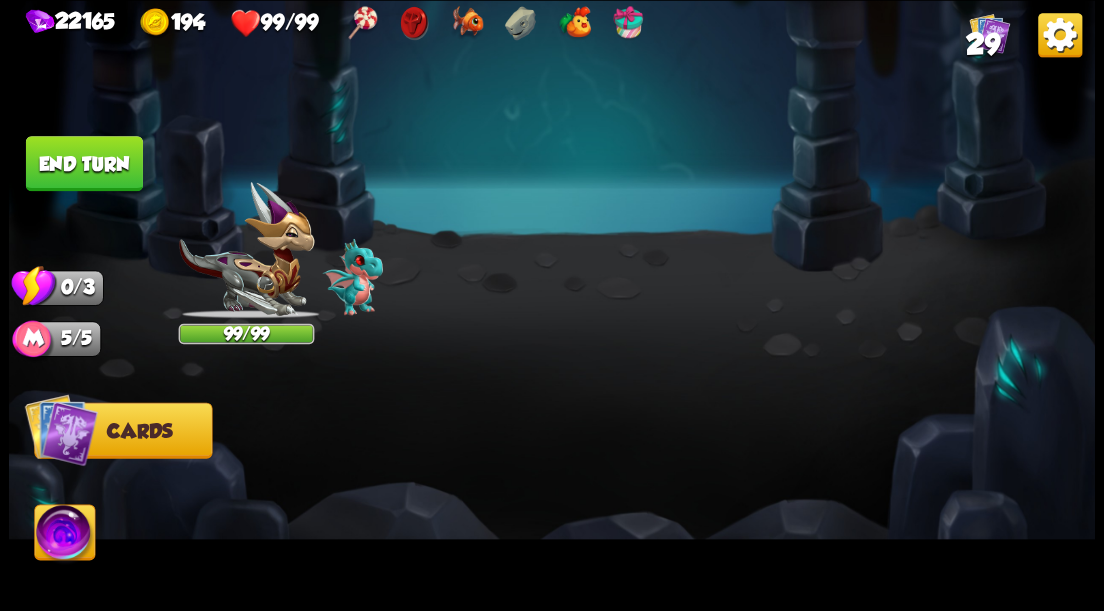 click at bounding box center [247, 250] 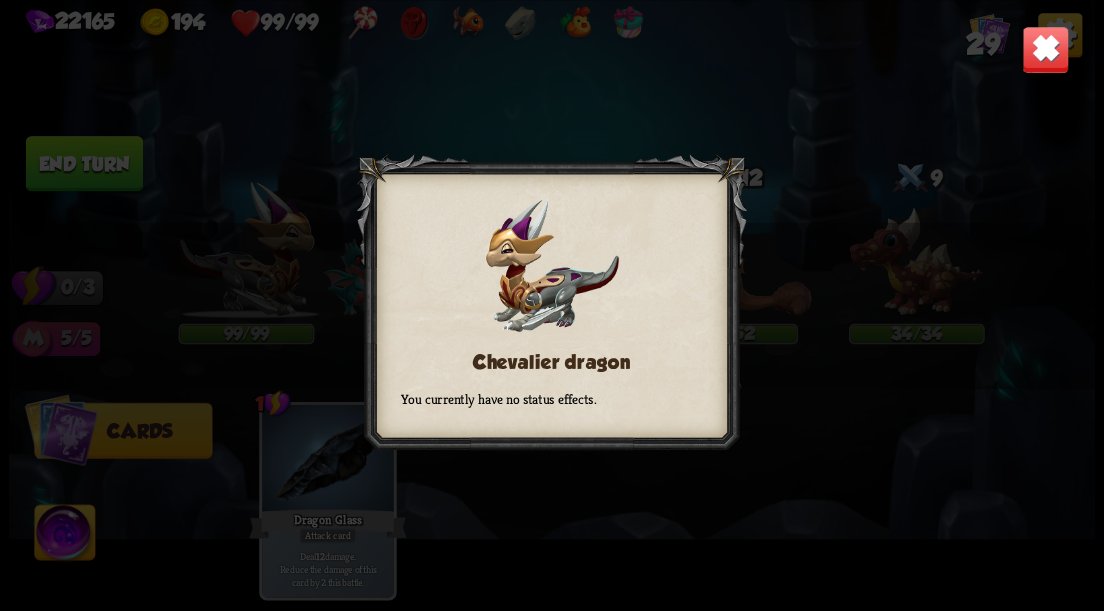 click at bounding box center (1046, 49) 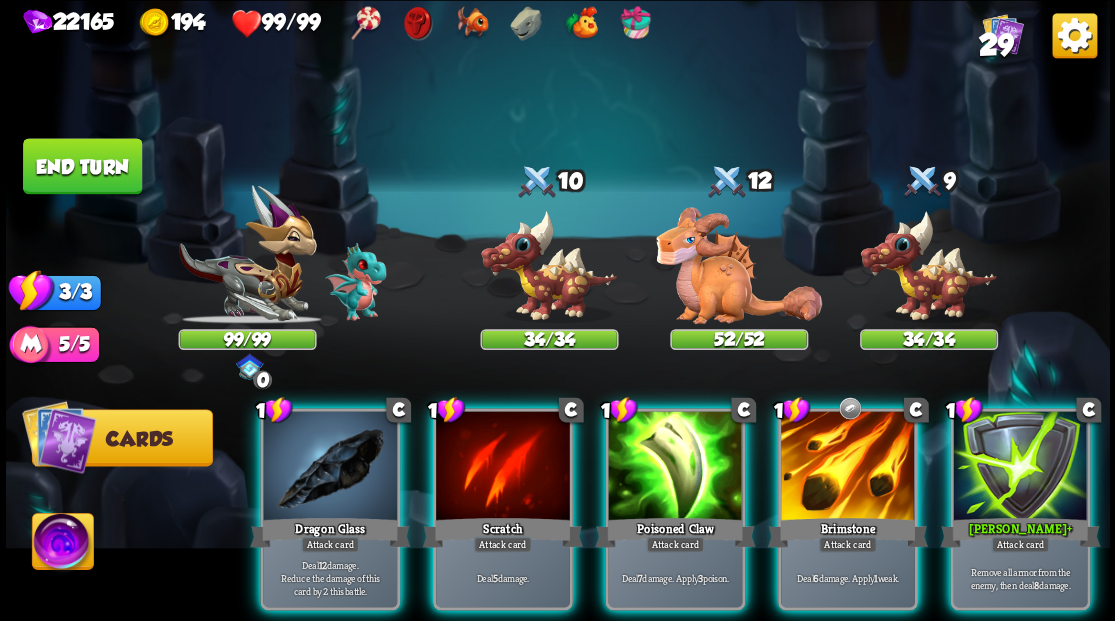 click at bounding box center (62, 544) 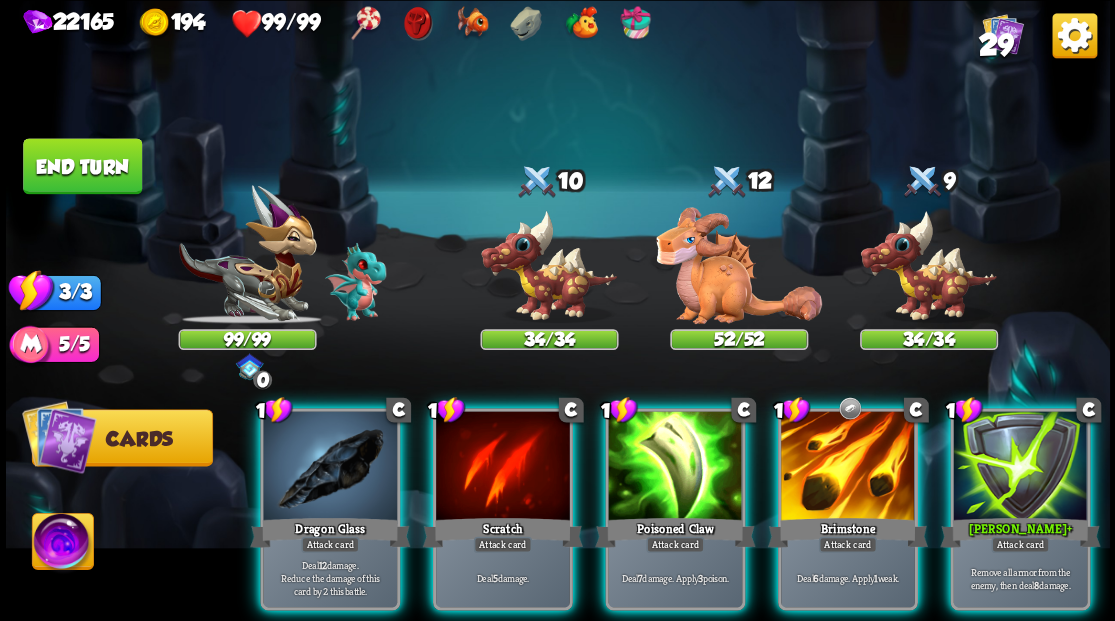 click at bounding box center [62, 544] 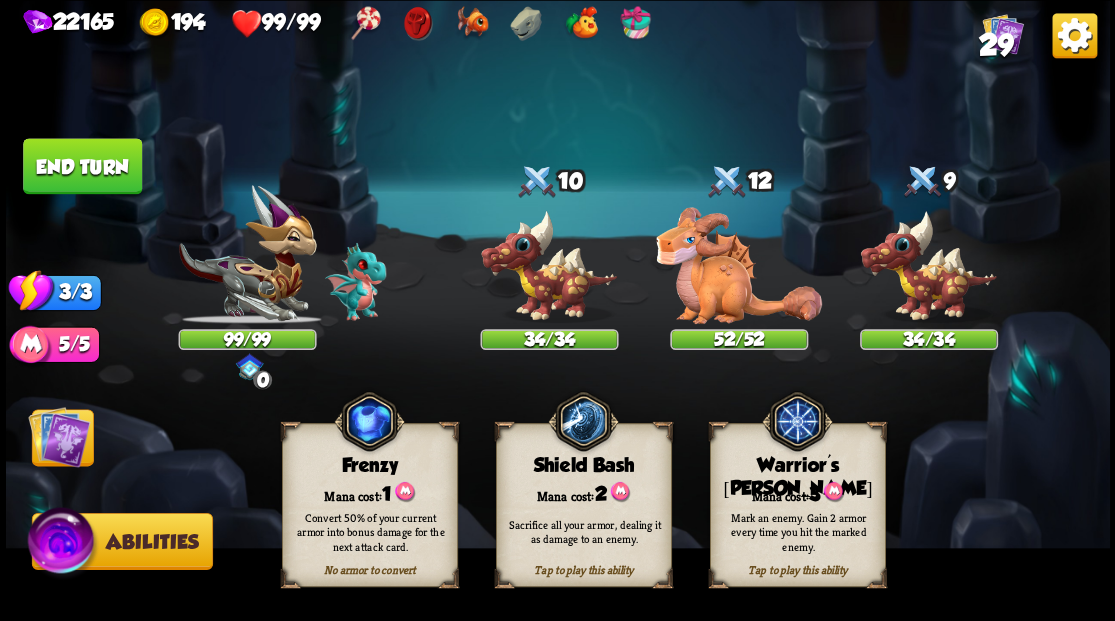 click on "Mana cost:  3" at bounding box center (797, 492) 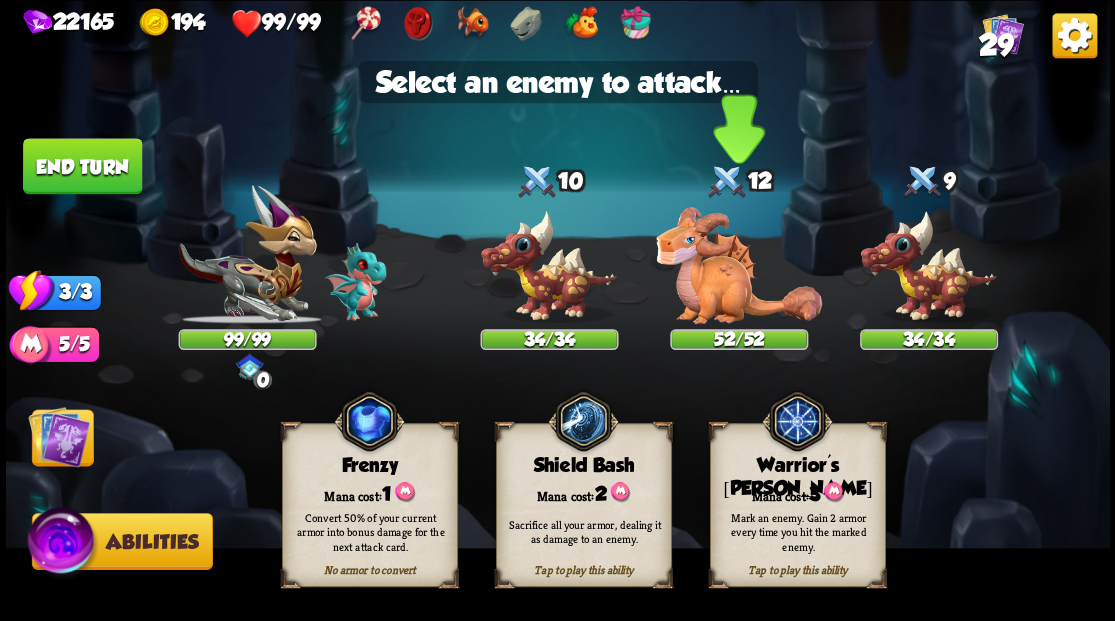 click at bounding box center (739, 265) 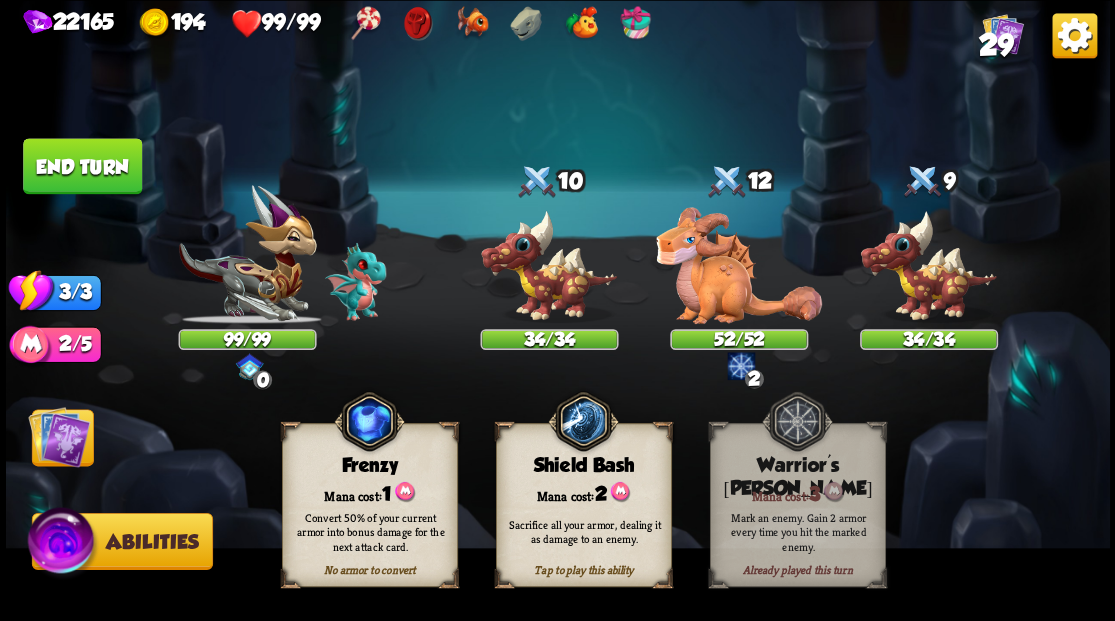 click at bounding box center [59, 436] 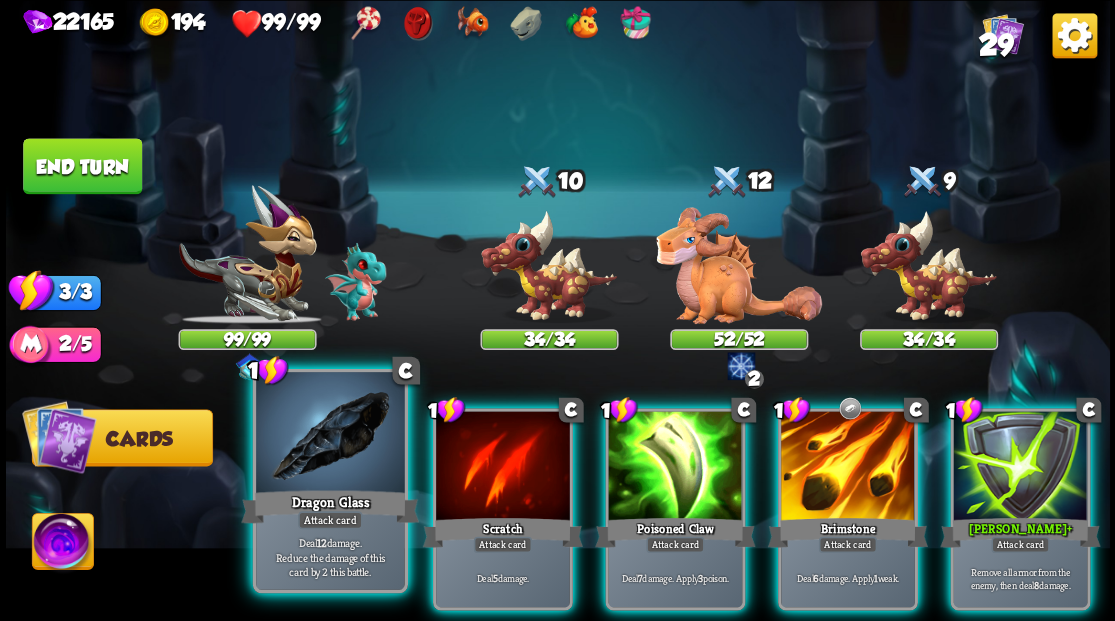click at bounding box center (330, 434) 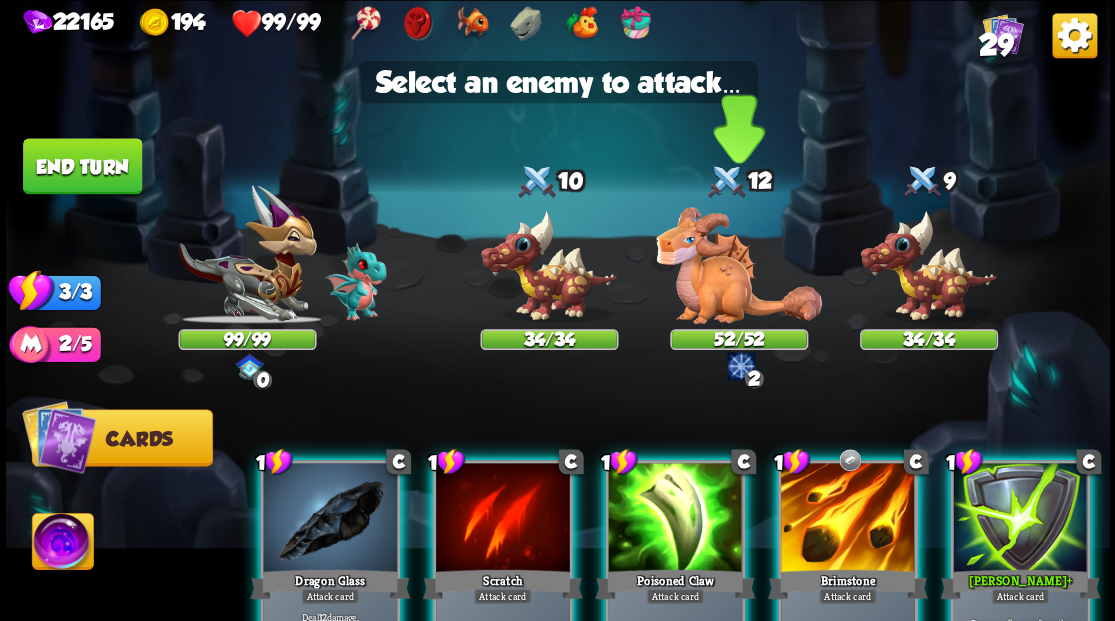 click at bounding box center (739, 265) 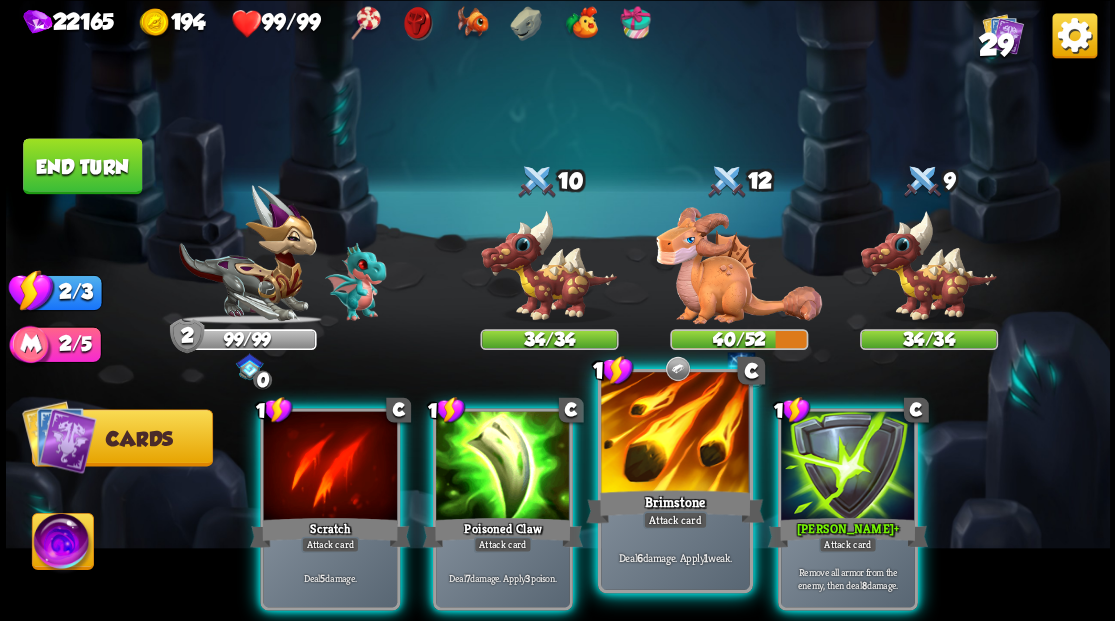 click at bounding box center [675, 434] 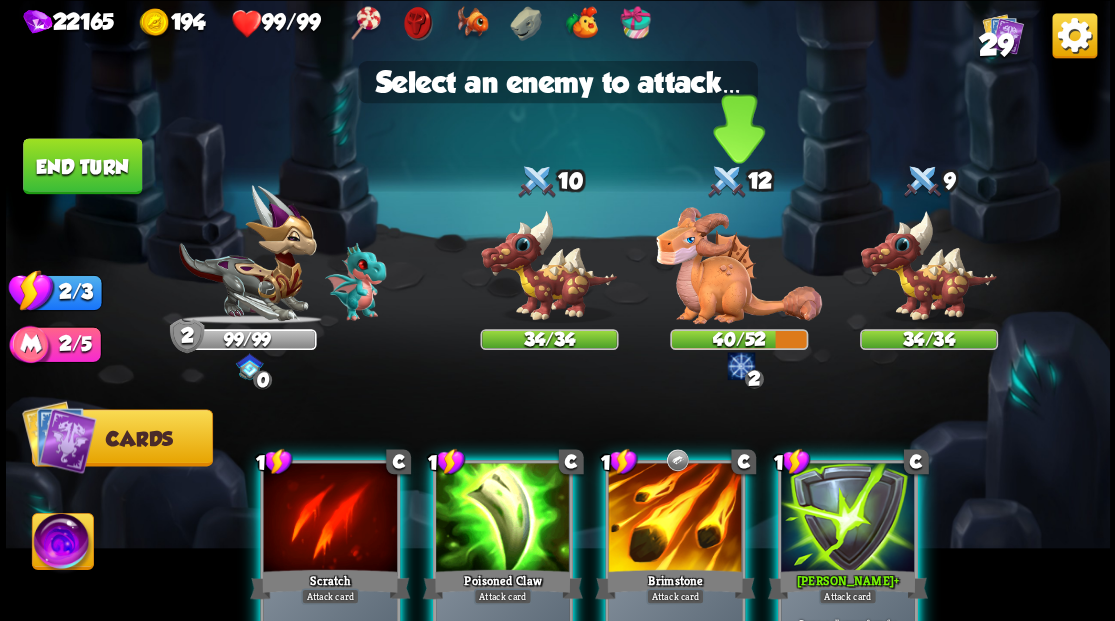click at bounding box center [739, 265] 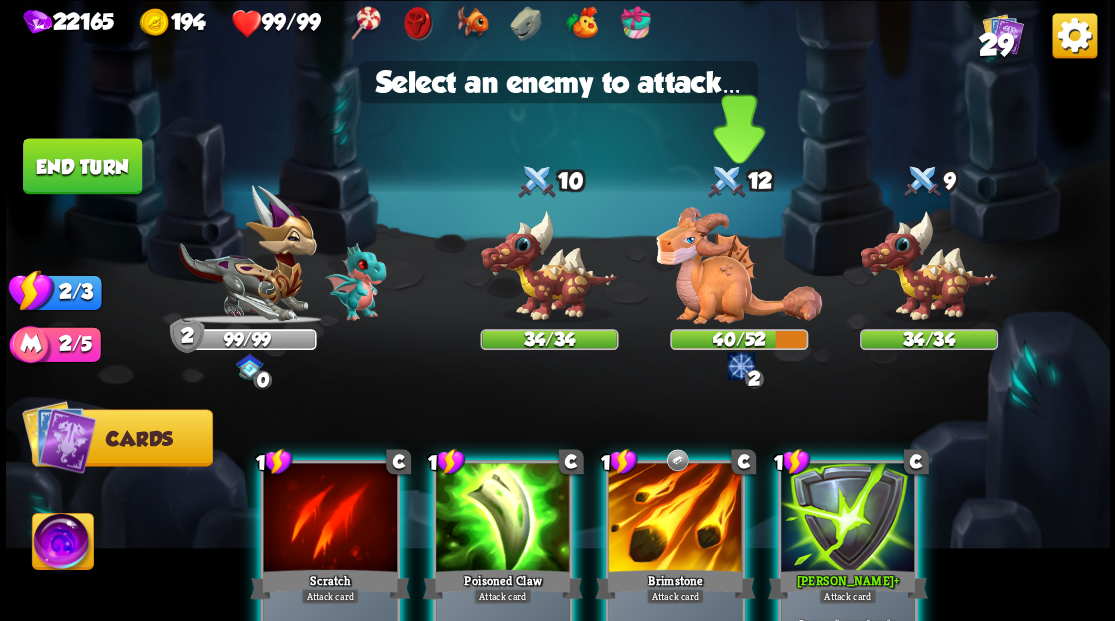 click at bounding box center [739, 265] 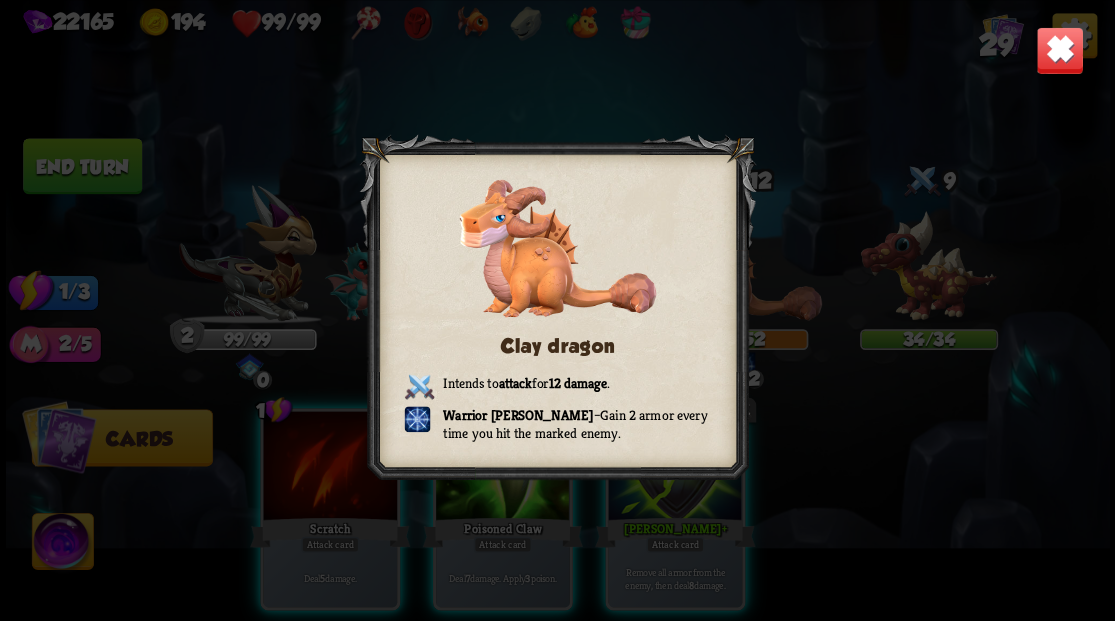 click at bounding box center (1059, 50) 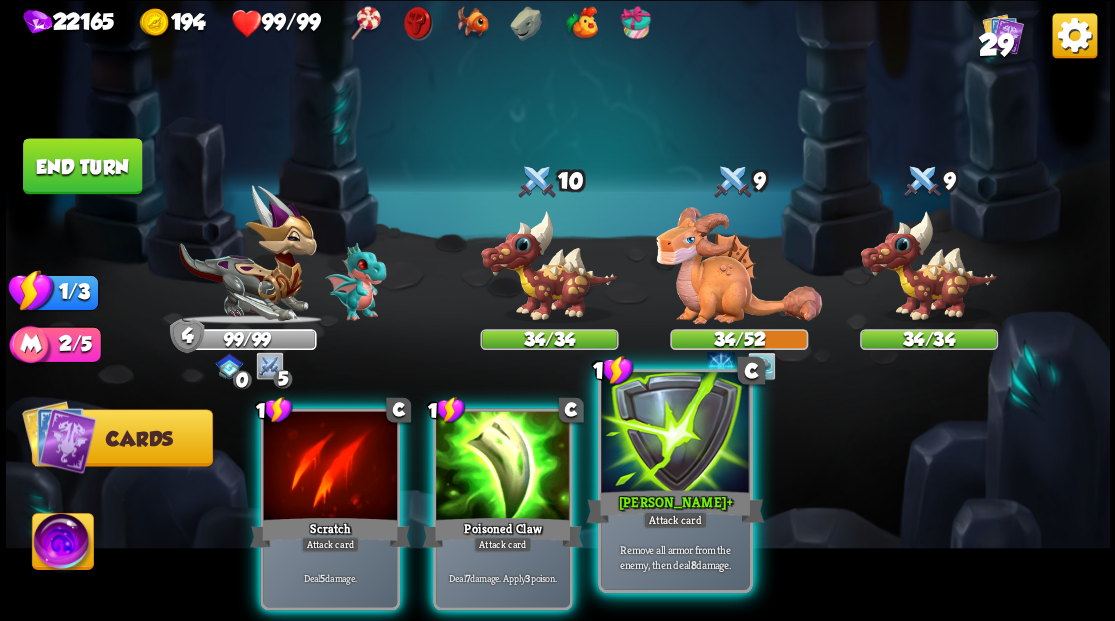 click at bounding box center [675, 434] 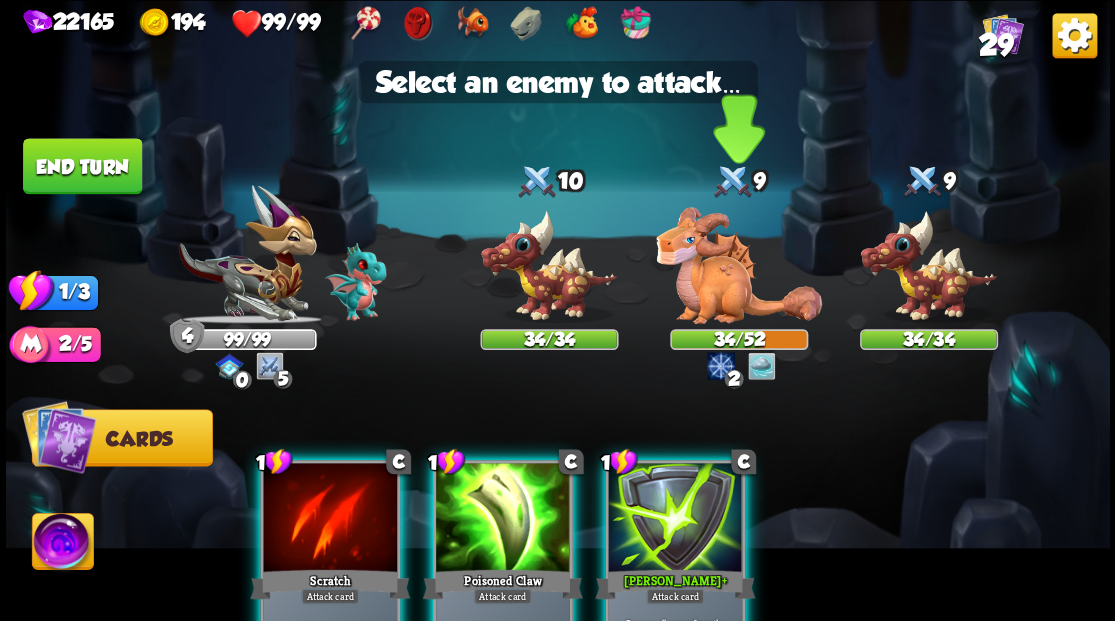 click at bounding box center (739, 265) 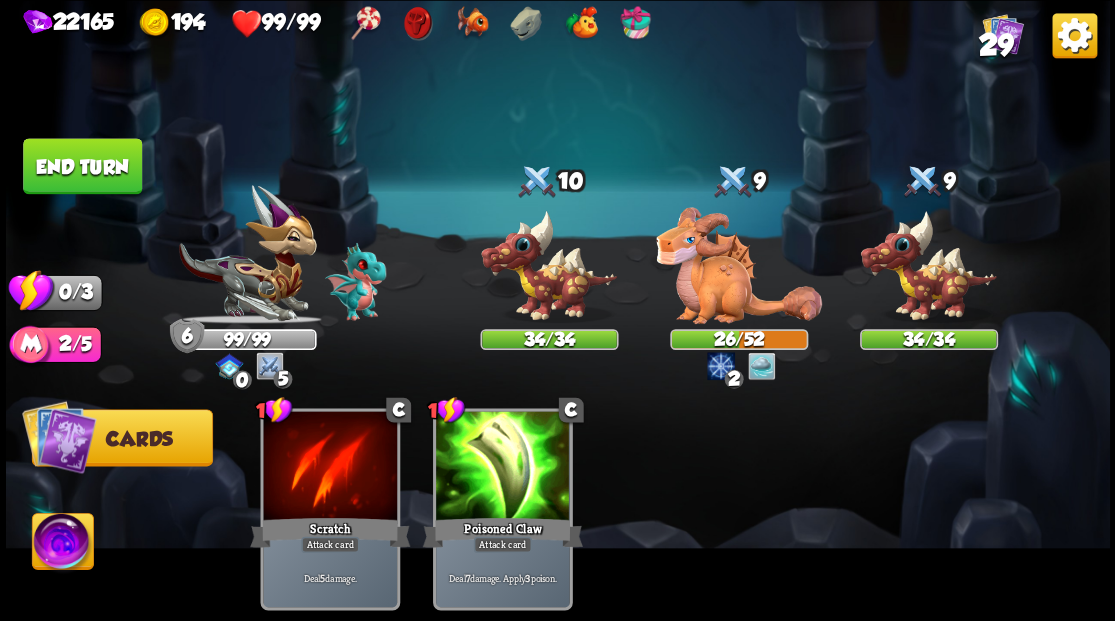 click on "End turn" at bounding box center (82, 166) 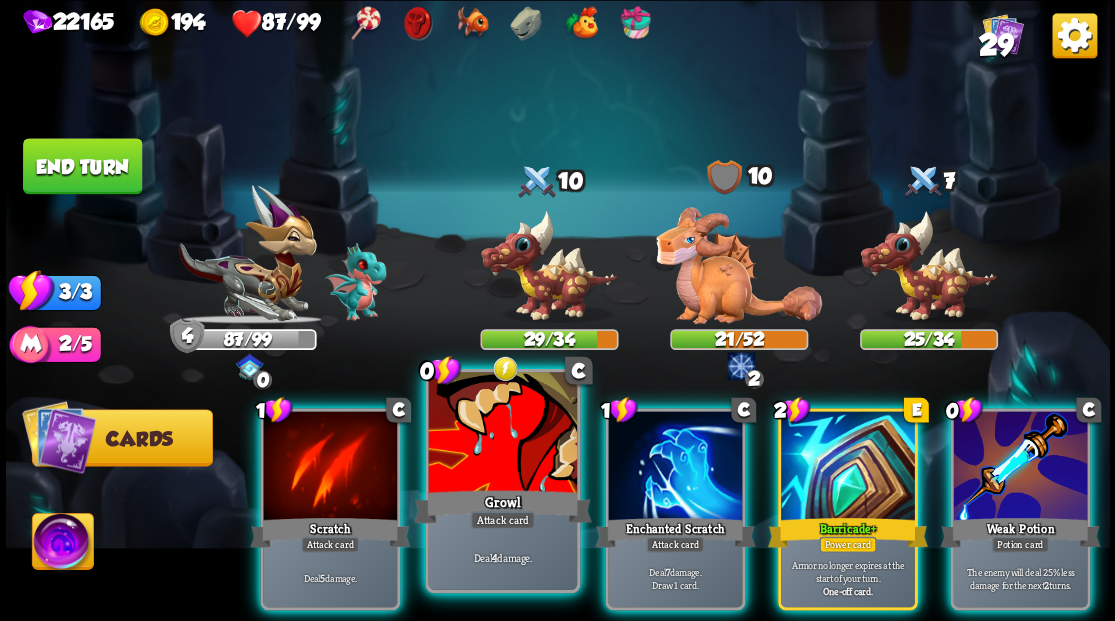 click at bounding box center (502, 434) 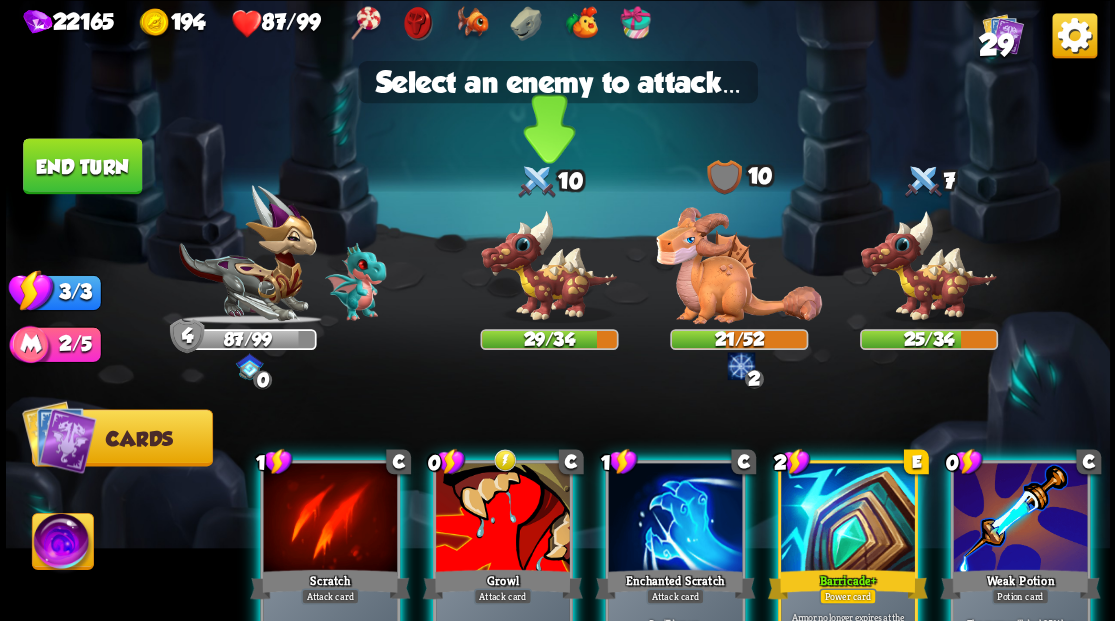 click at bounding box center [549, 266] 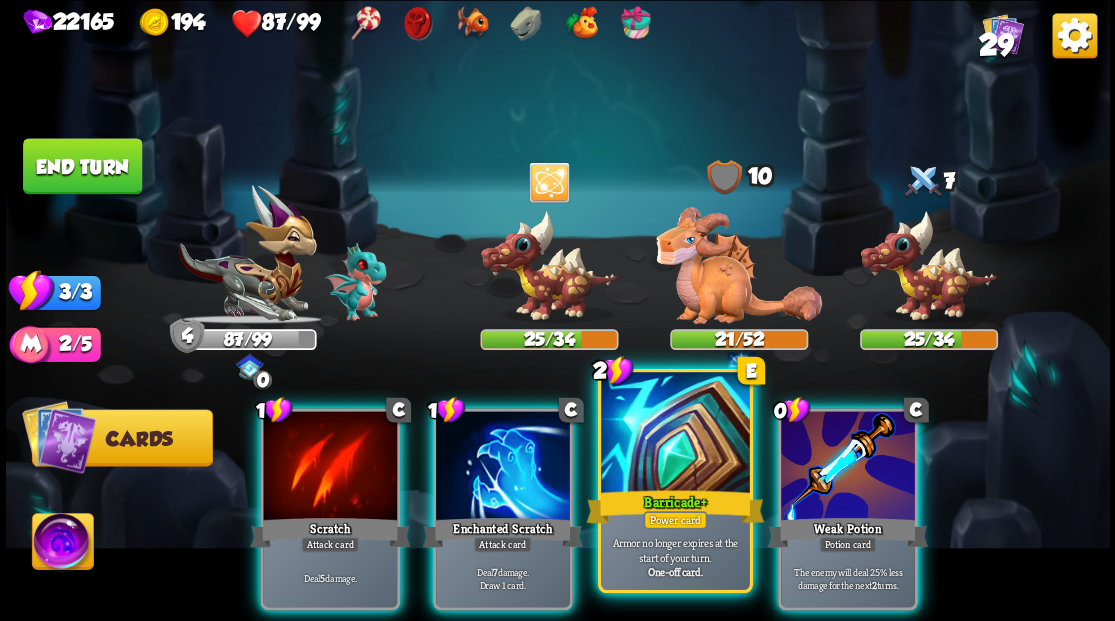 click at bounding box center [675, 434] 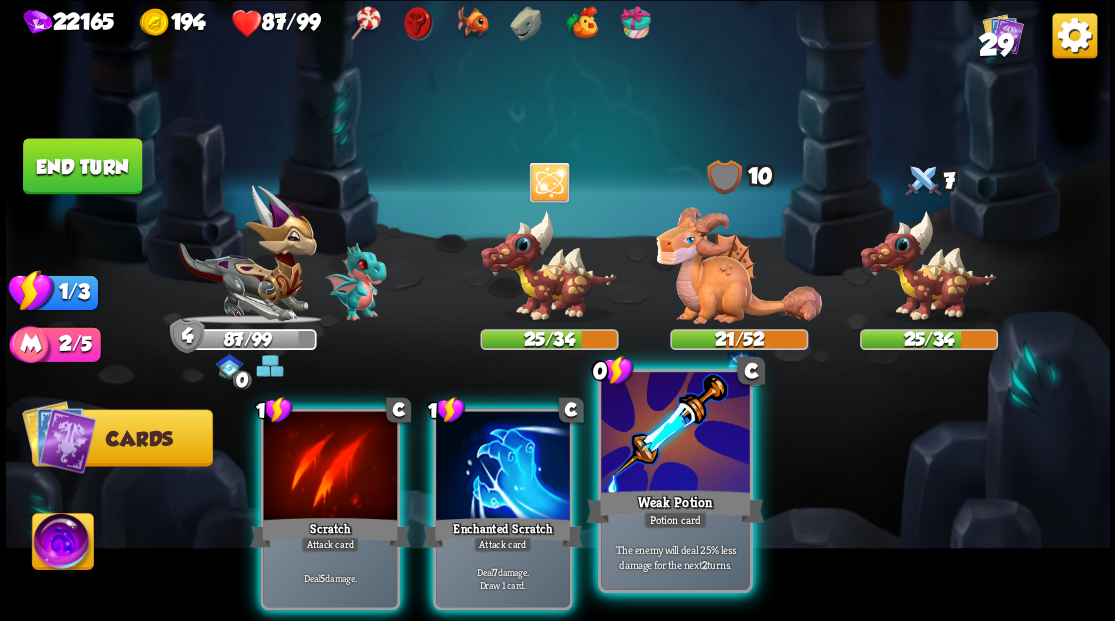 click at bounding box center [675, 434] 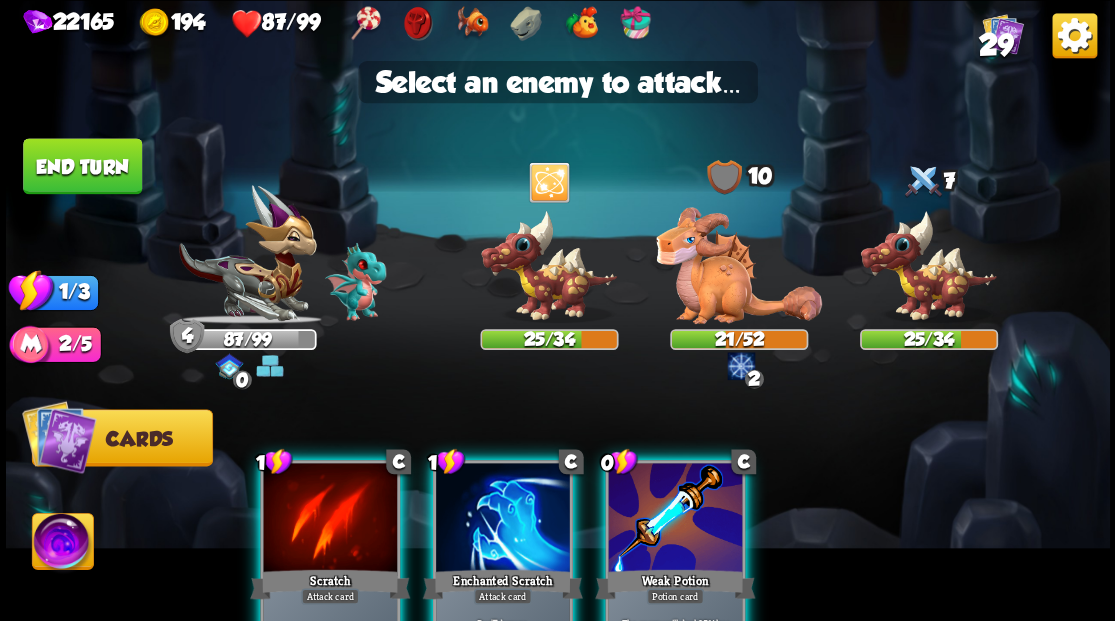 click at bounding box center (675, 519) 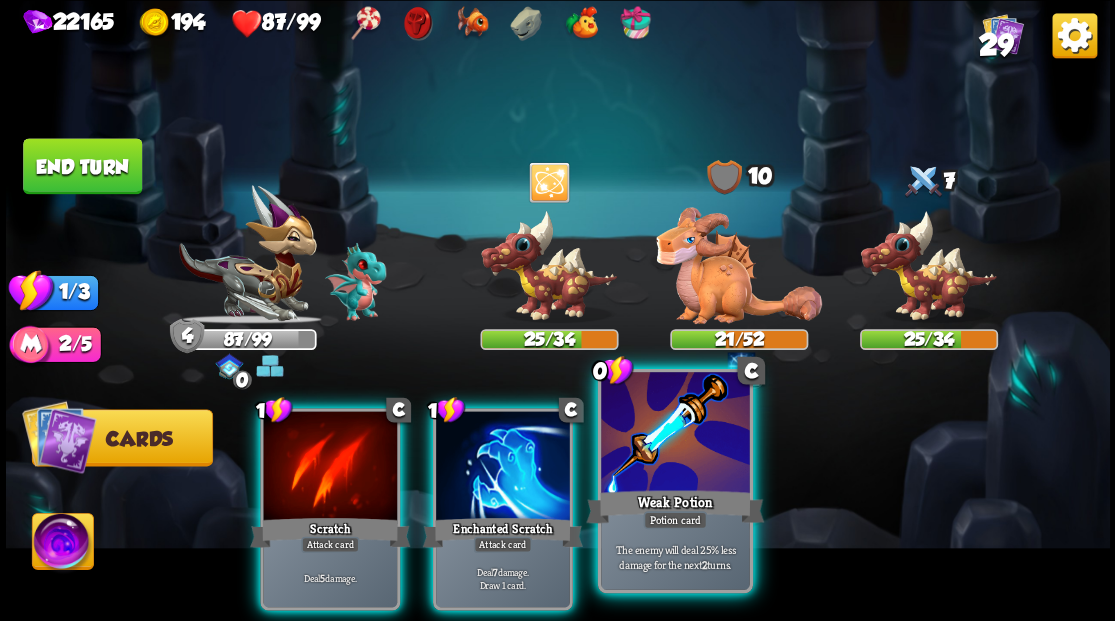 click at bounding box center [675, 434] 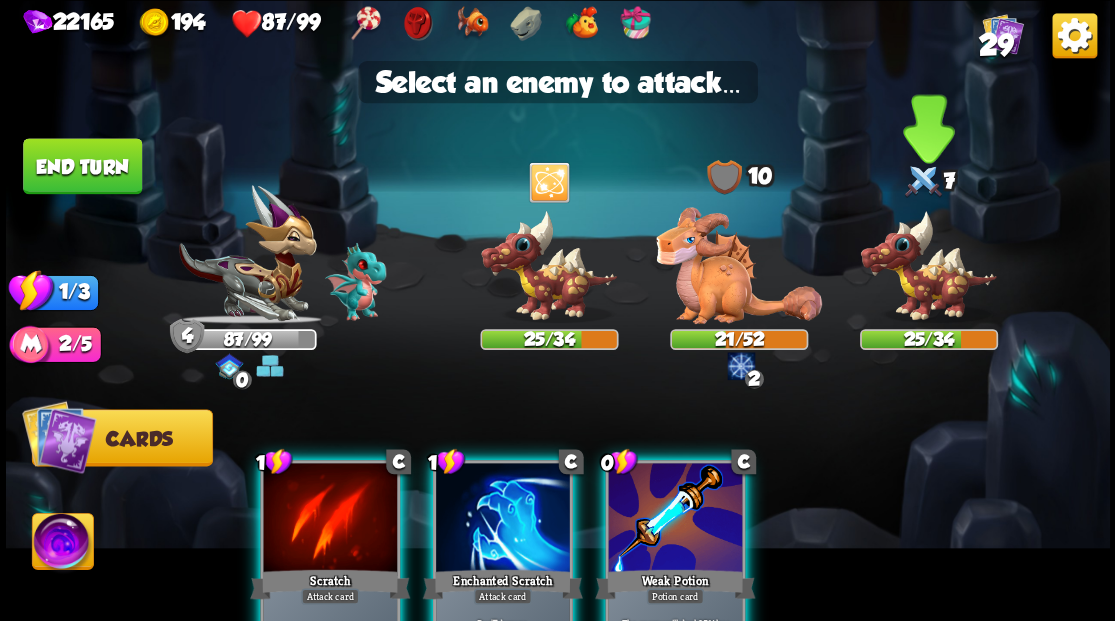 click at bounding box center [928, 266] 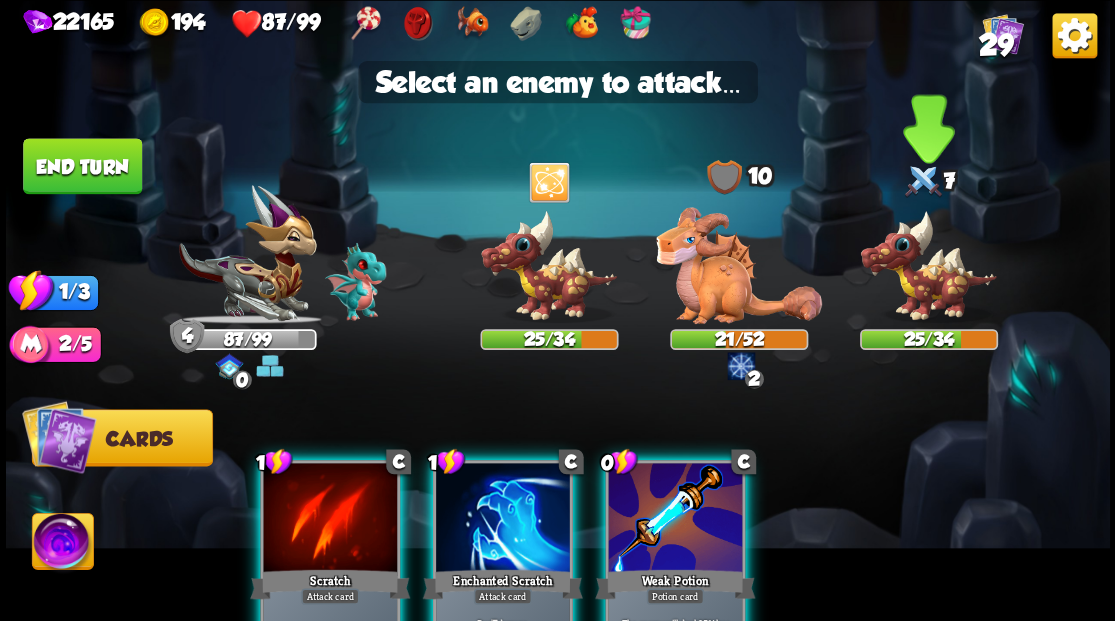 click at bounding box center (928, 266) 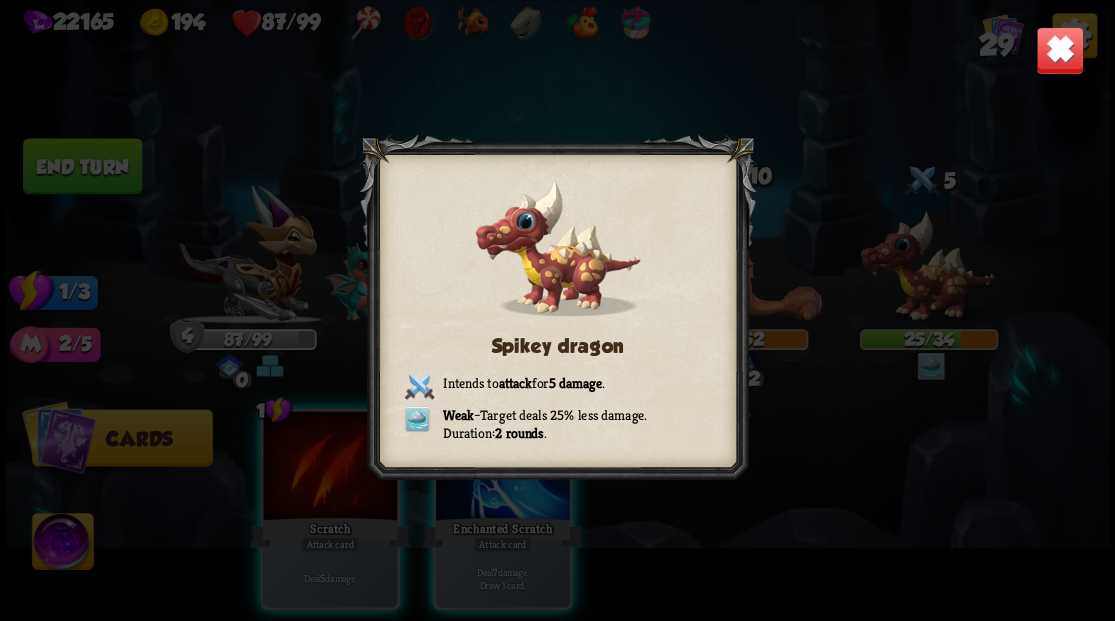 click at bounding box center [1059, 50] 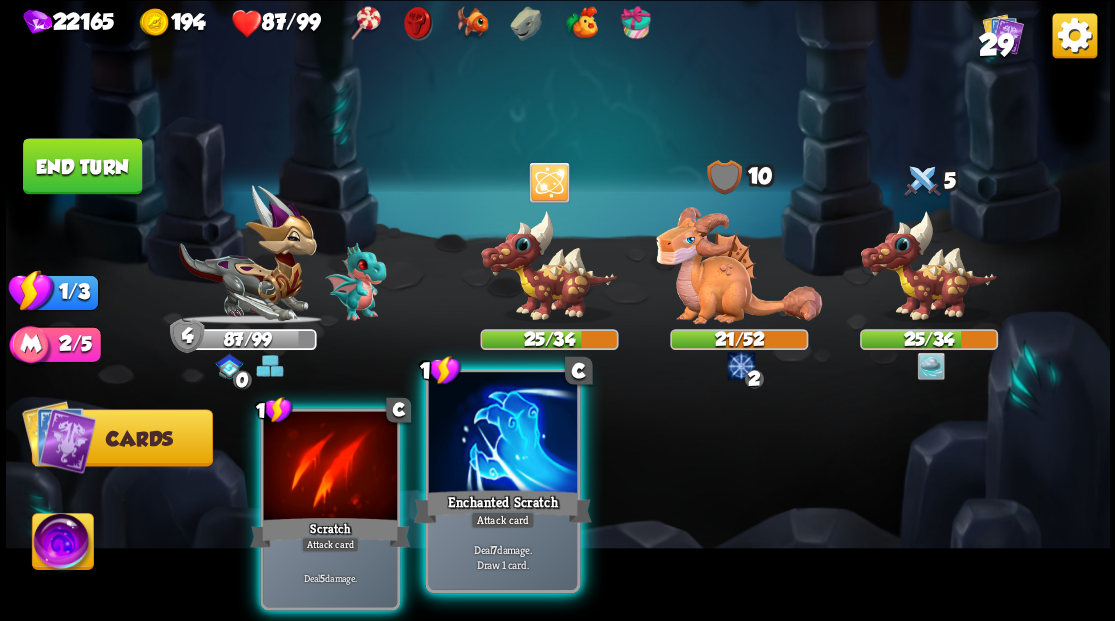 click at bounding box center [502, 434] 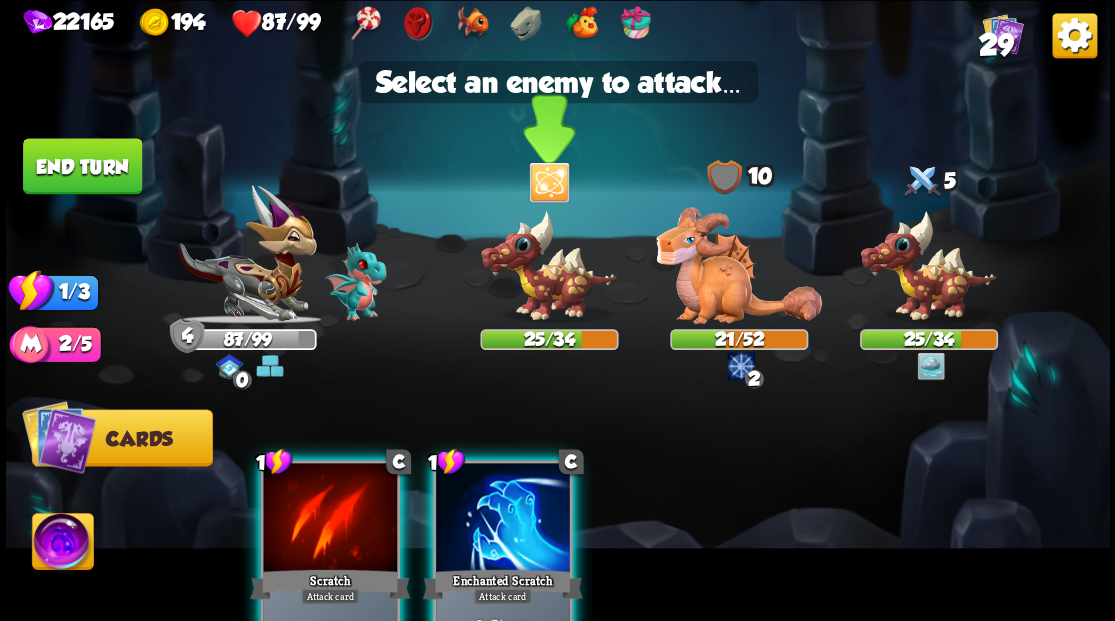 click at bounding box center (549, 266) 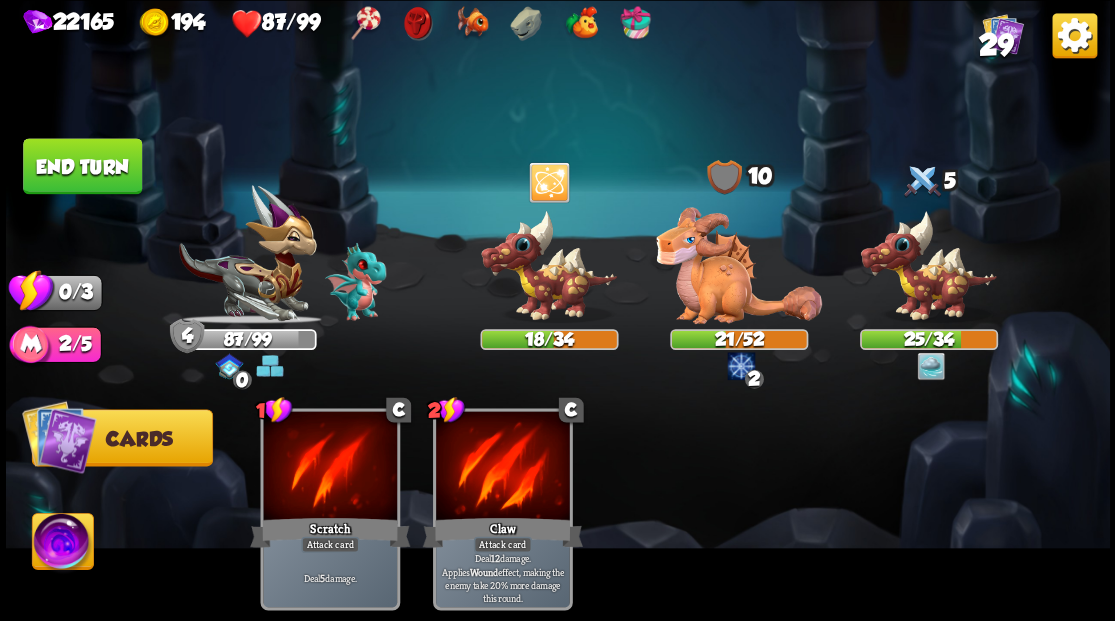 click on "End turn" at bounding box center (82, 166) 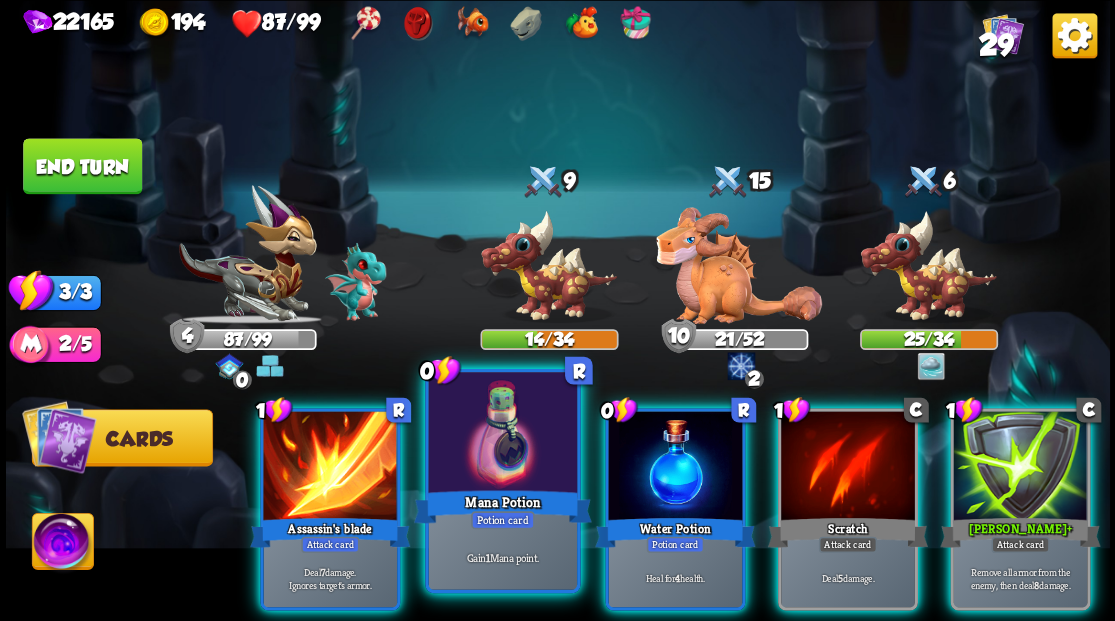 click at bounding box center (502, 434) 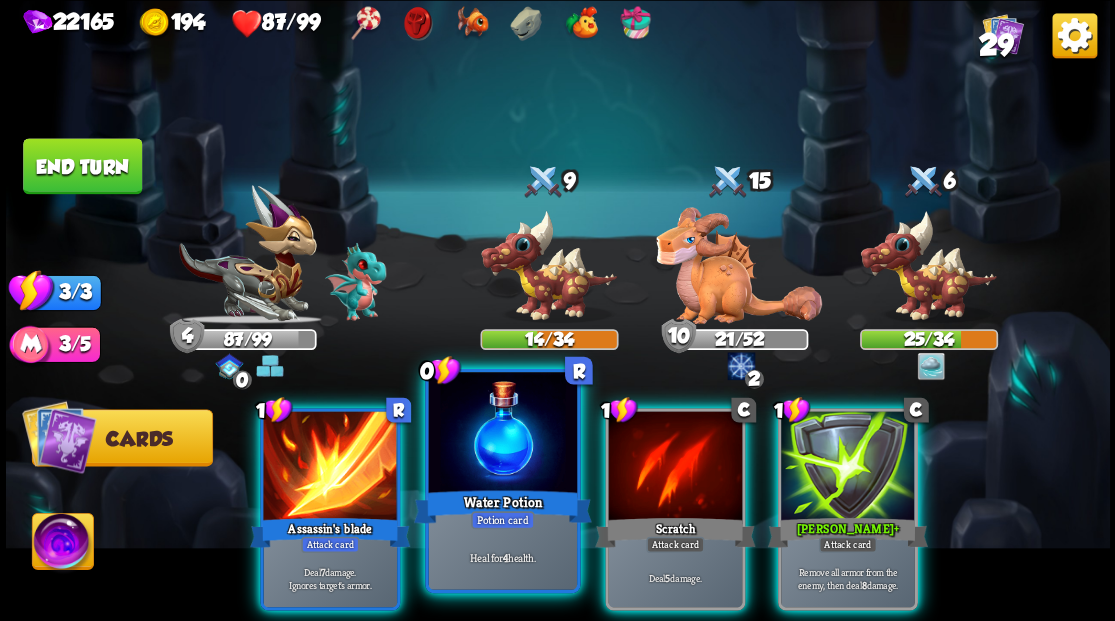 click at bounding box center [502, 434] 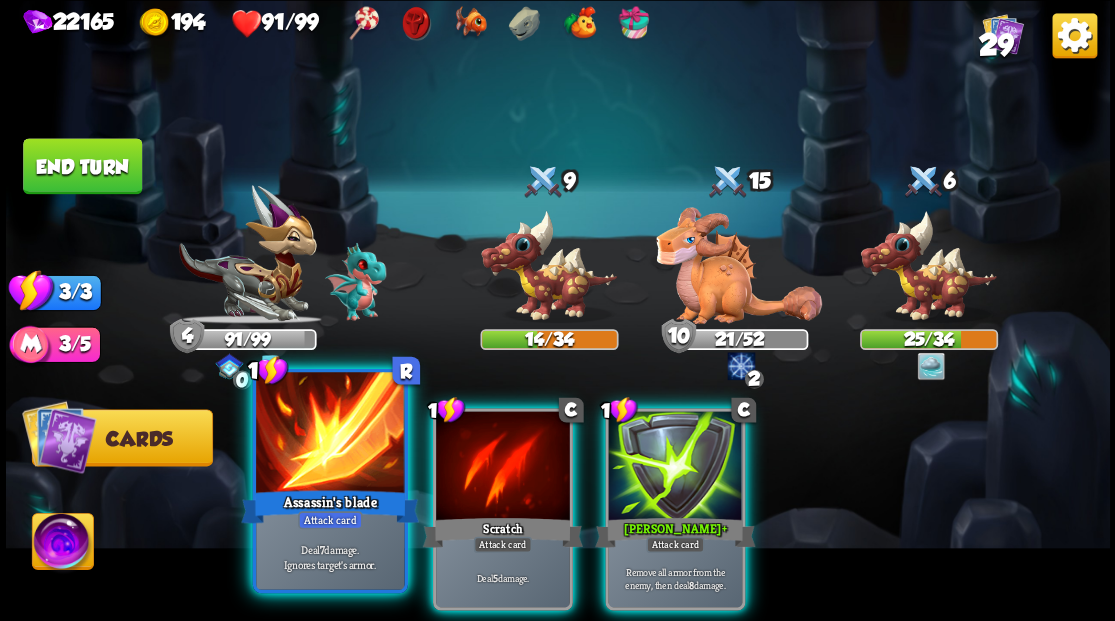 click at bounding box center [330, 434] 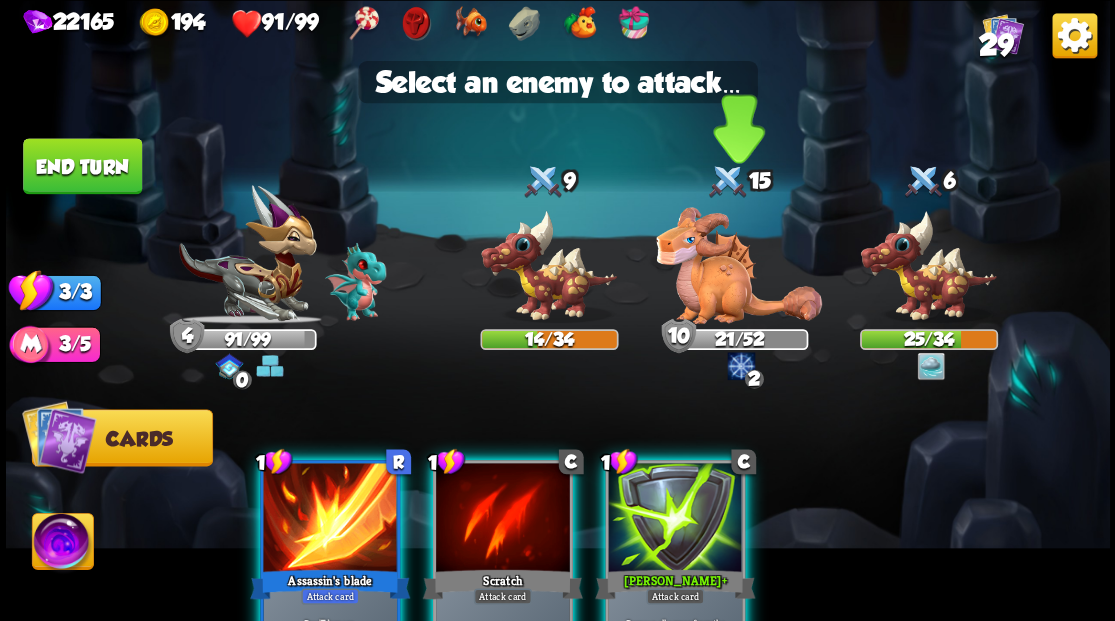click at bounding box center (739, 265) 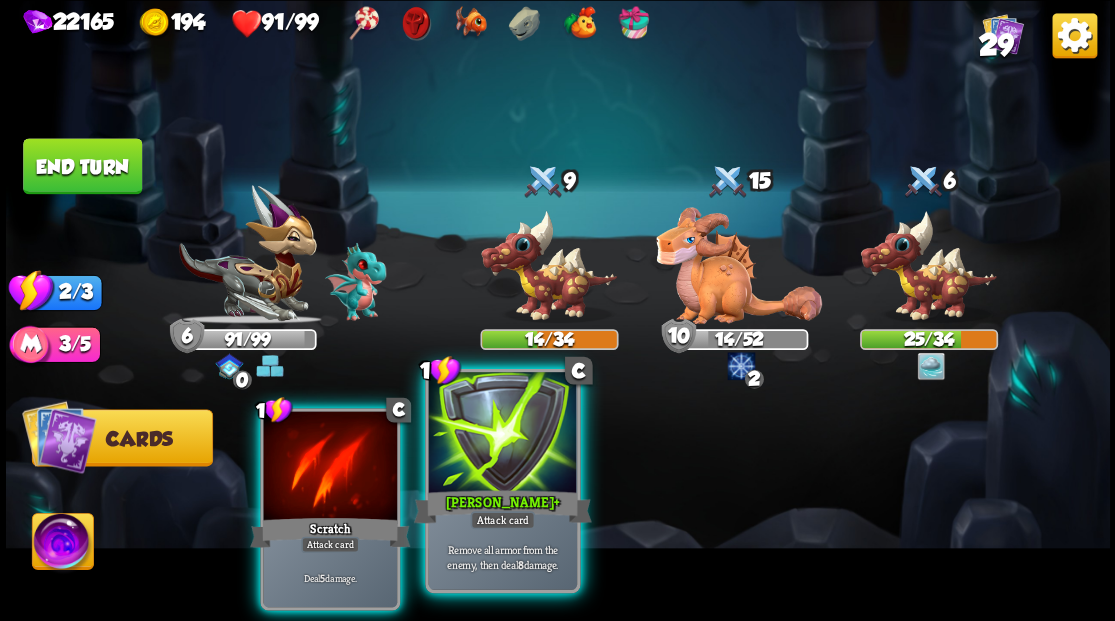 click at bounding box center [502, 434] 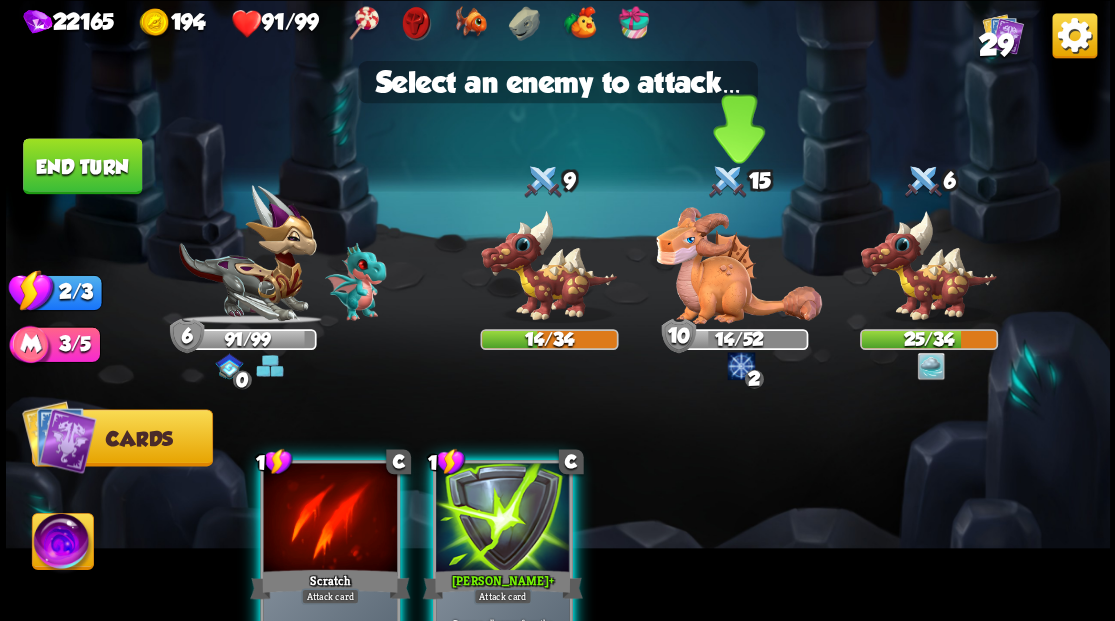 click at bounding box center (739, 265) 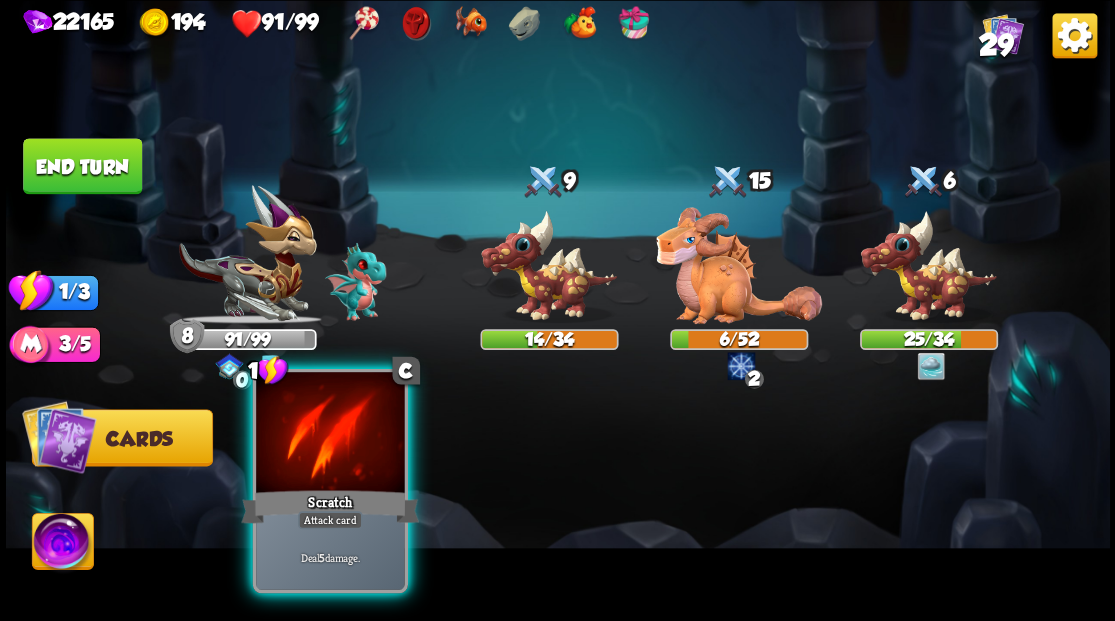 click at bounding box center [330, 434] 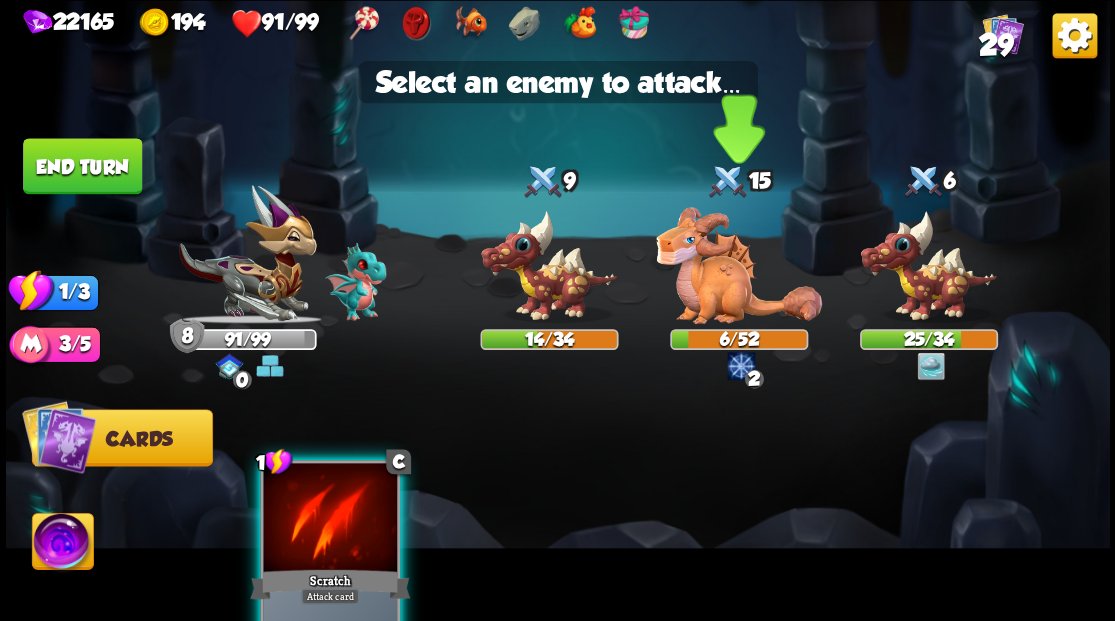 click at bounding box center (739, 265) 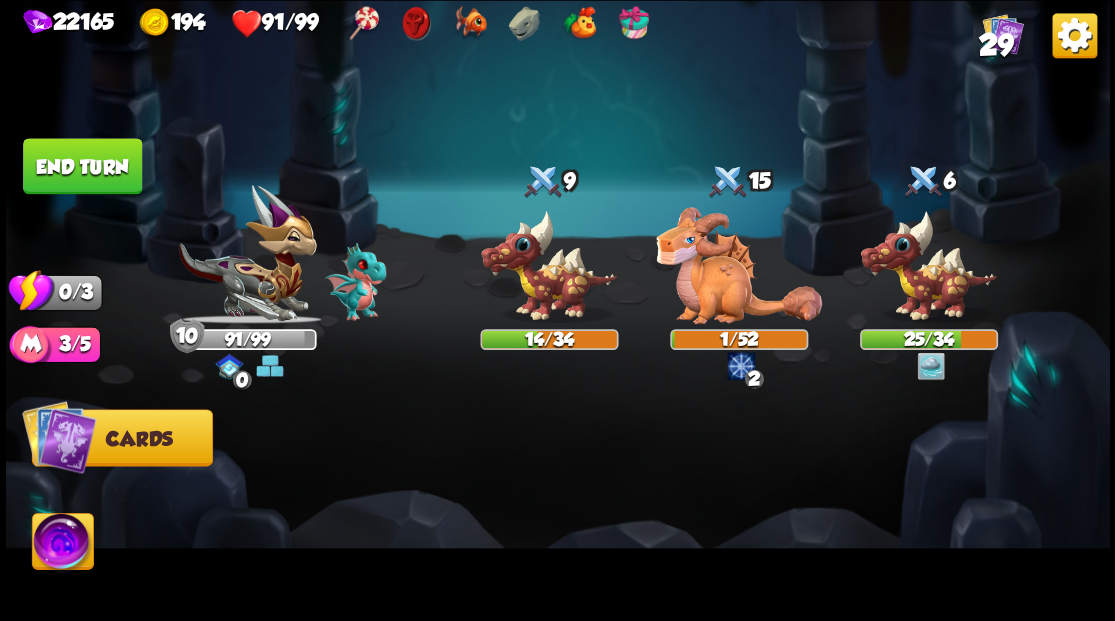 click on "End turn" at bounding box center (82, 166) 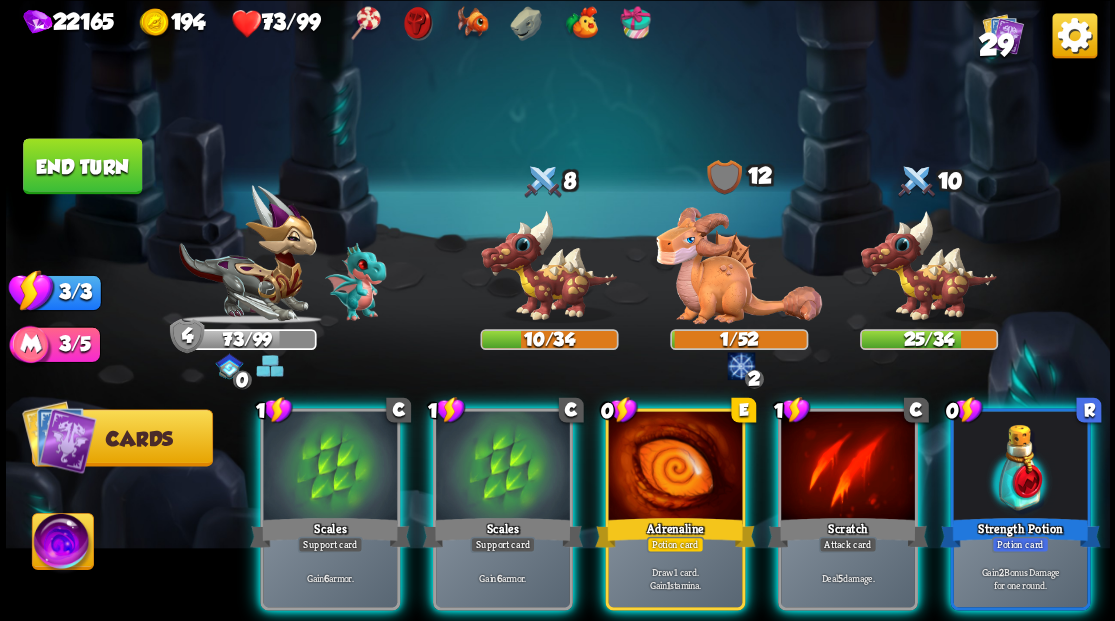 click at bounding box center [1020, 467] 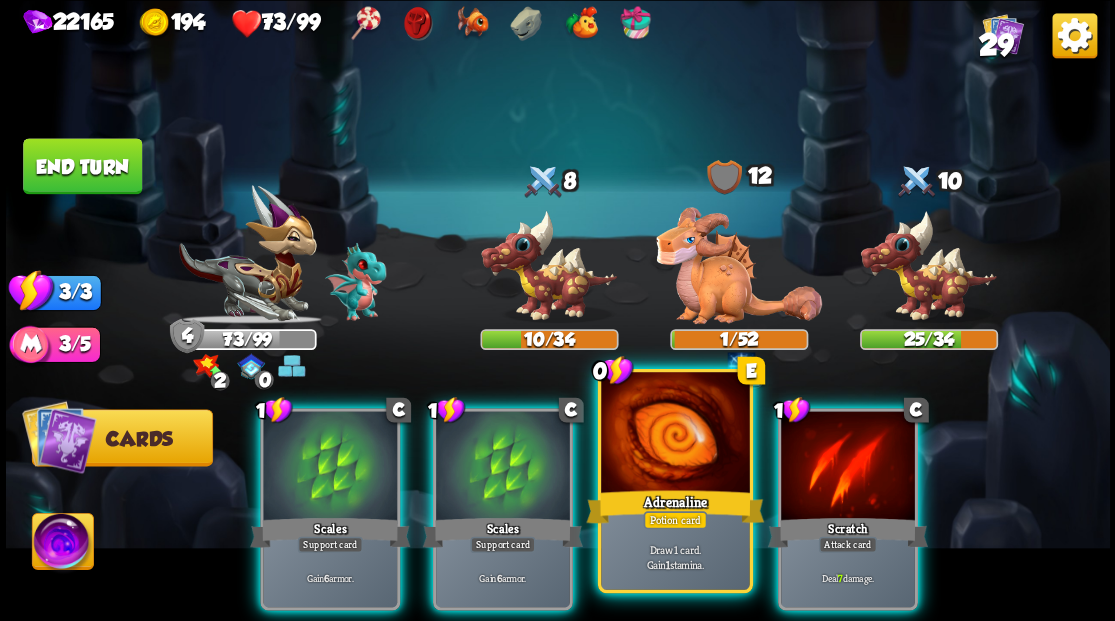 click at bounding box center [675, 434] 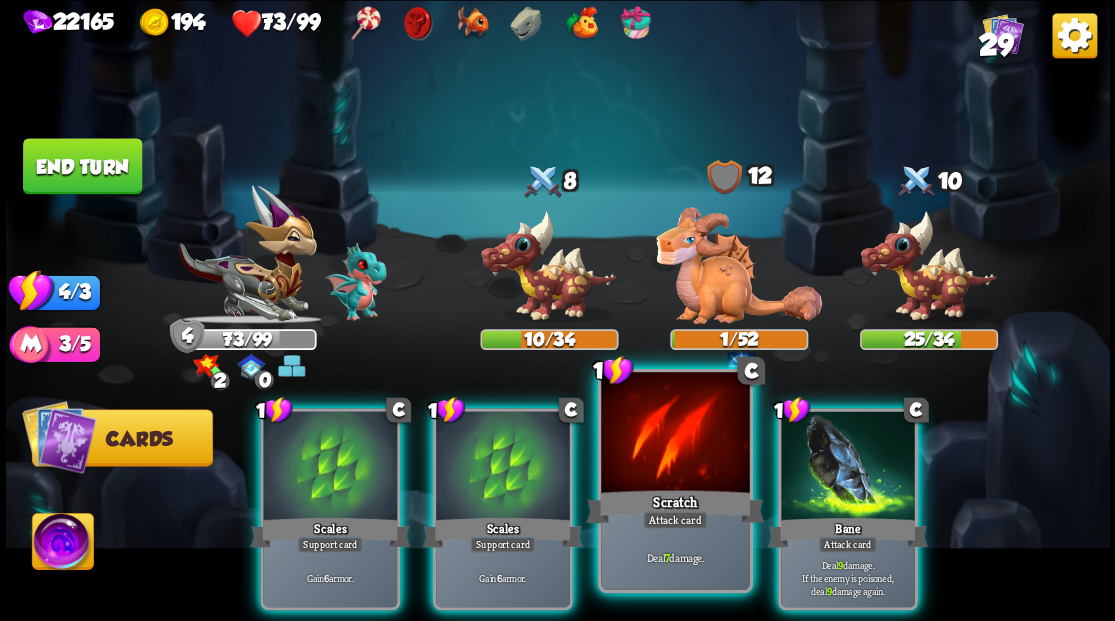 click at bounding box center [675, 434] 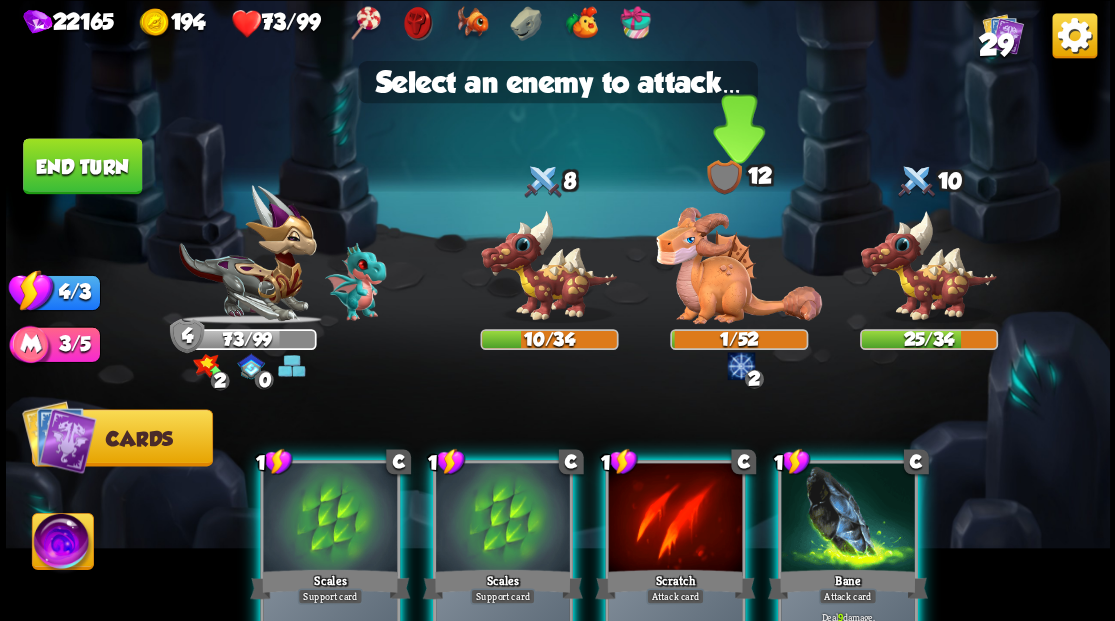 click at bounding box center [739, 265] 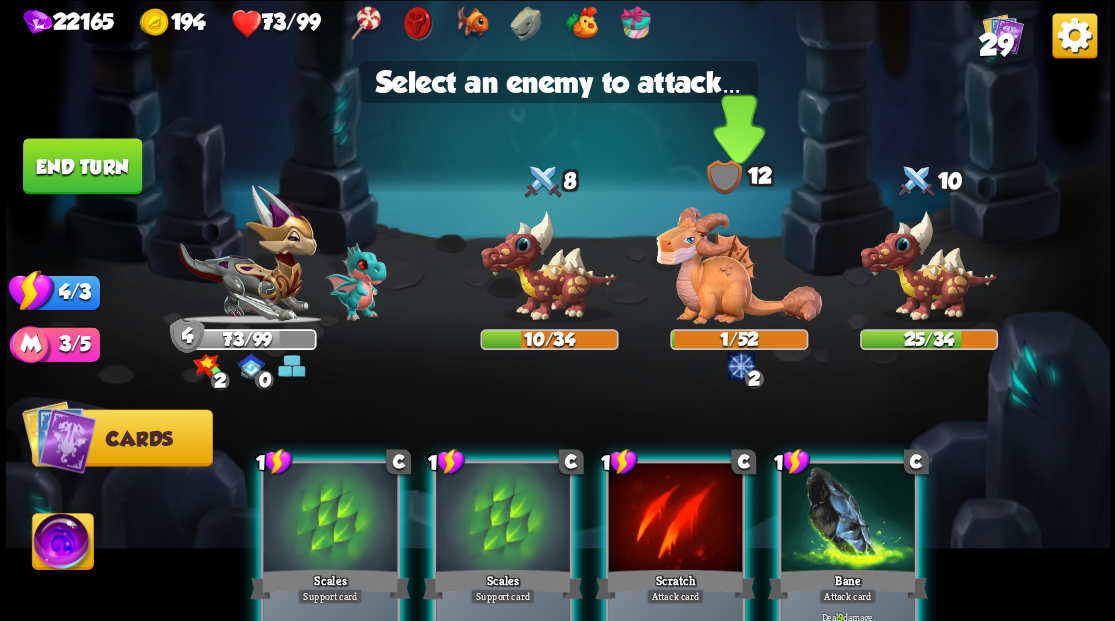 click at bounding box center (739, 265) 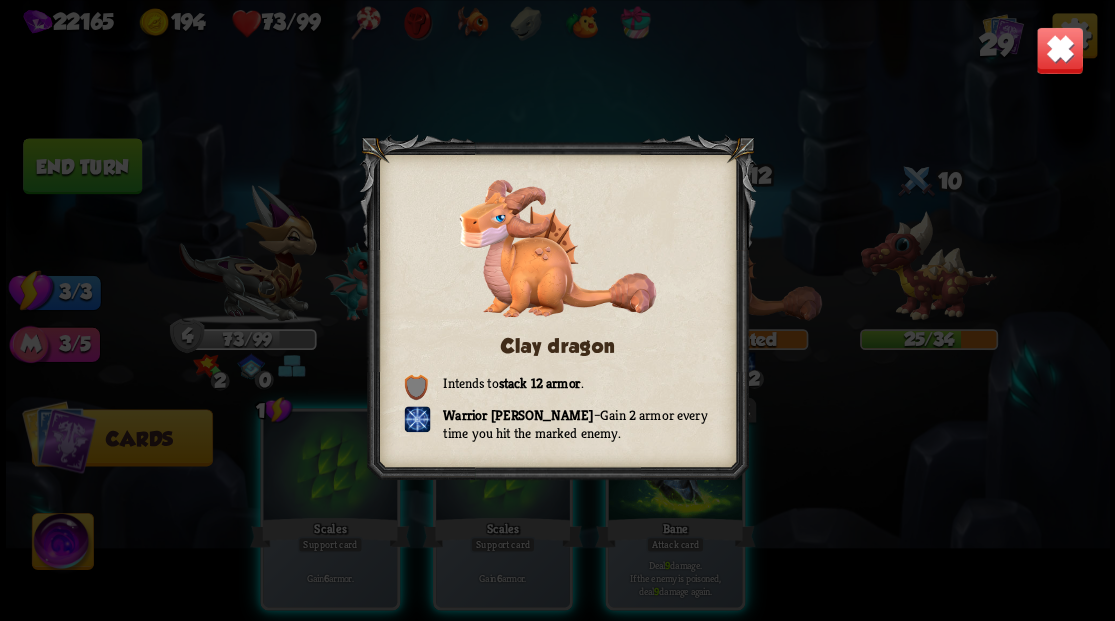 click at bounding box center [1059, 50] 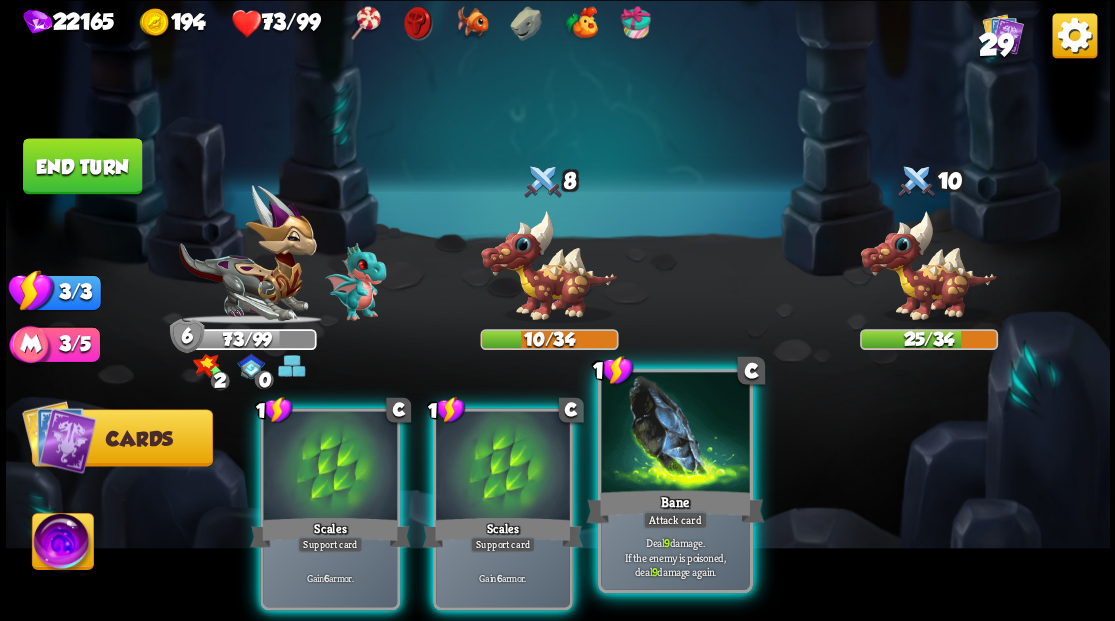 click at bounding box center [675, 434] 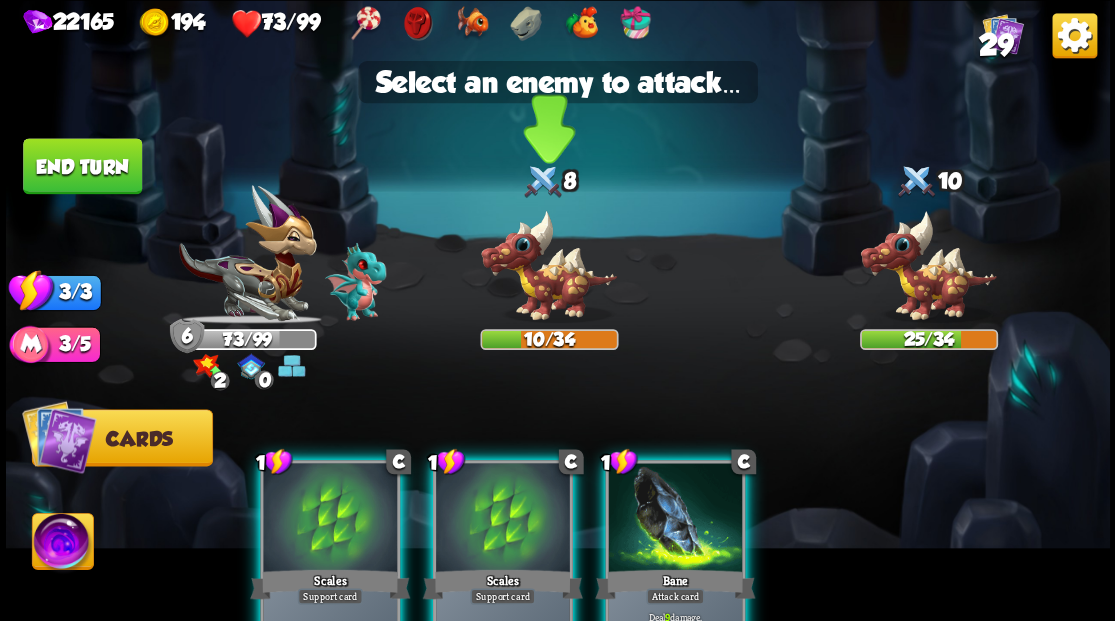 click at bounding box center [549, 266] 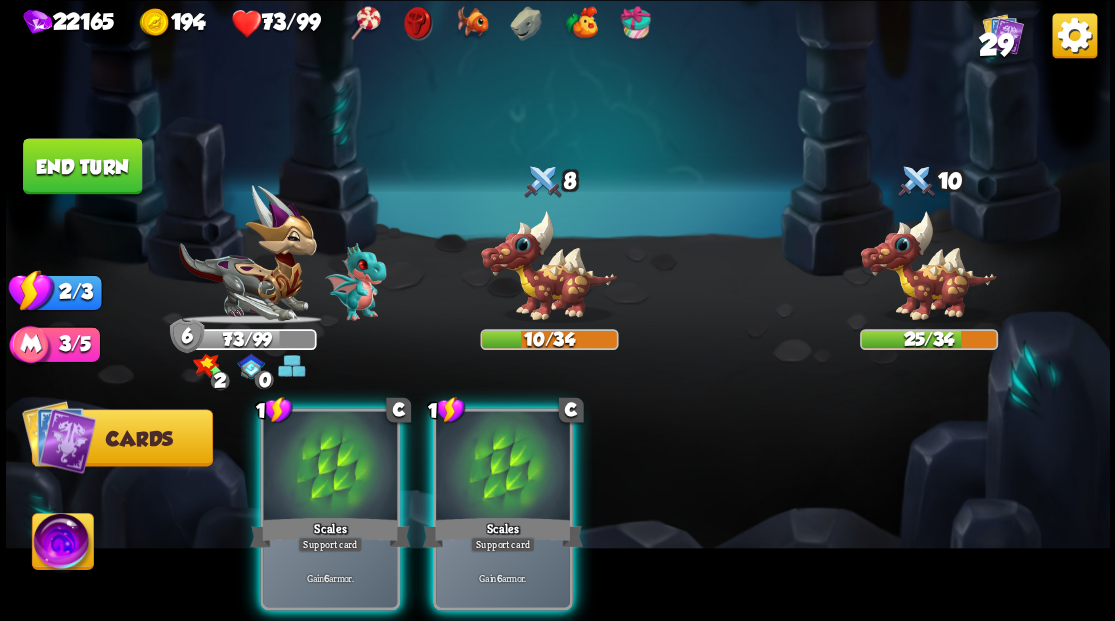 click at bounding box center [549, 266] 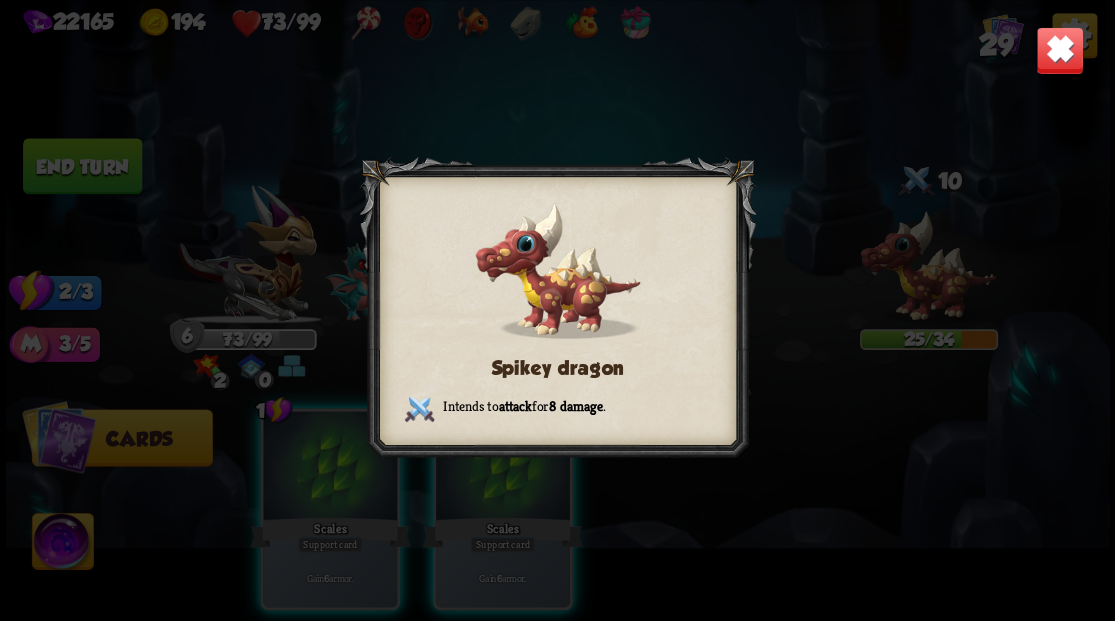 click at bounding box center (1059, 50) 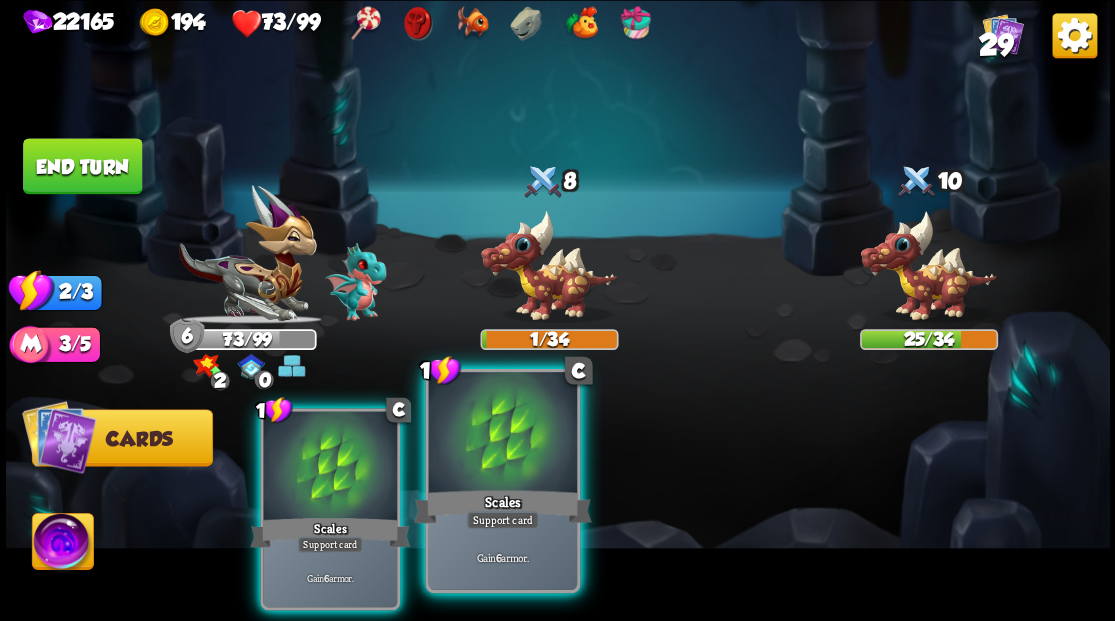 click at bounding box center [502, 434] 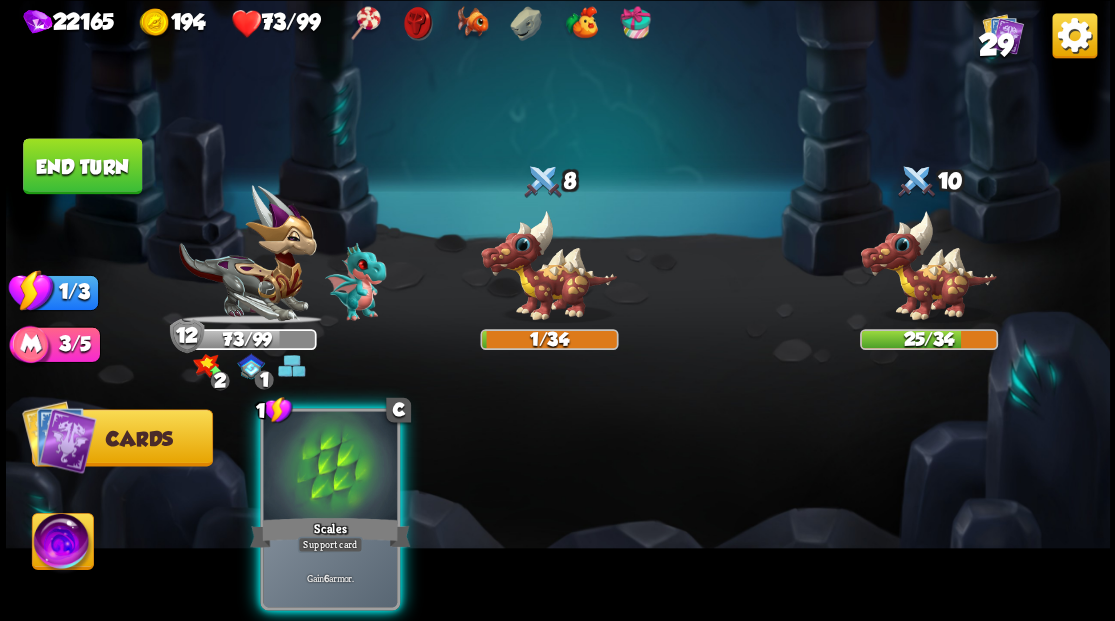 click at bounding box center (330, 467) 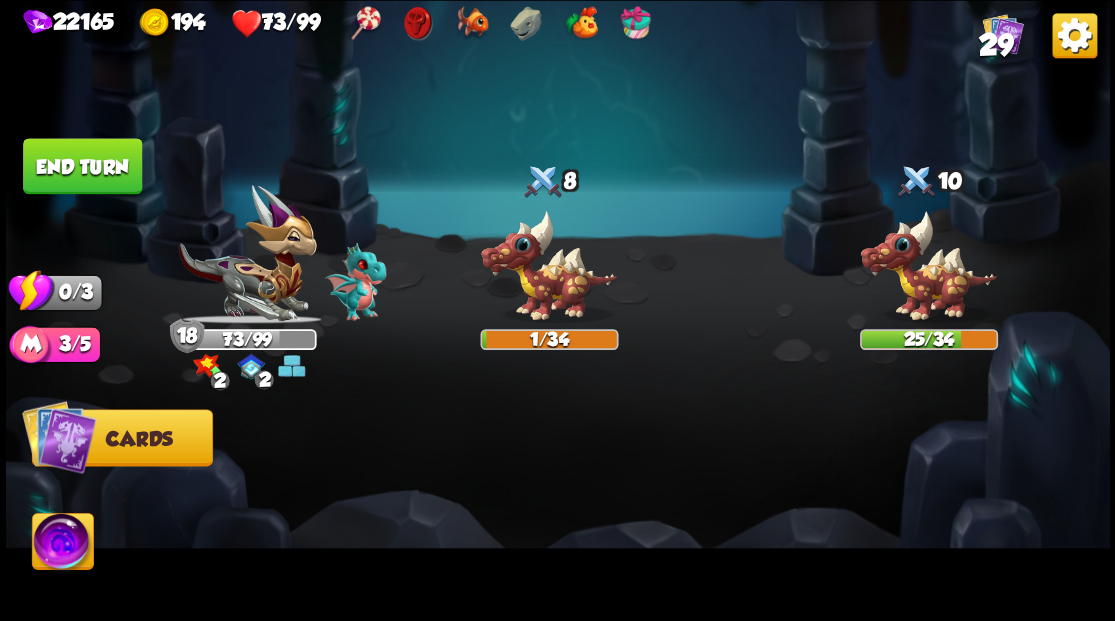 click on "End turn" at bounding box center (82, 166) 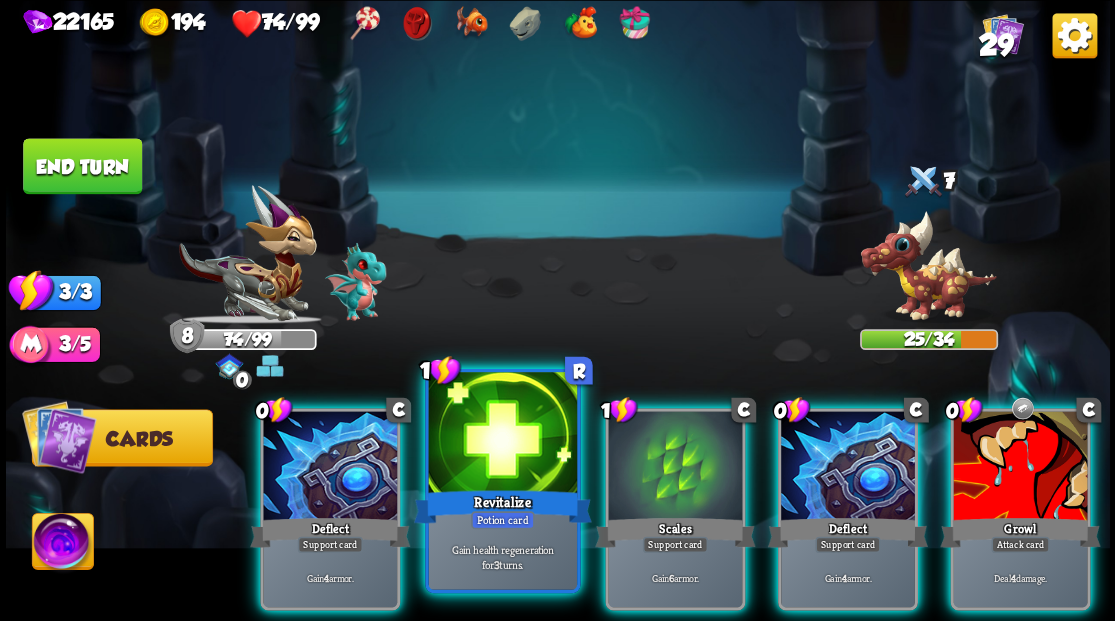 click at bounding box center [502, 434] 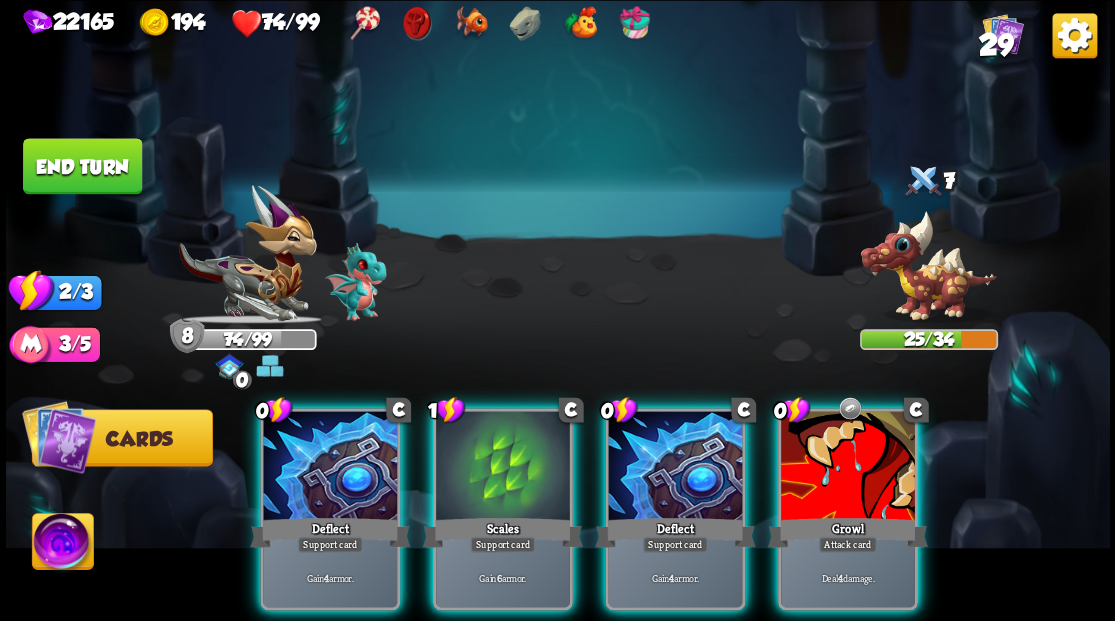 click on "1
C   Scales     Support card   Gain  6  armor." at bounding box center [502, 509] 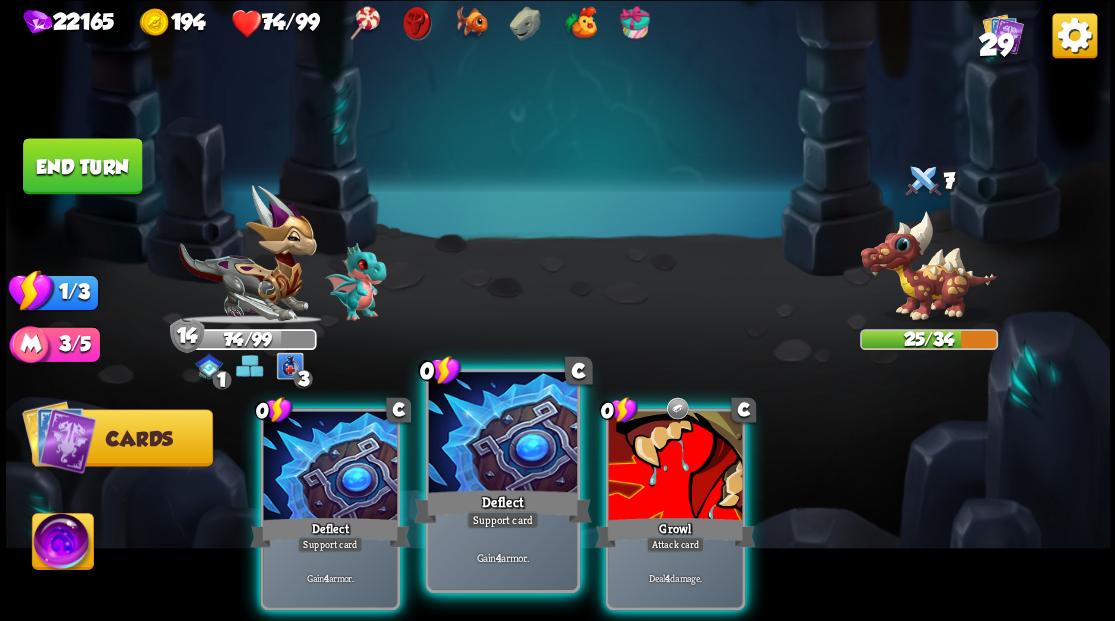click at bounding box center [502, 434] 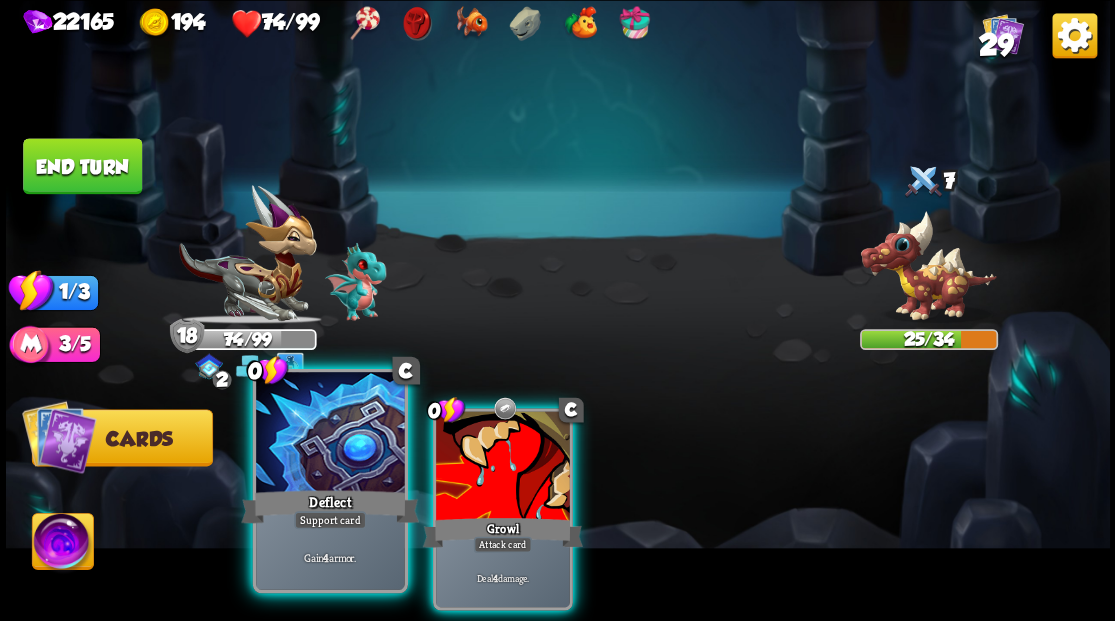 click at bounding box center [330, 434] 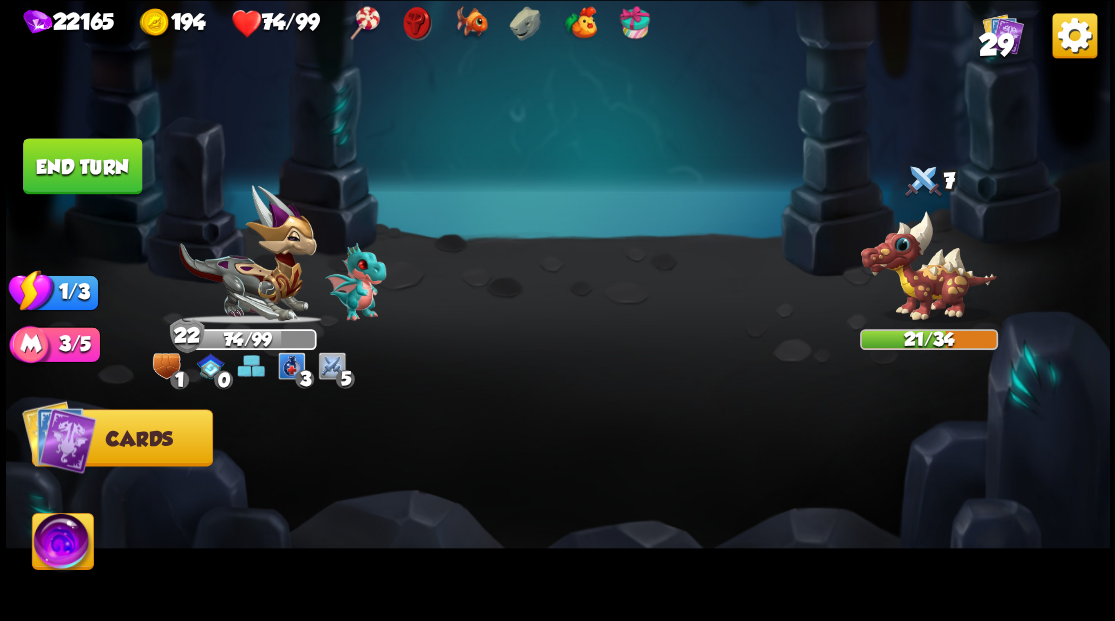 click on "End turn" at bounding box center (82, 165) 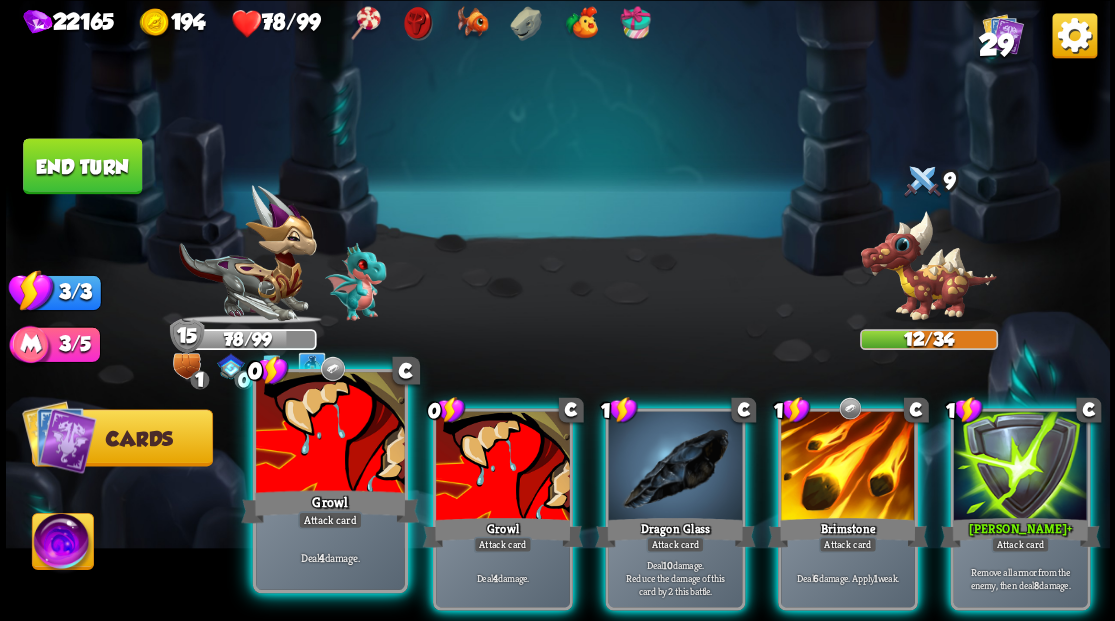 click at bounding box center (330, 434) 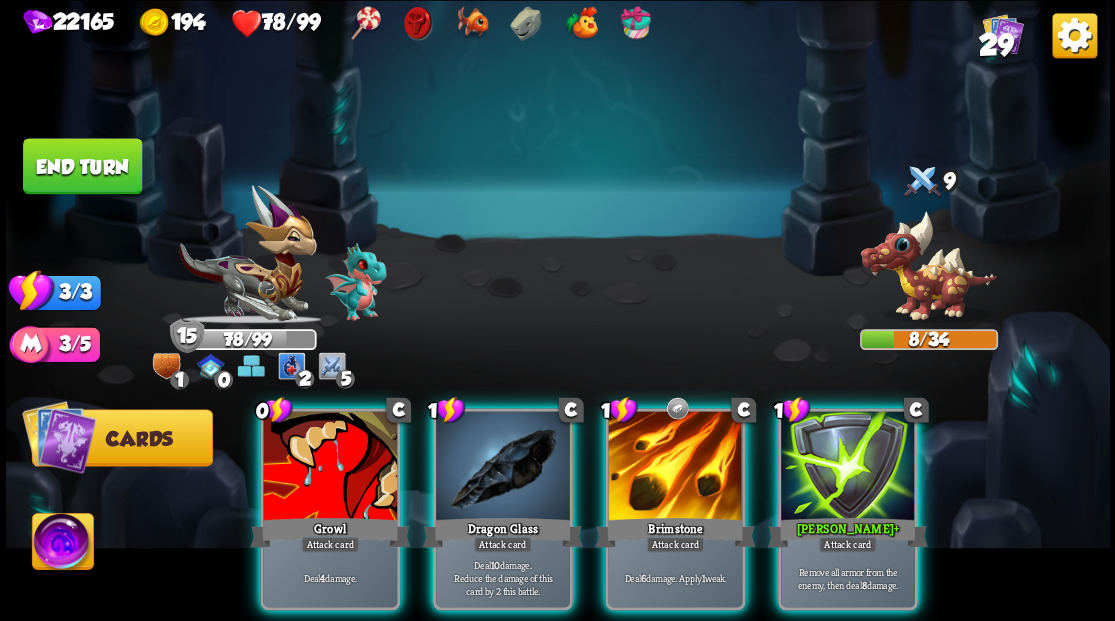 click on "End turn" at bounding box center (82, 166) 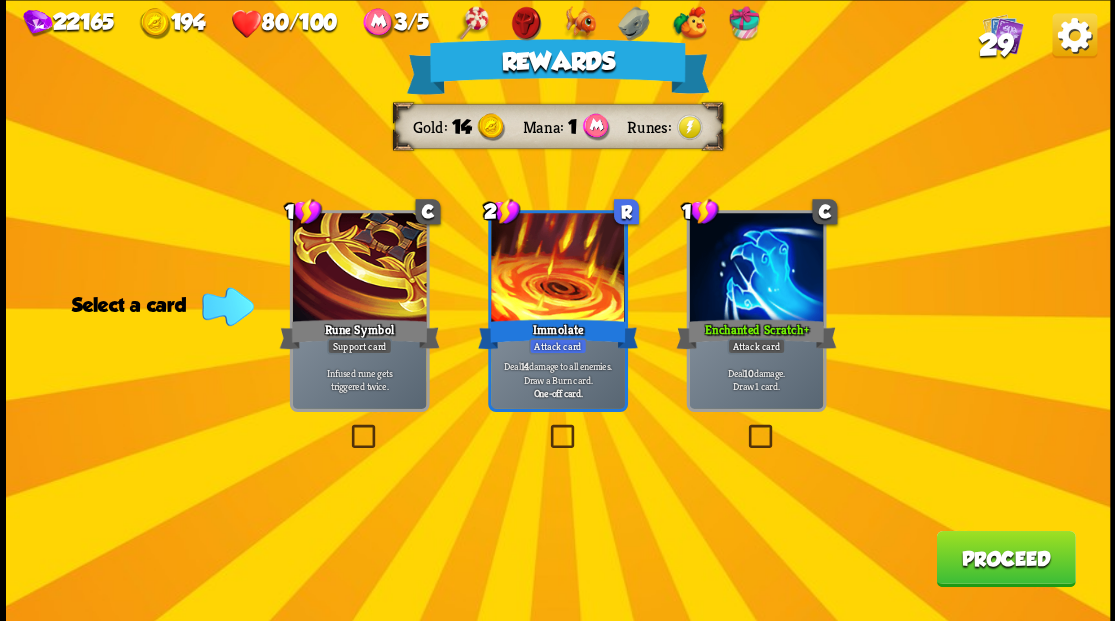 click on "Proceed" at bounding box center [1005, 558] 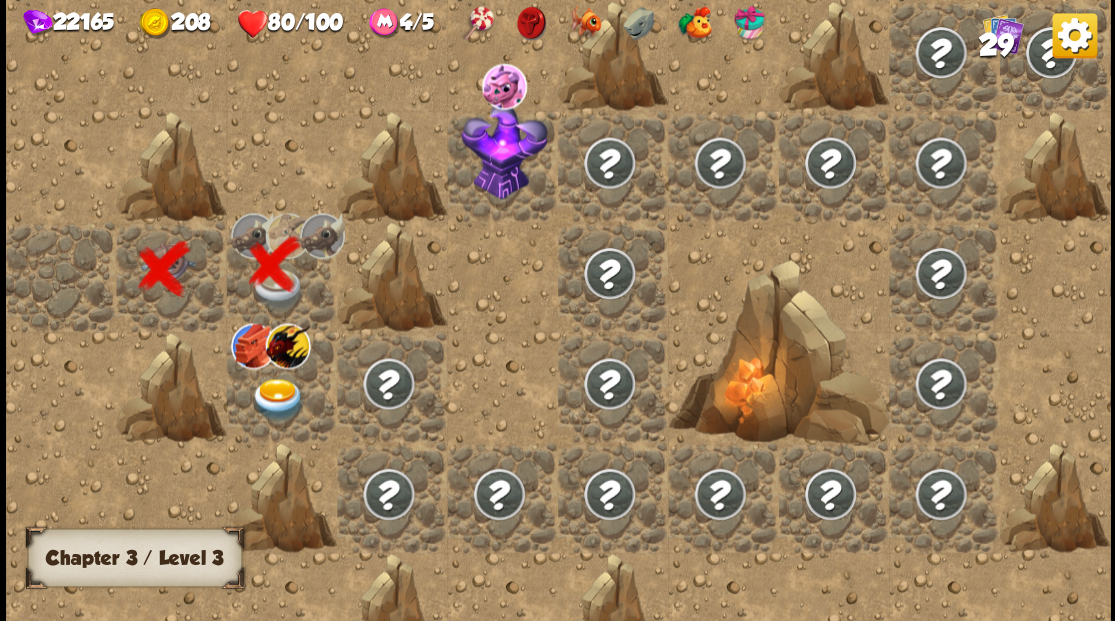 click at bounding box center [277, 399] 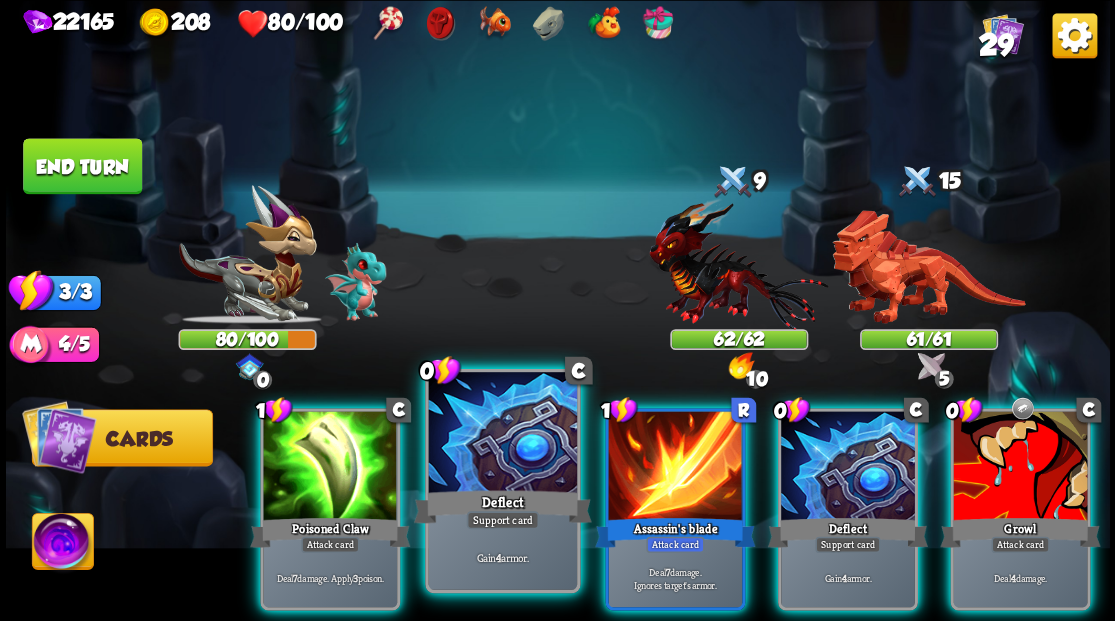 click at bounding box center [502, 434] 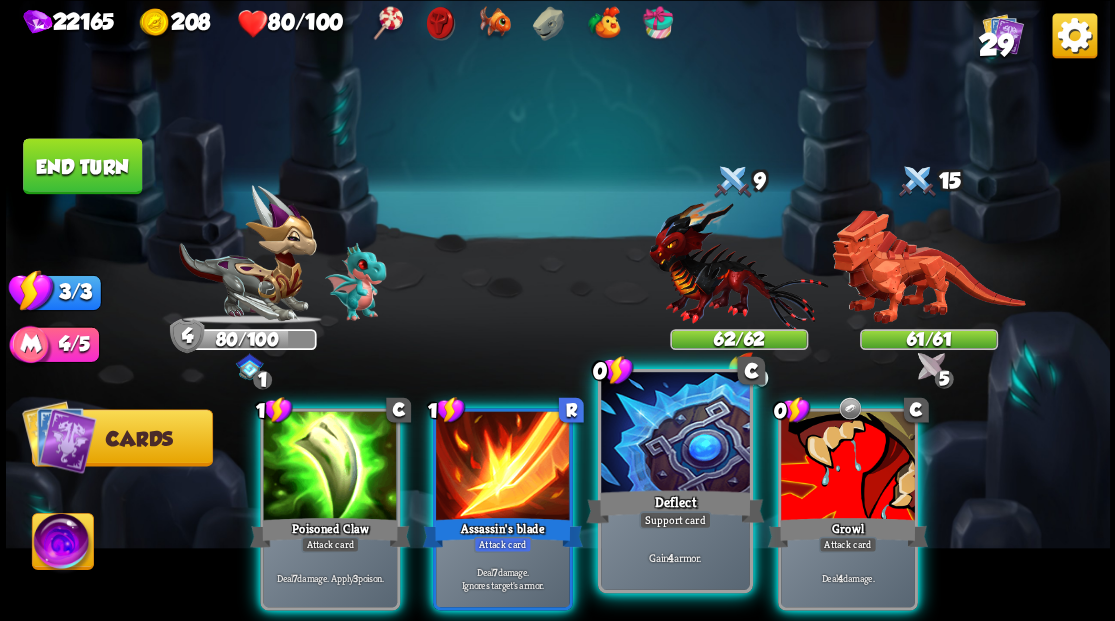 click at bounding box center (675, 434) 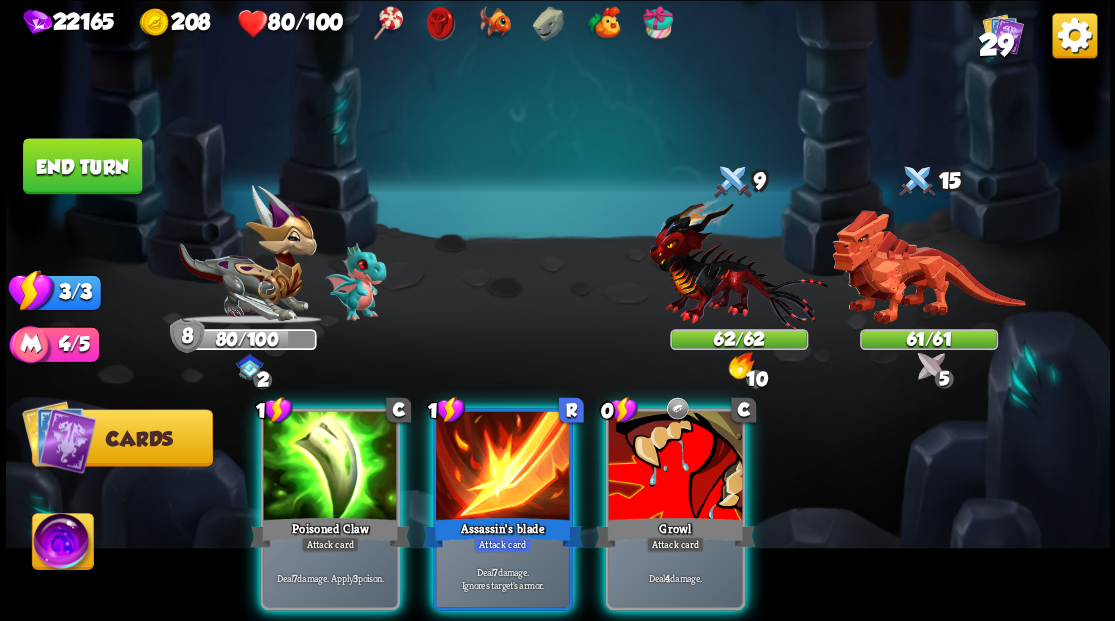 click at bounding box center [62, 544] 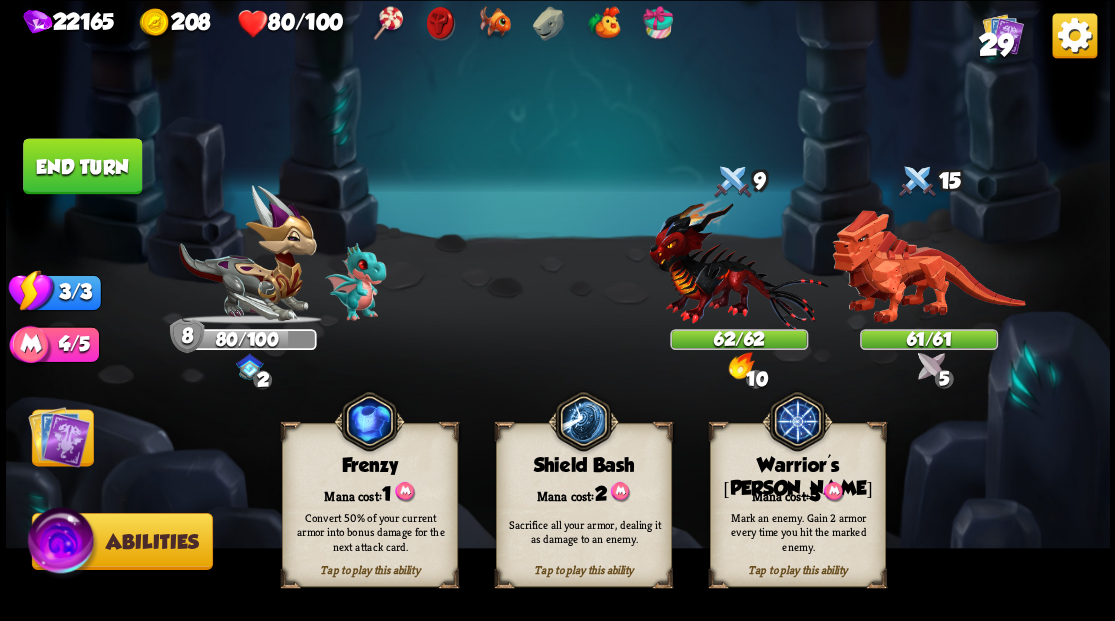 click on "Mana cost:  3" at bounding box center [797, 492] 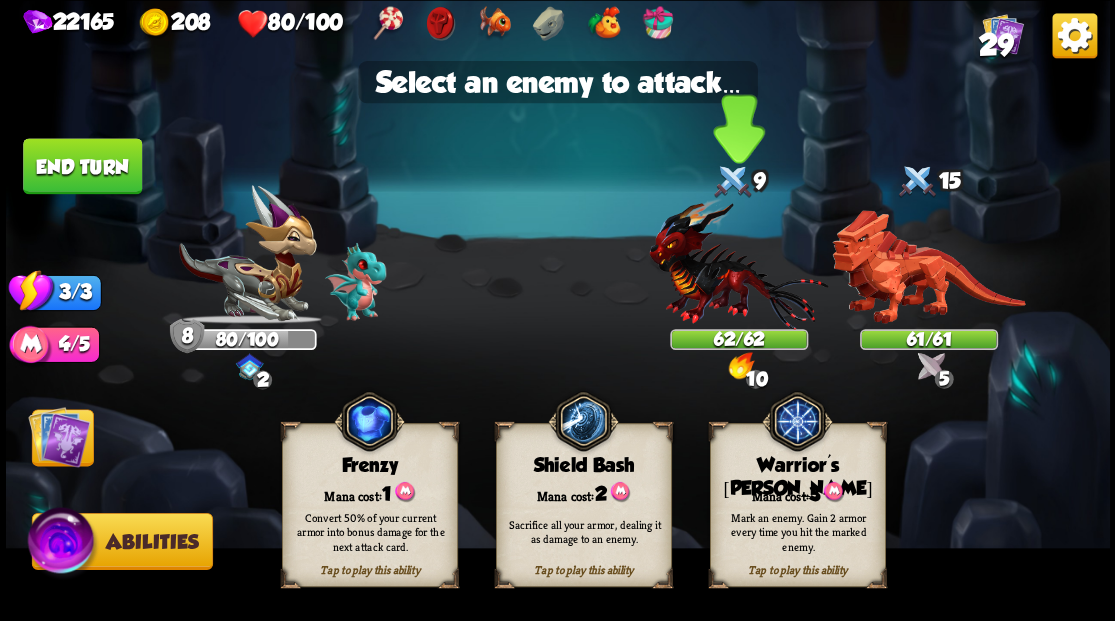 click at bounding box center (738, 263) 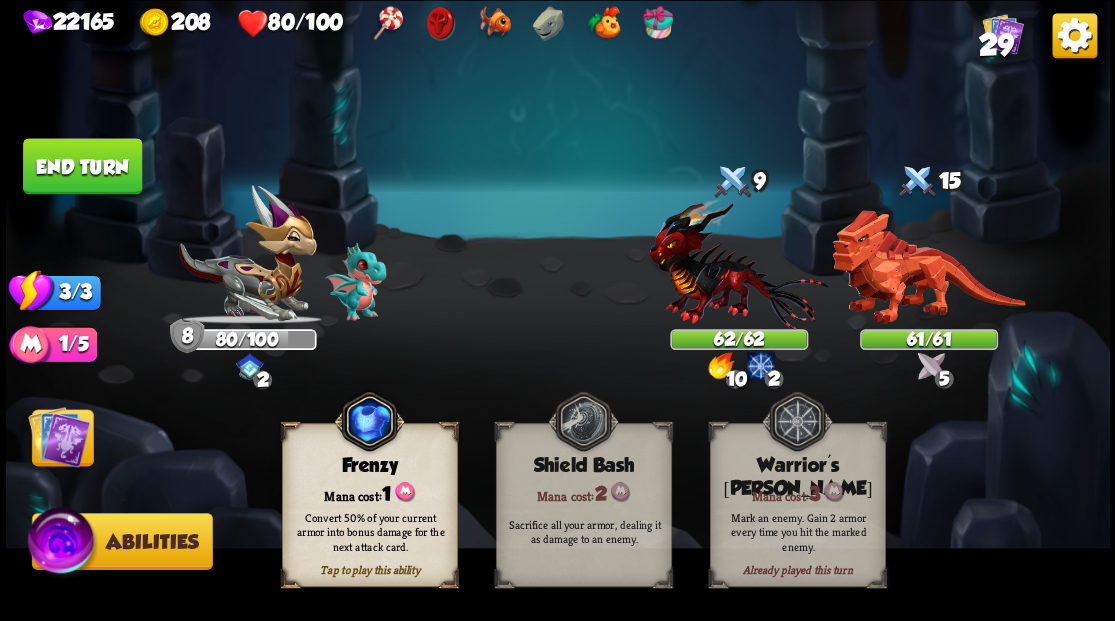 click at bounding box center (59, 436) 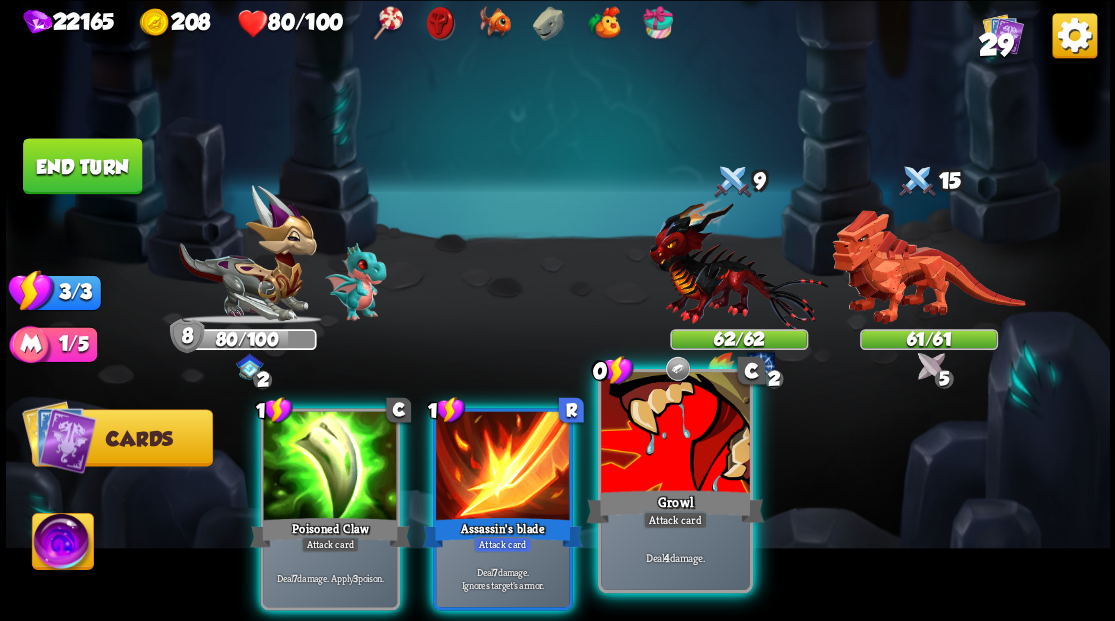 click at bounding box center (675, 434) 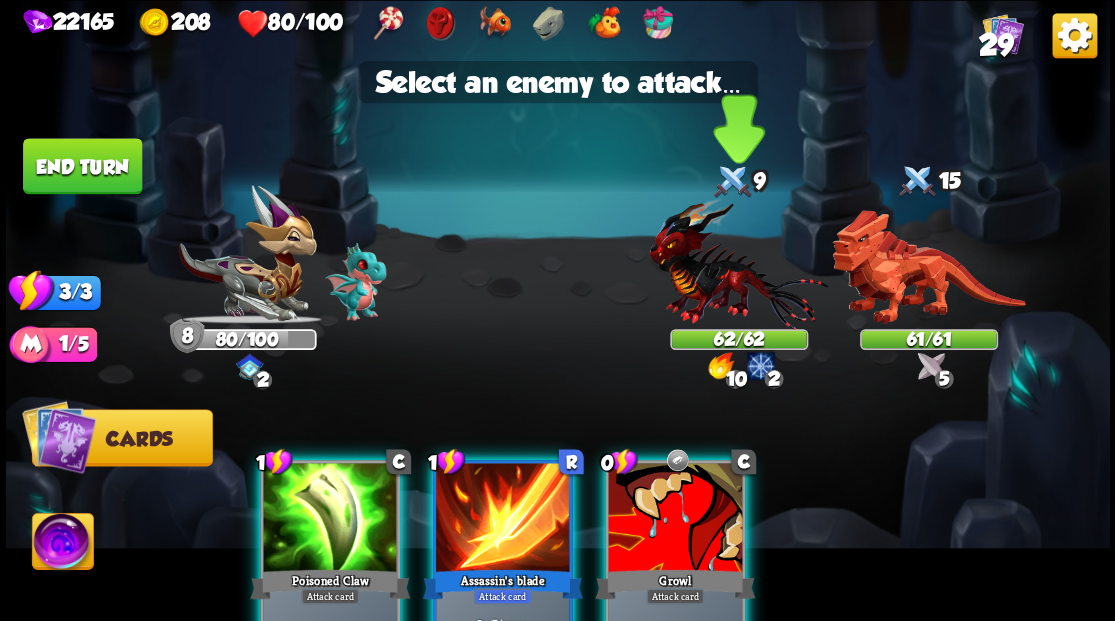 click at bounding box center [738, 263] 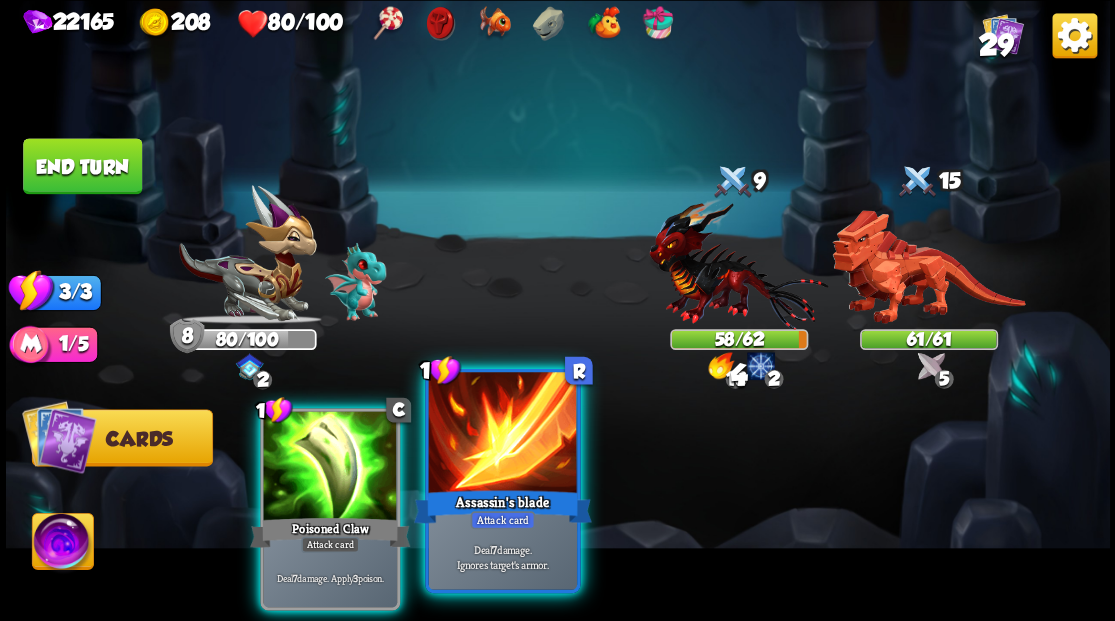 click at bounding box center [502, 434] 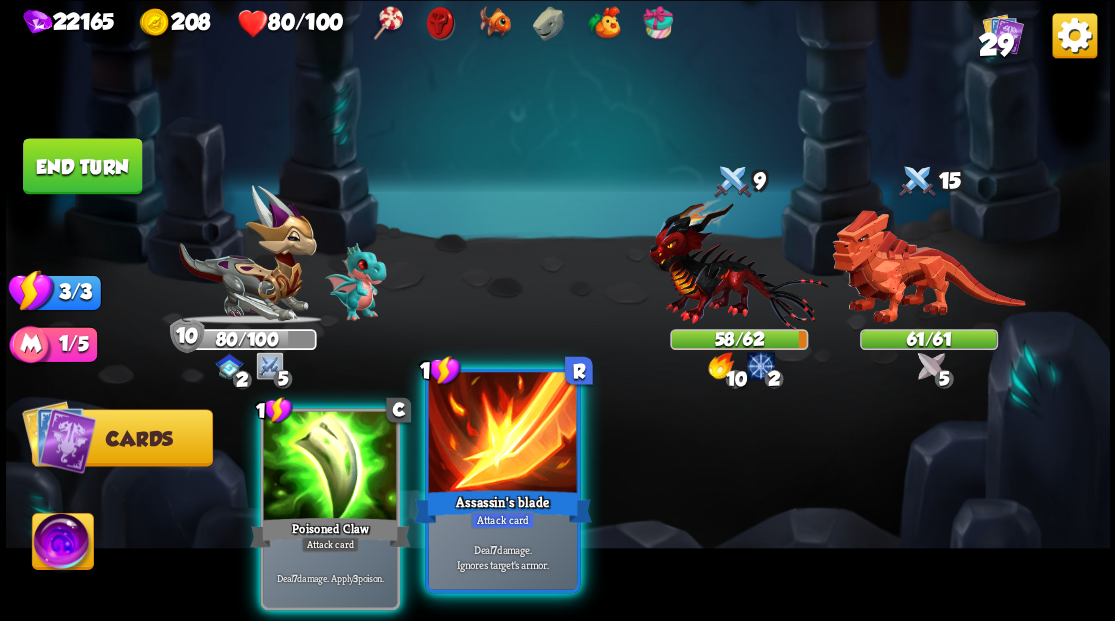 click at bounding box center (502, 434) 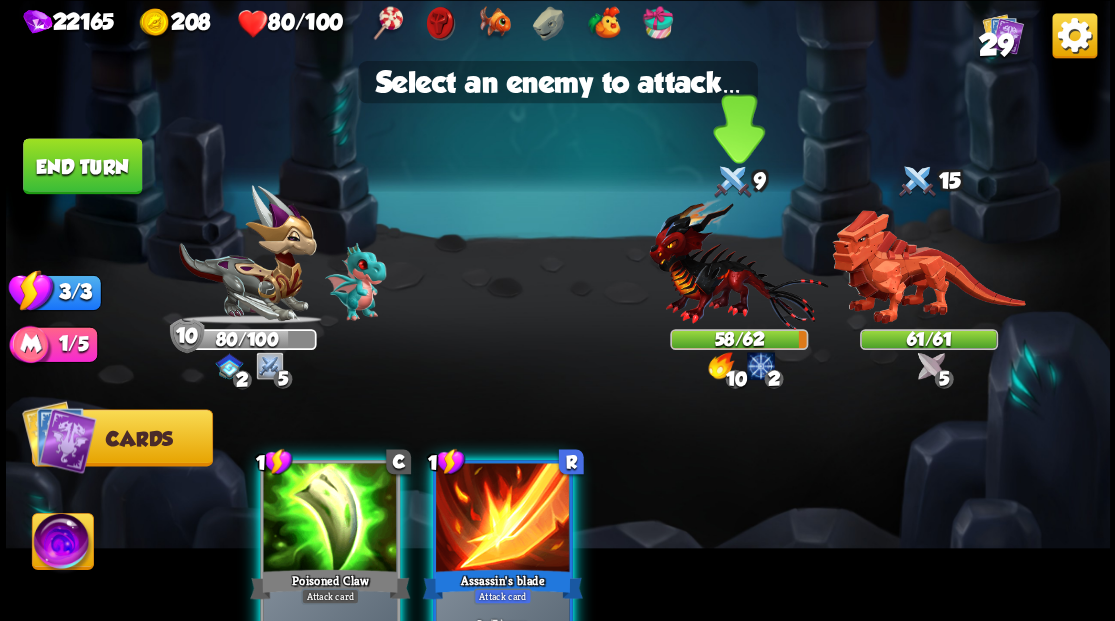 click at bounding box center (738, 263) 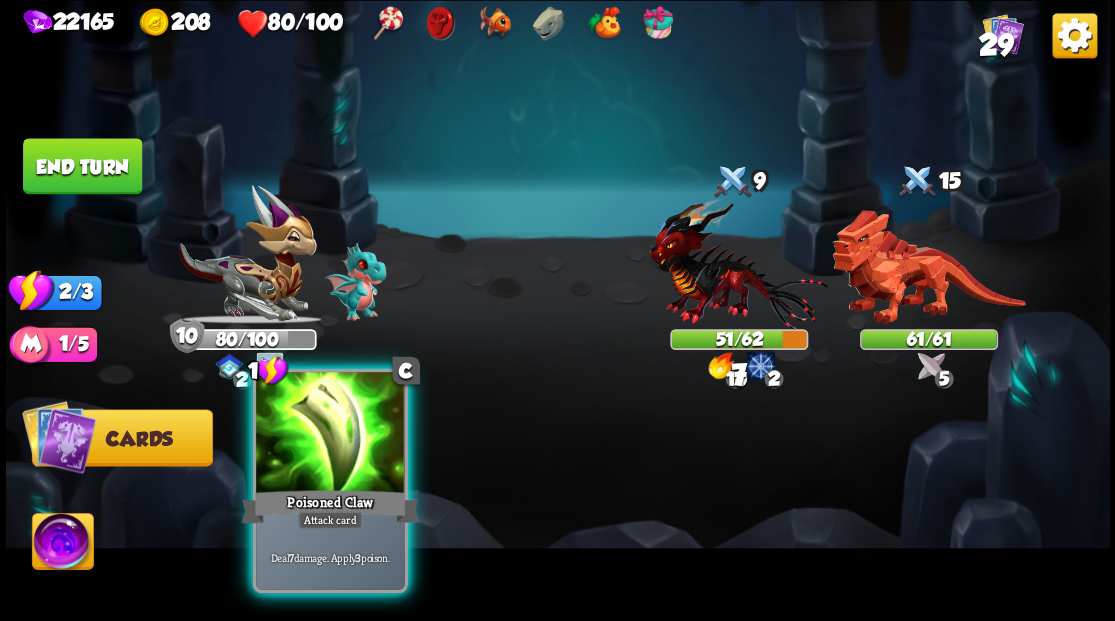 click at bounding box center [330, 434] 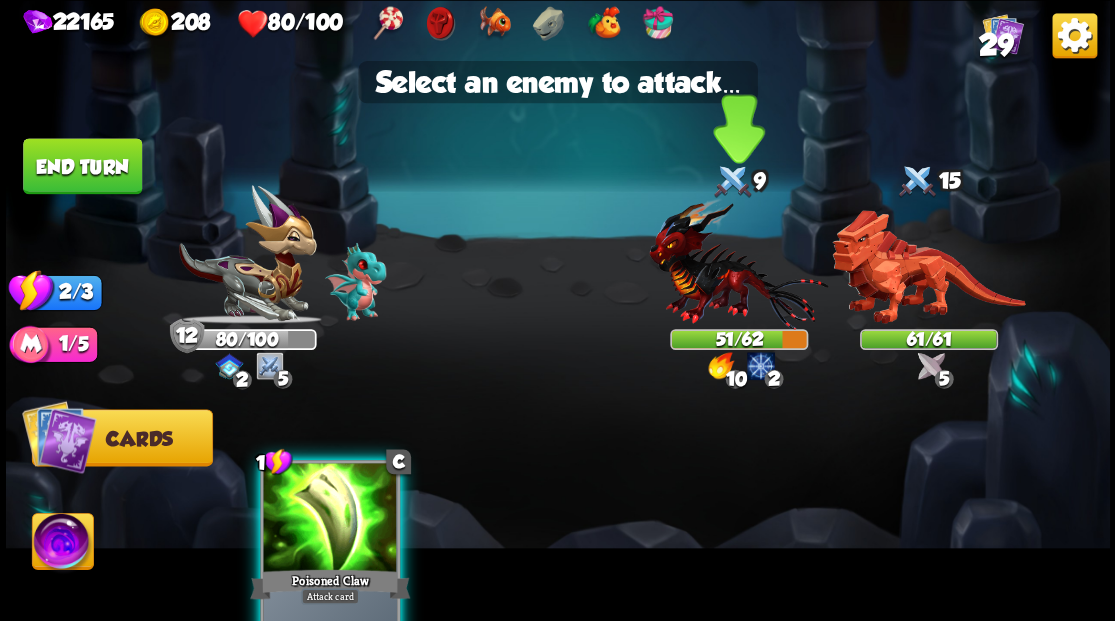 click at bounding box center [738, 263] 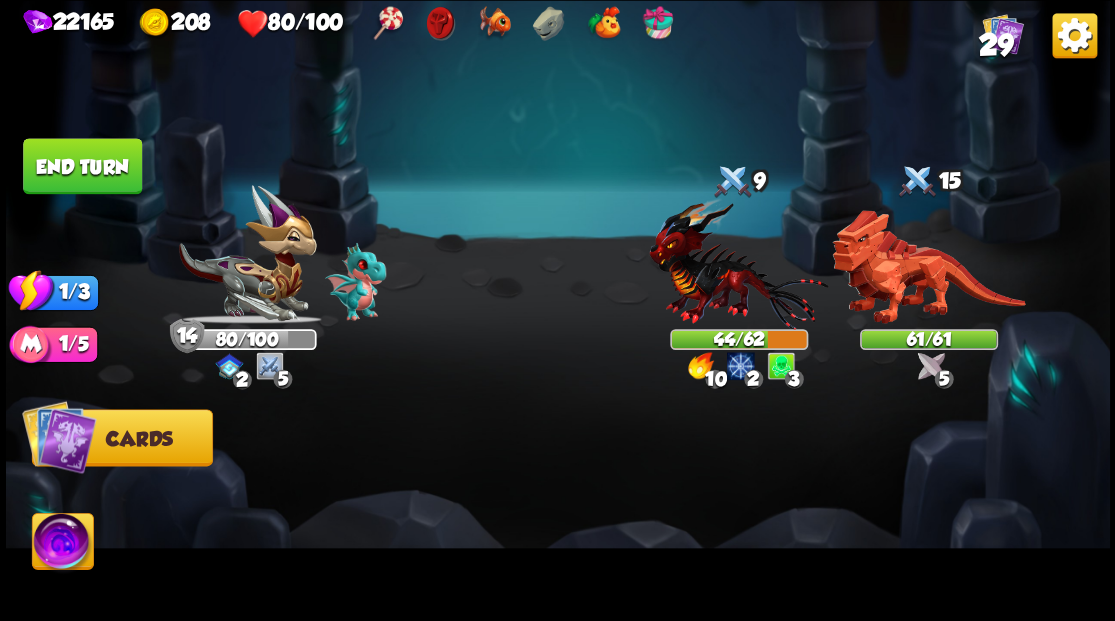 click on "End turn" at bounding box center (82, 166) 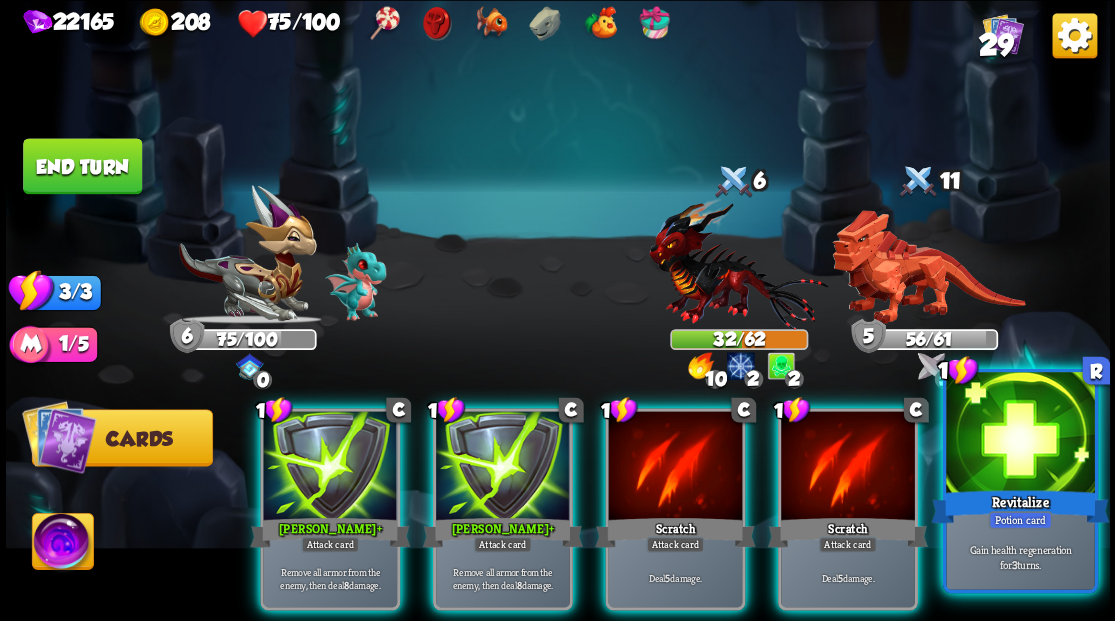 click at bounding box center (1020, 434) 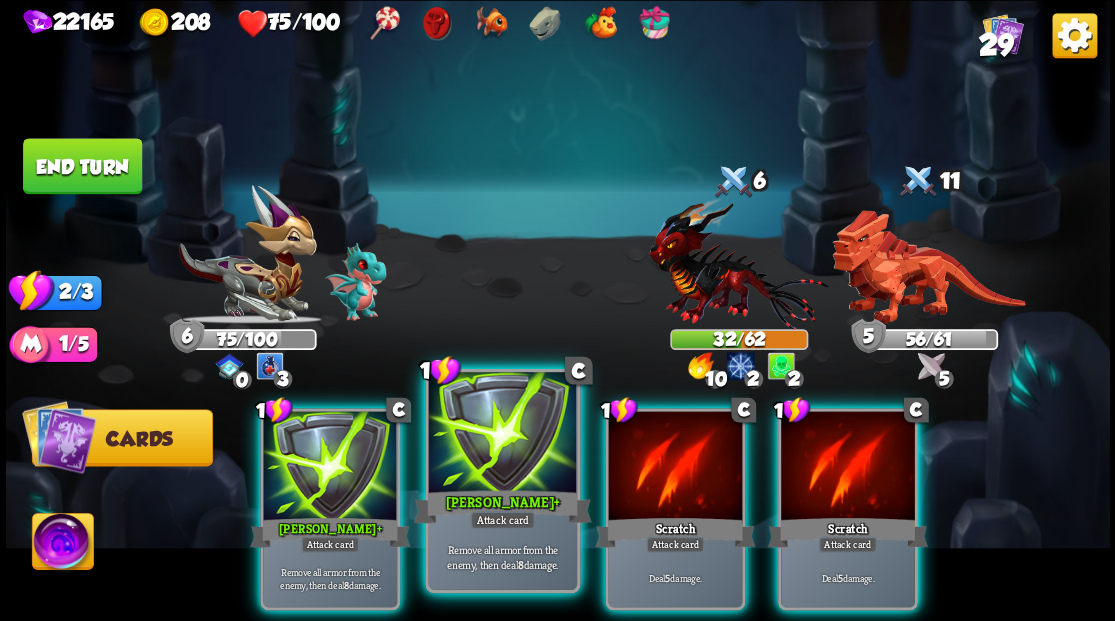 click at bounding box center [502, 434] 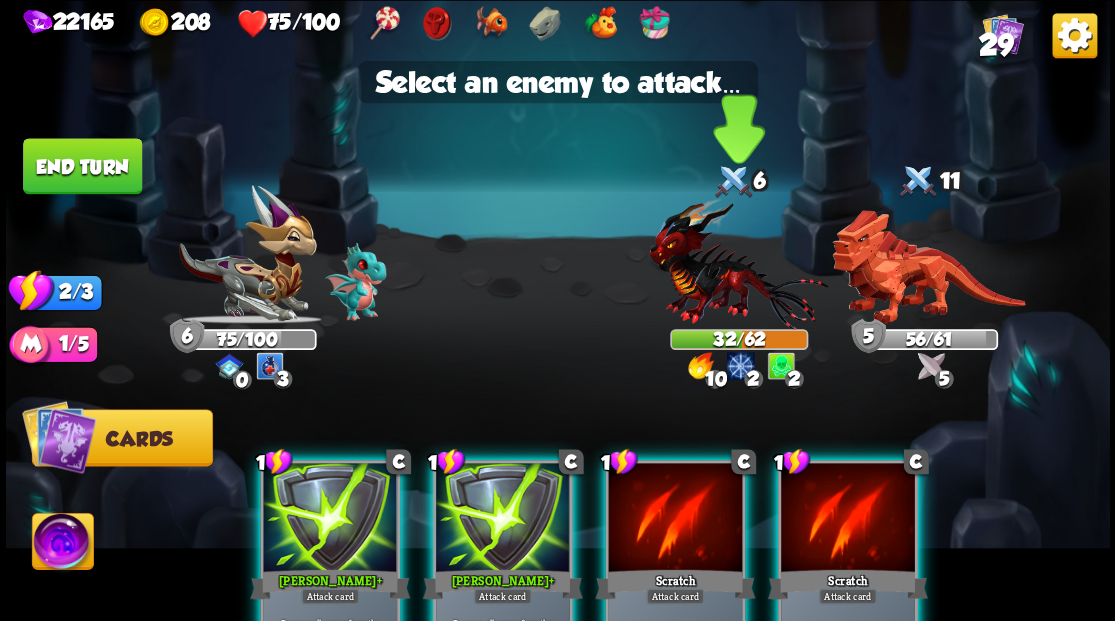 click at bounding box center (738, 263) 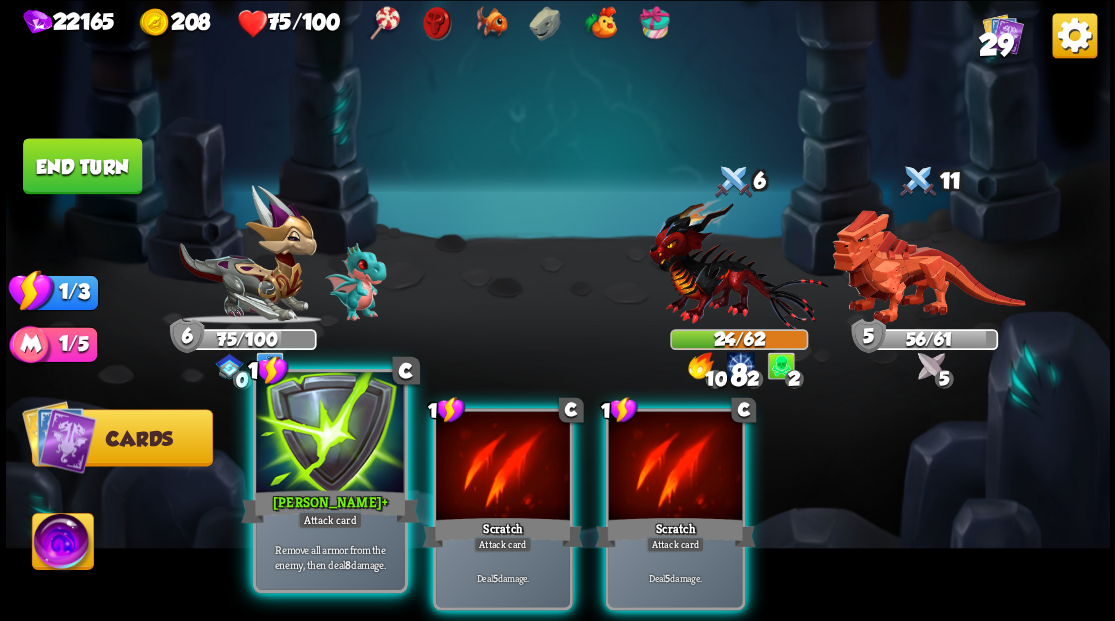 click at bounding box center [330, 434] 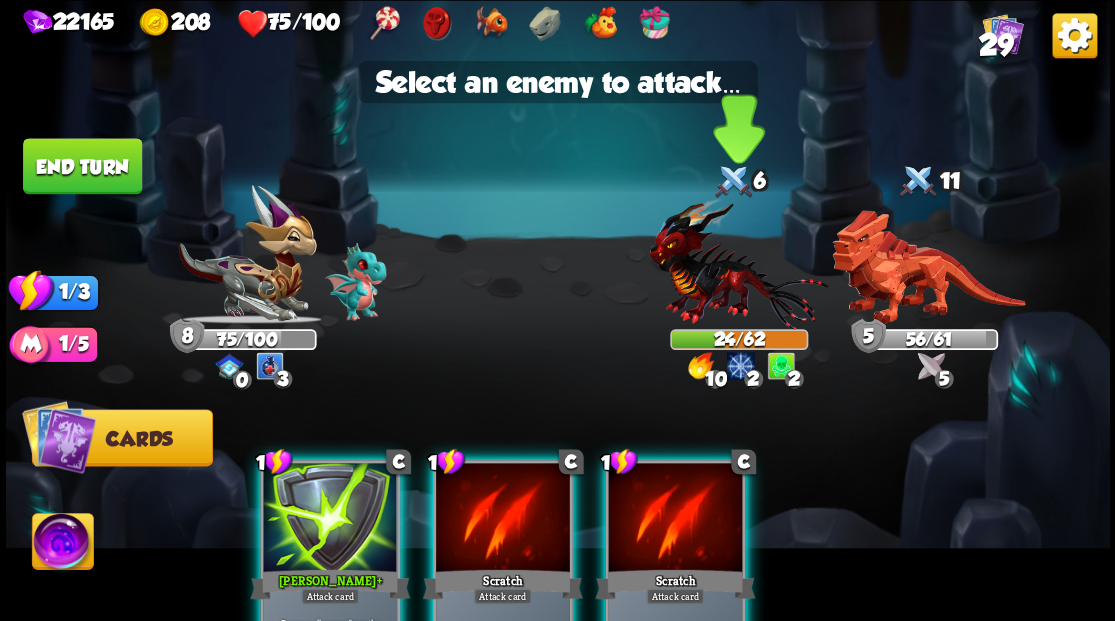 click at bounding box center [738, 263] 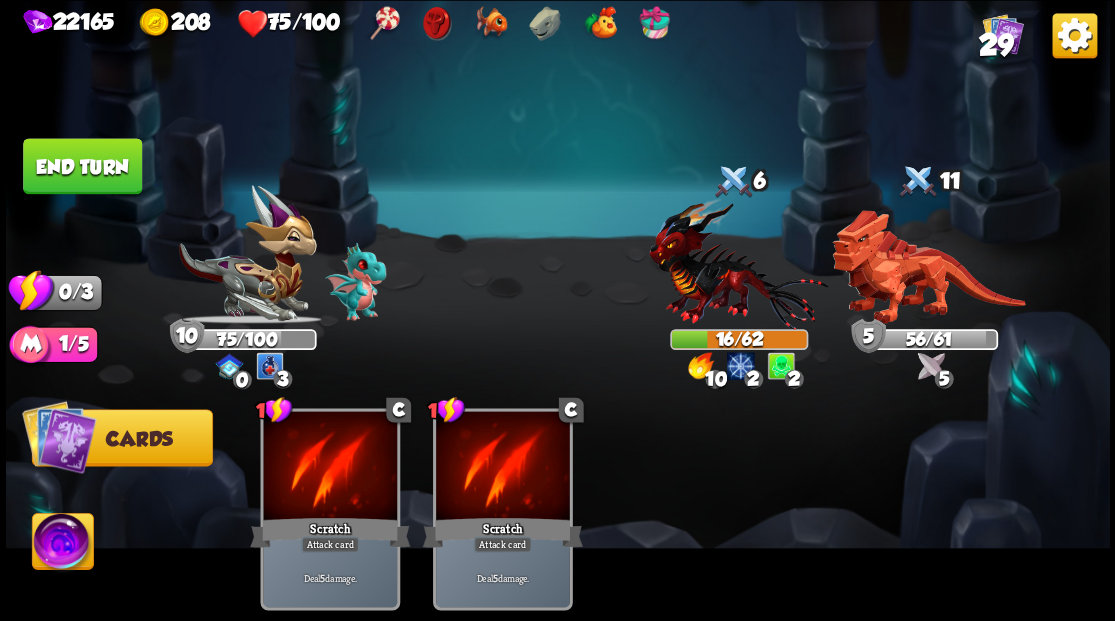 click on "End turn" at bounding box center (82, 166) 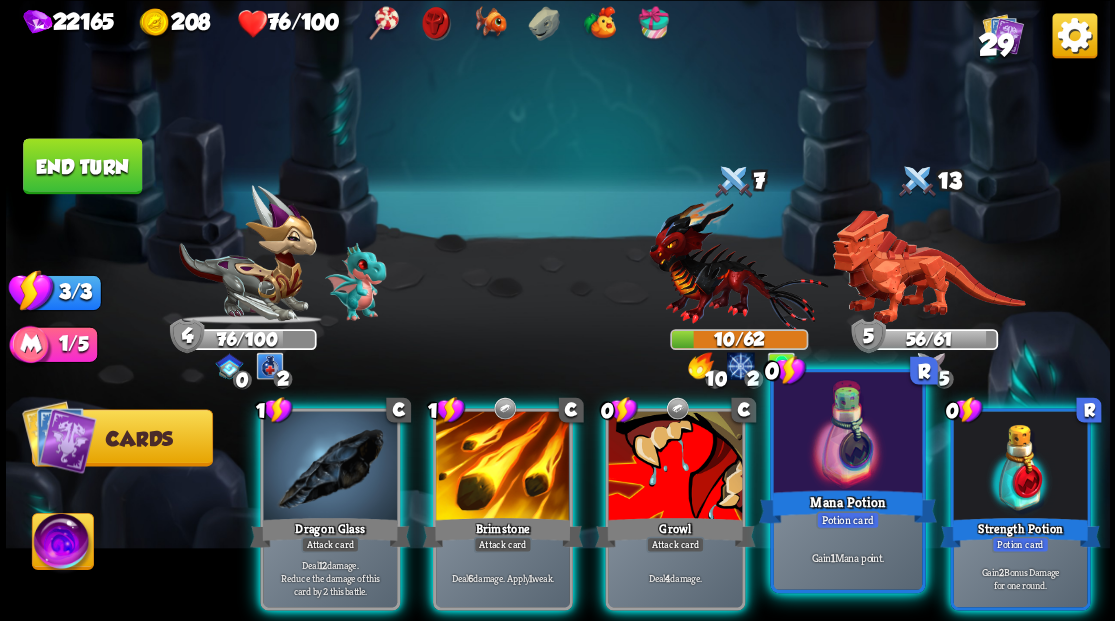 click at bounding box center [847, 434] 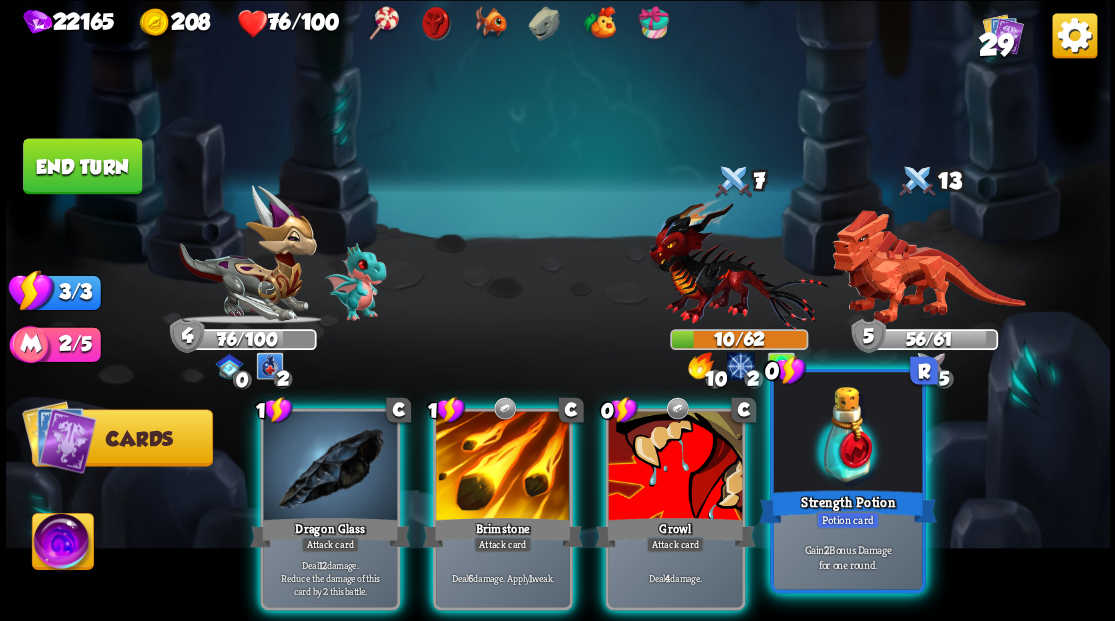 click at bounding box center (847, 434) 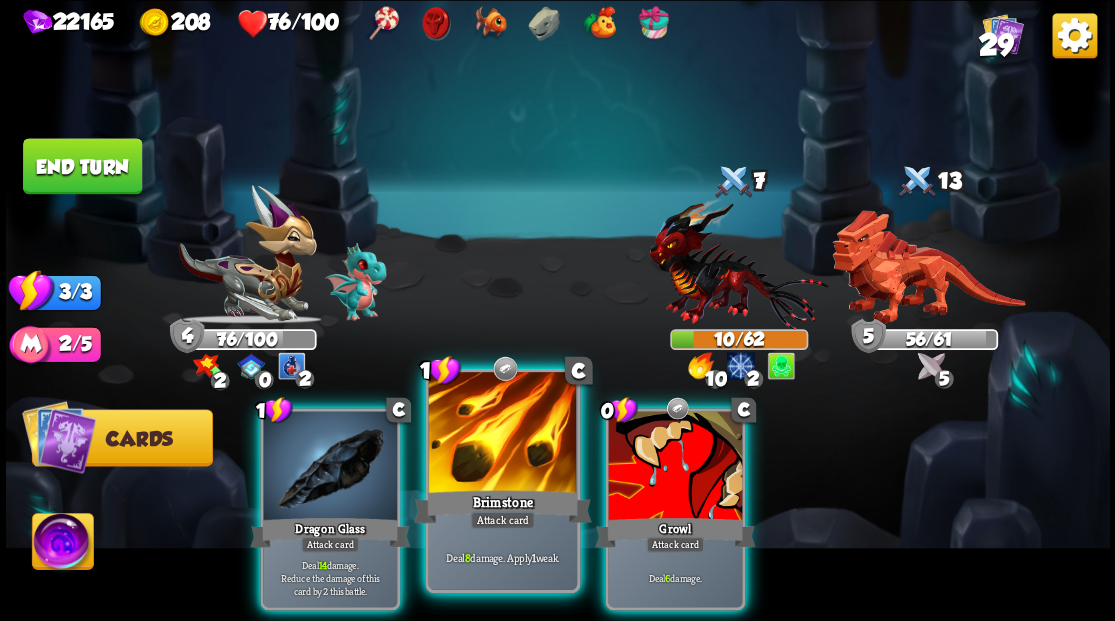 click at bounding box center (502, 434) 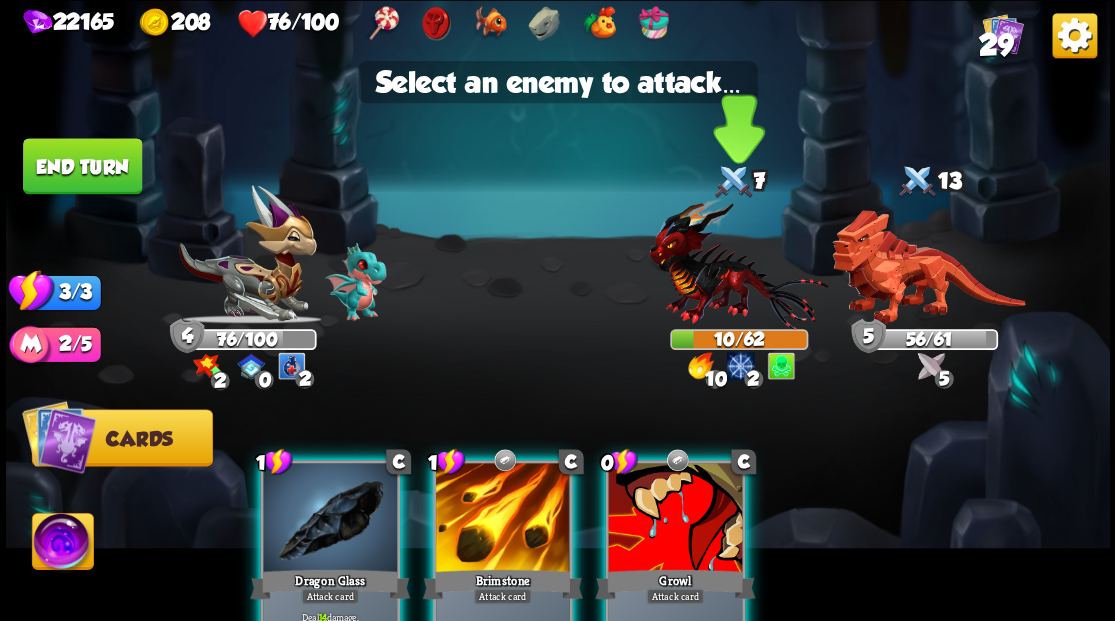 click at bounding box center (738, 263) 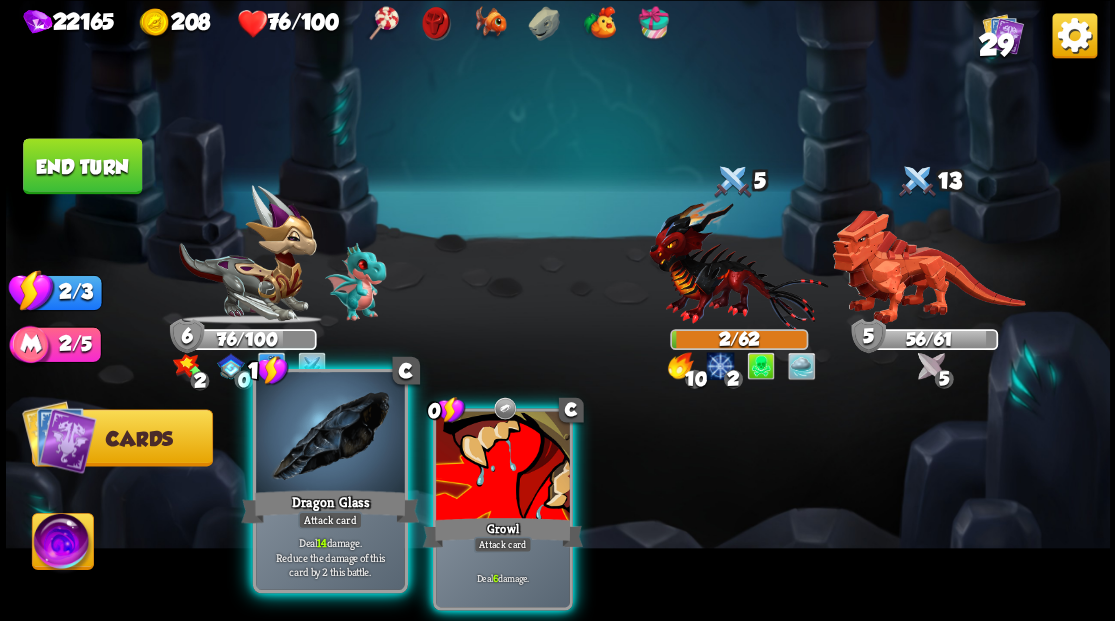 click at bounding box center (330, 434) 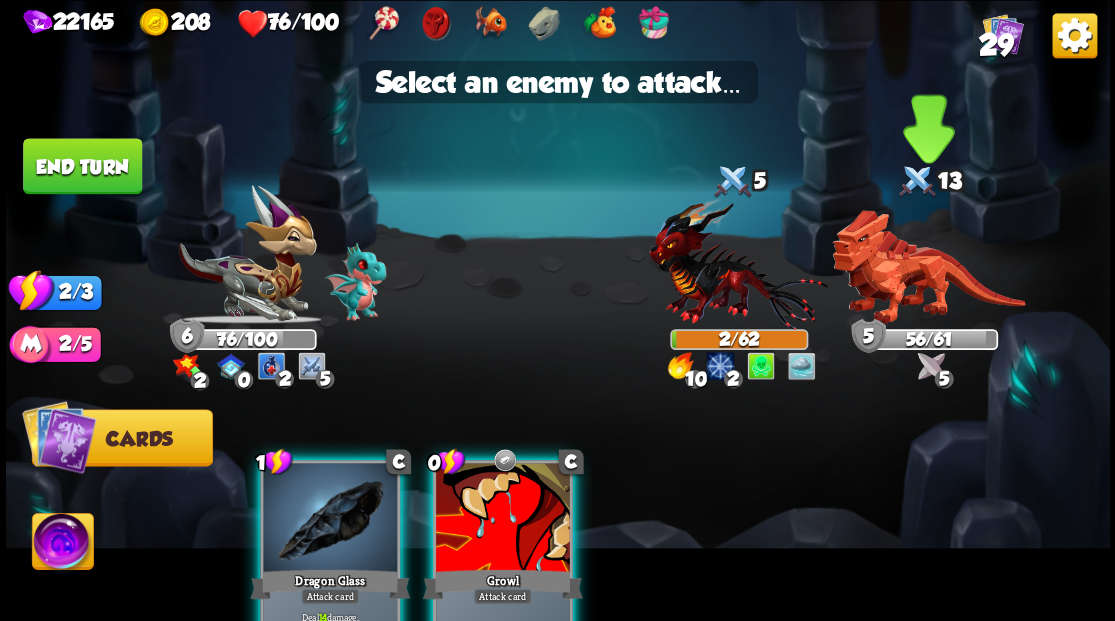 click at bounding box center (928, 267) 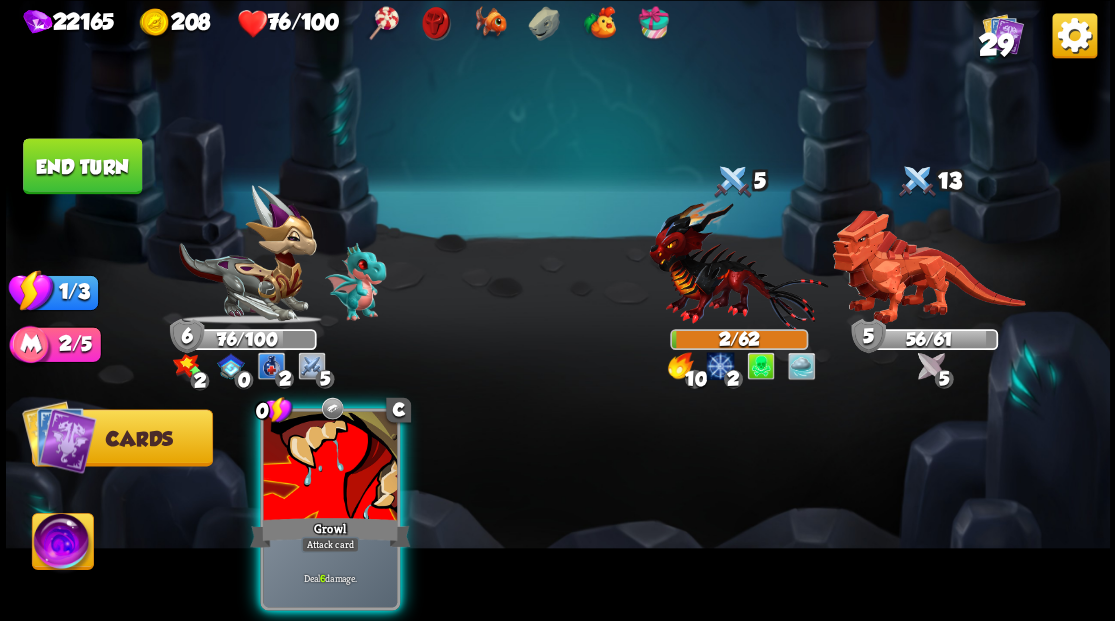 click at bounding box center [928, 267] 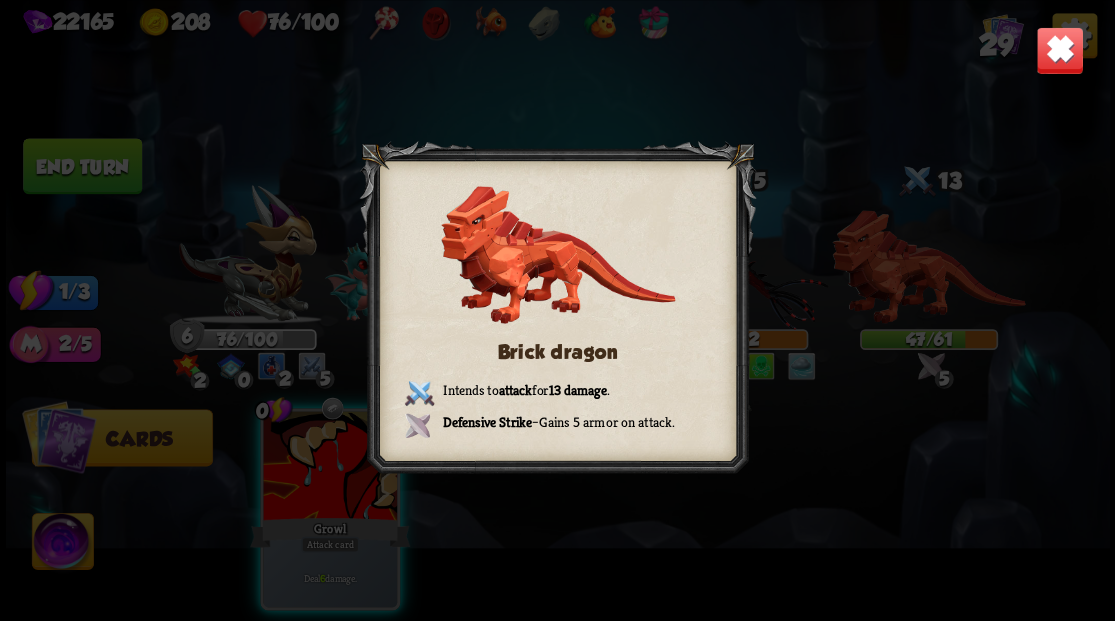 click at bounding box center [1059, 50] 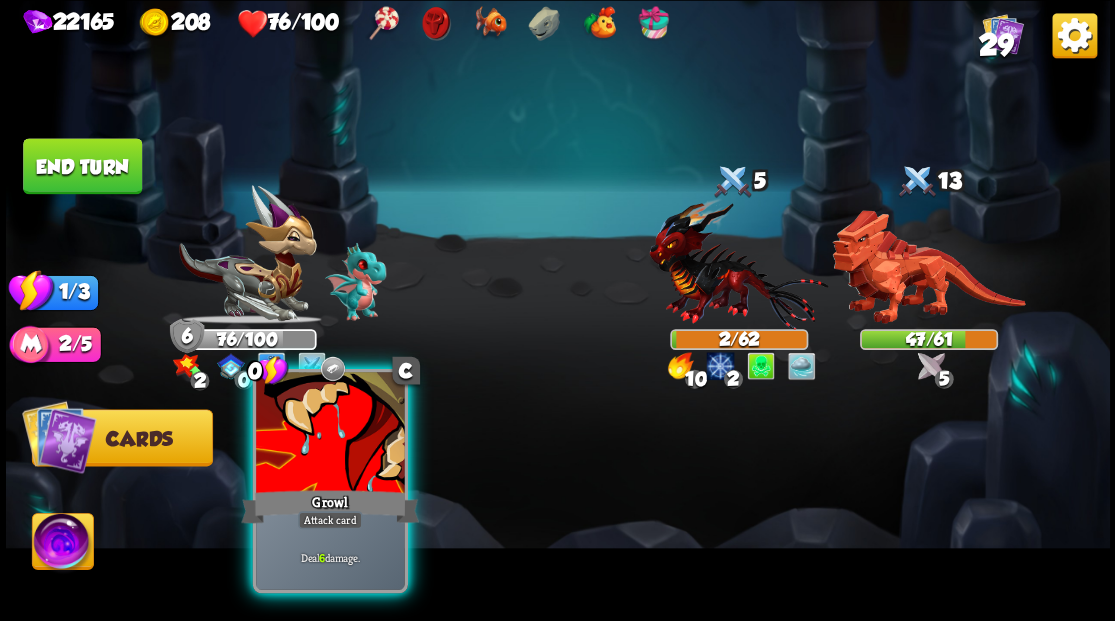 click at bounding box center [330, 434] 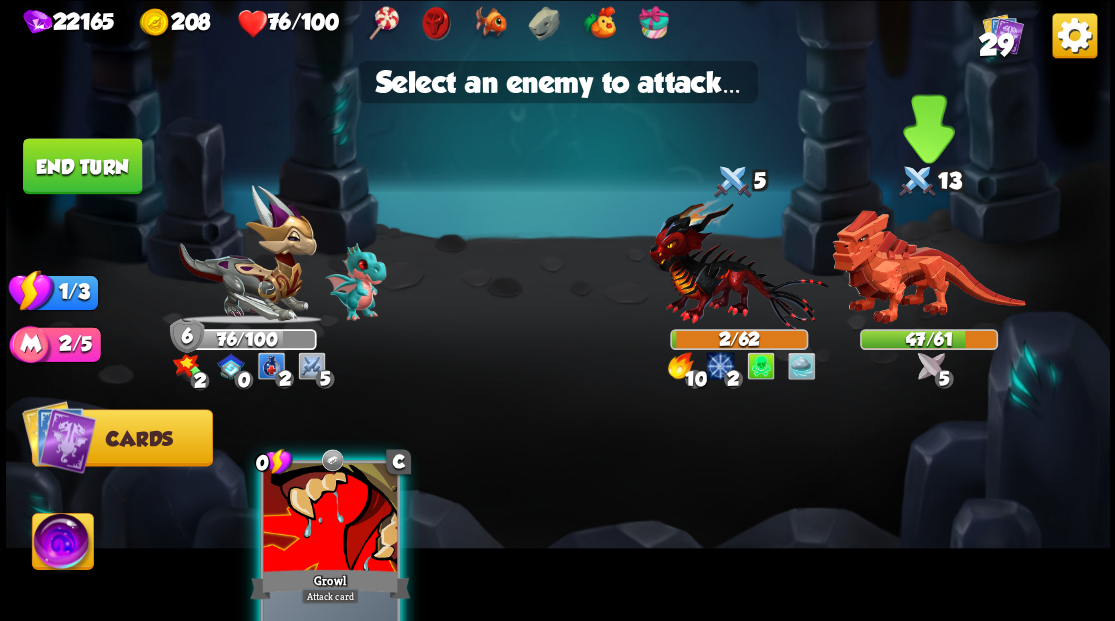 click at bounding box center (928, 267) 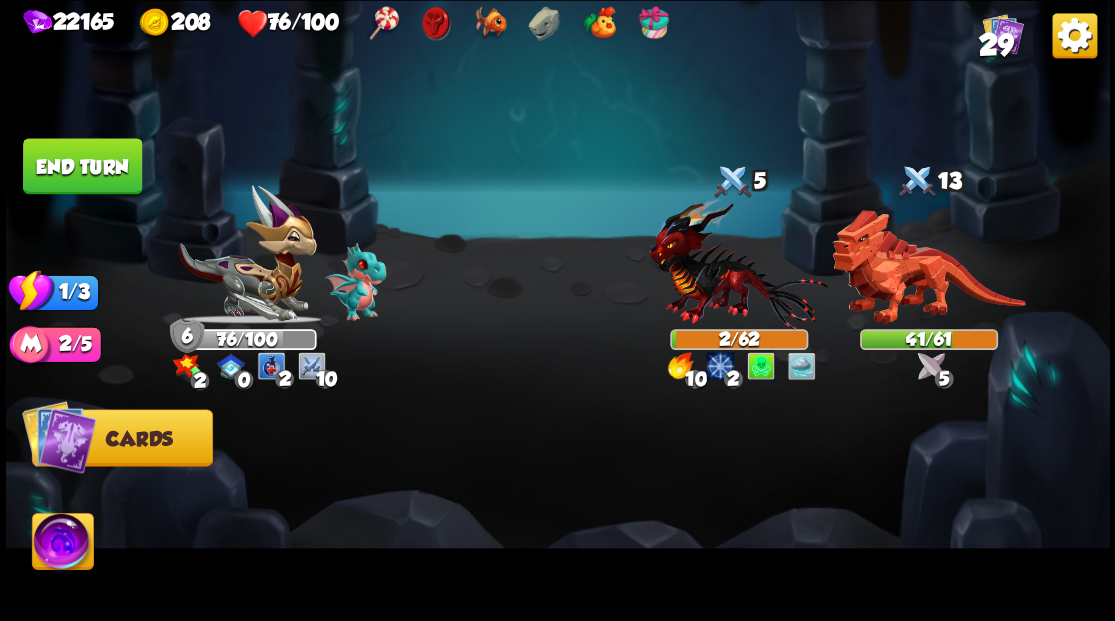 click on "End turn" at bounding box center [82, 166] 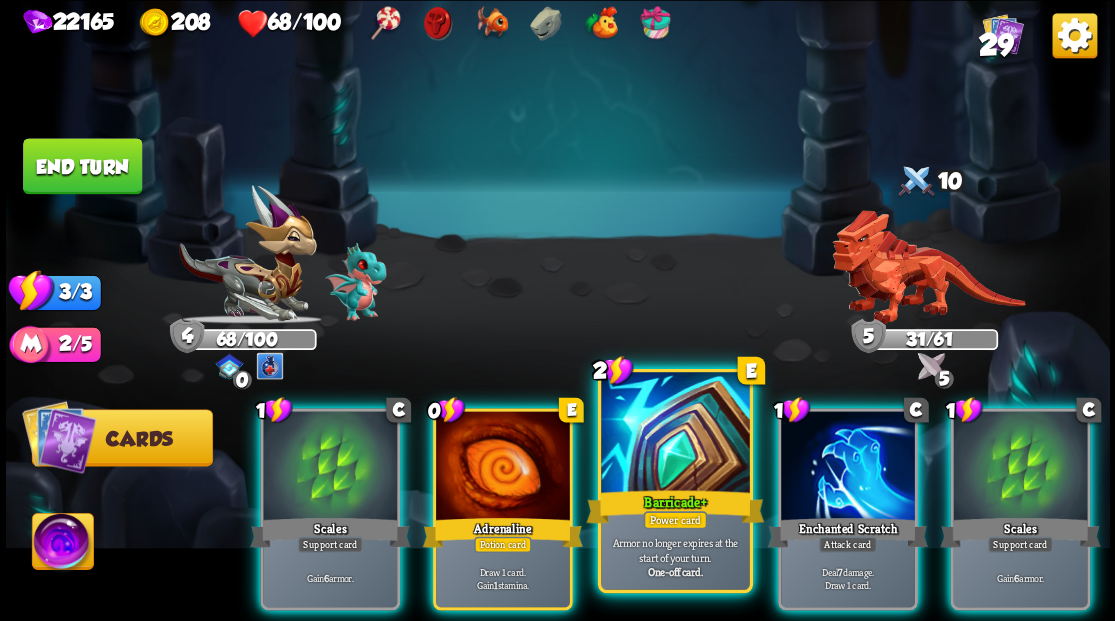 click at bounding box center (675, 434) 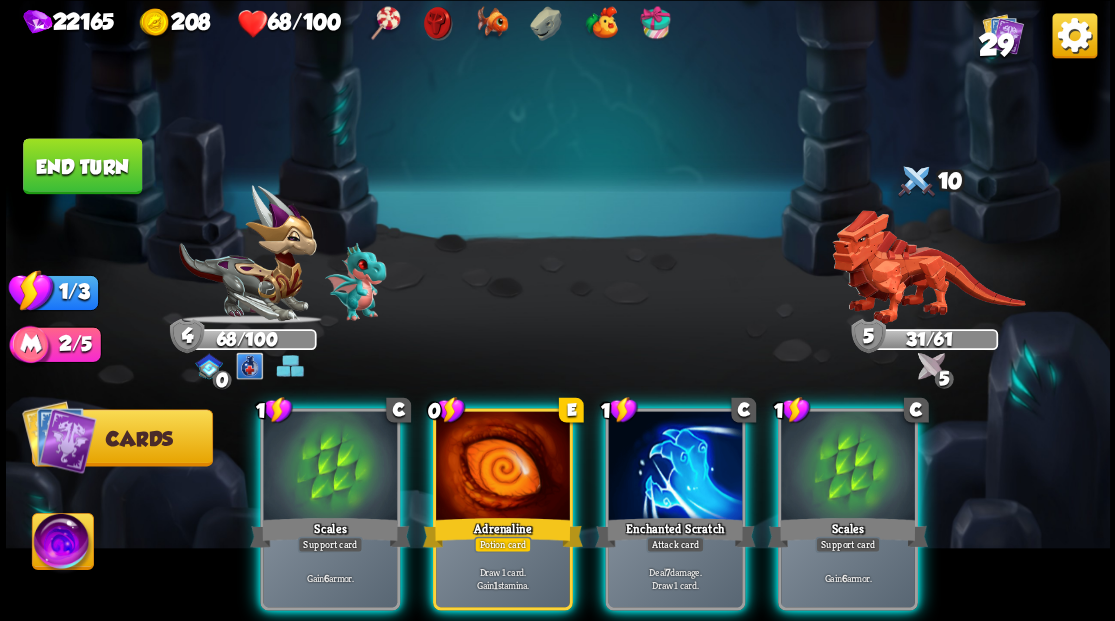 click at bounding box center (848, 467) 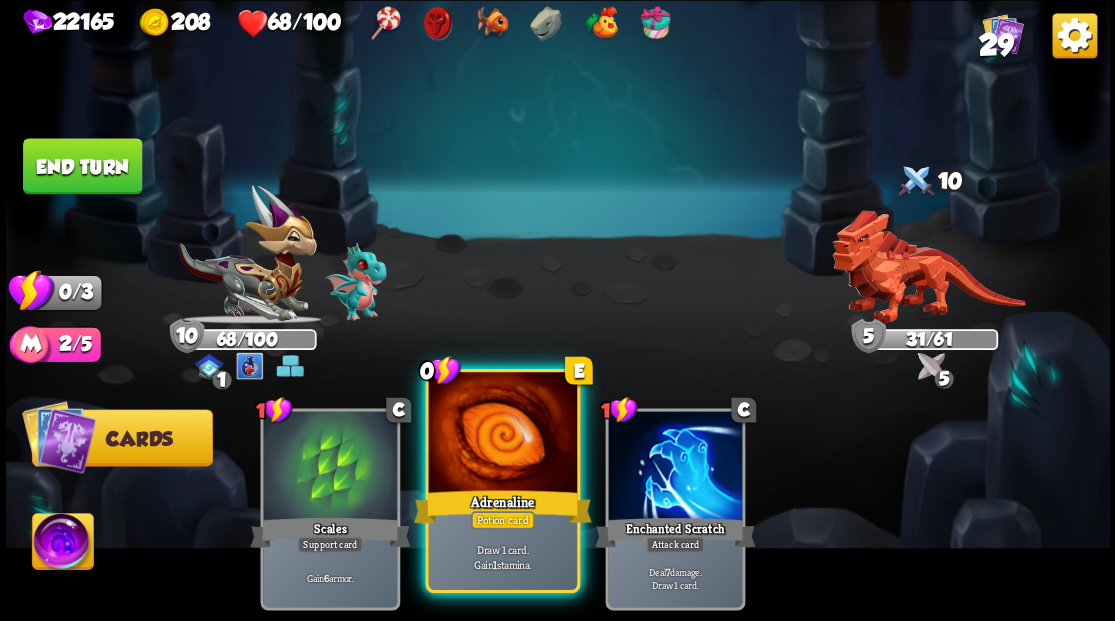 click at bounding box center [502, 434] 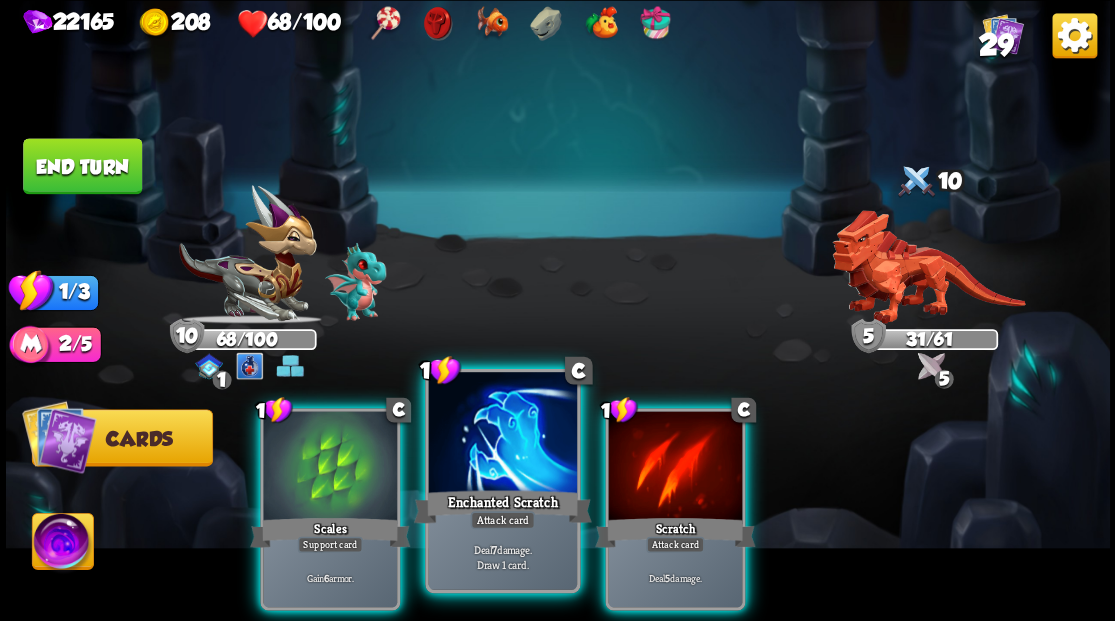click at bounding box center [502, 434] 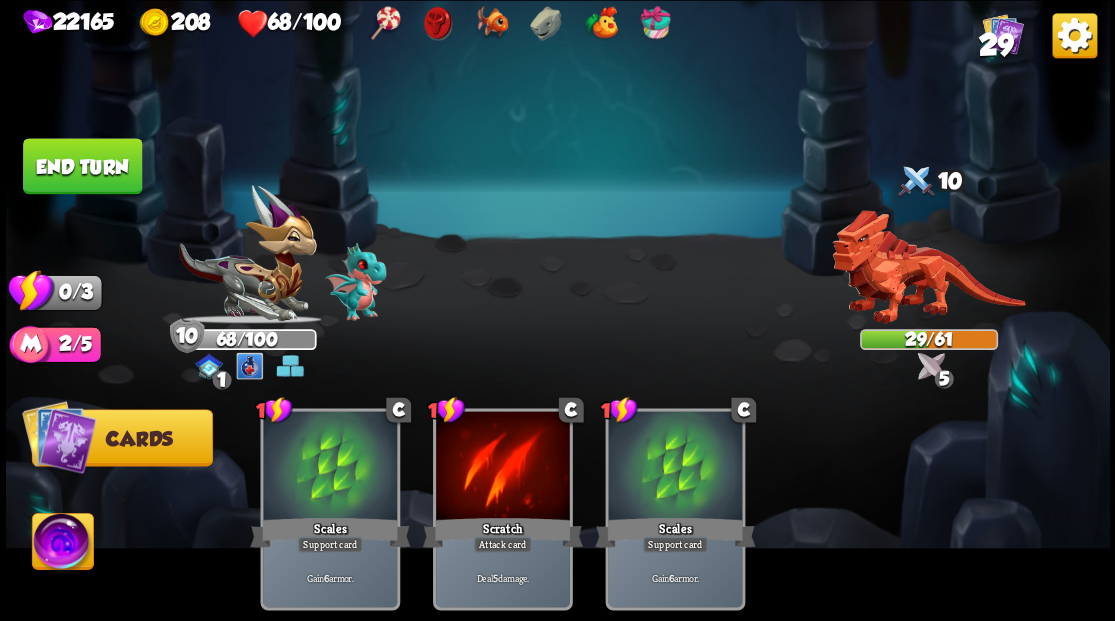 click on "End turn" at bounding box center [82, 165] 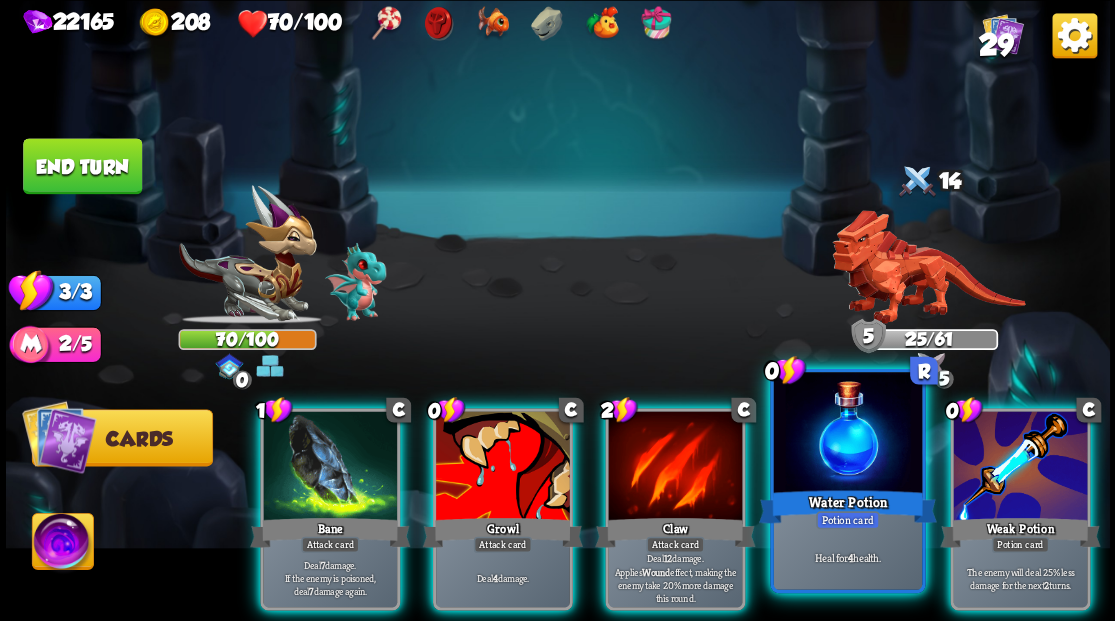click at bounding box center (847, 434) 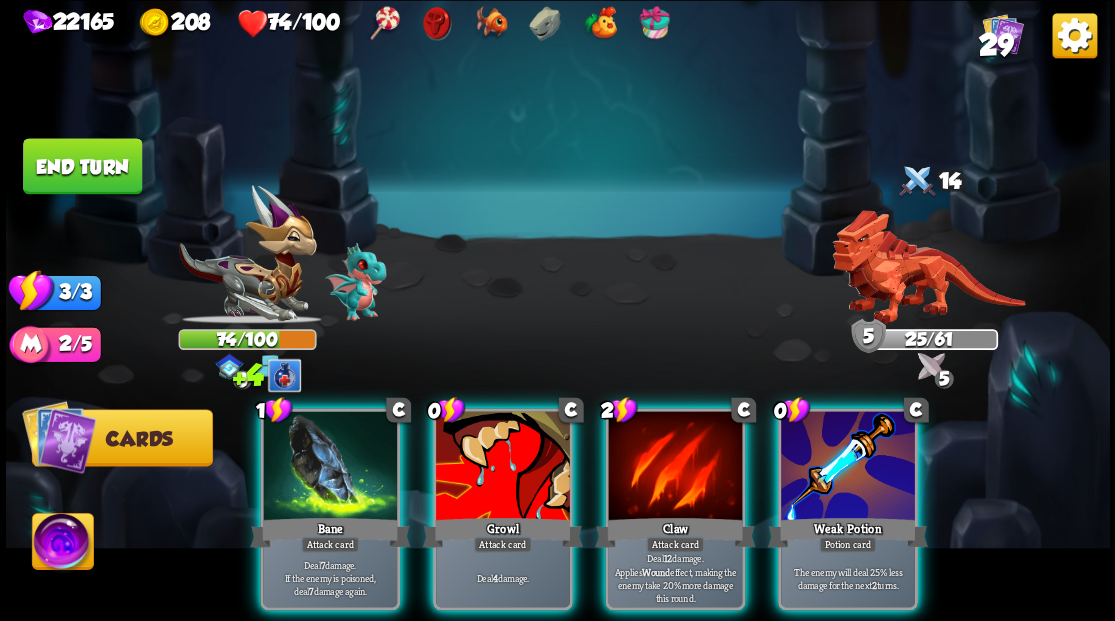 click at bounding box center (848, 467) 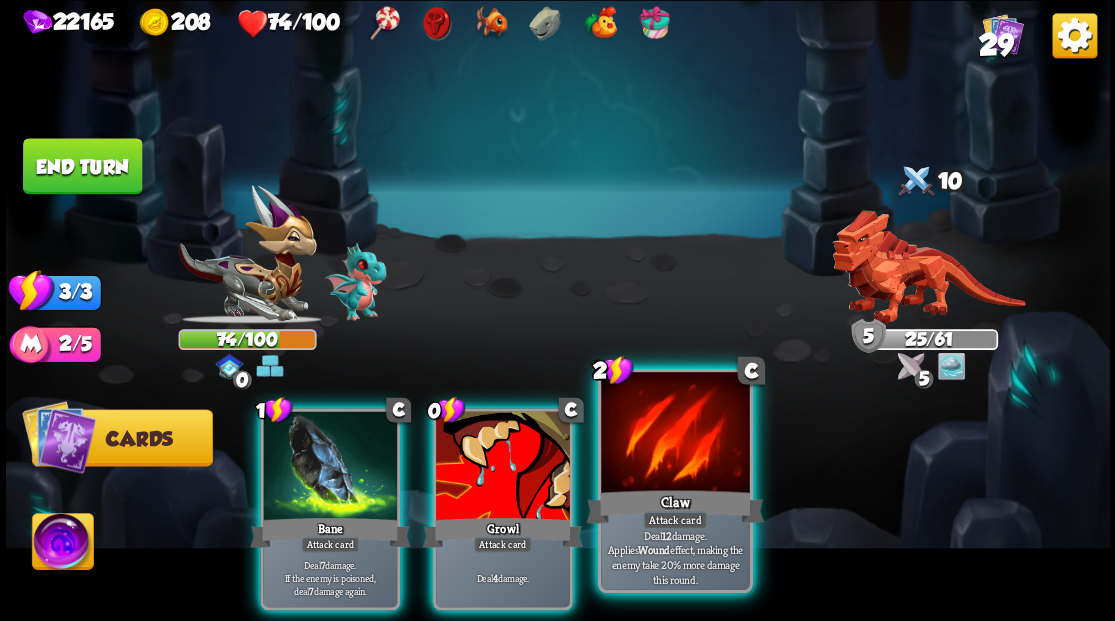 click at bounding box center [675, 434] 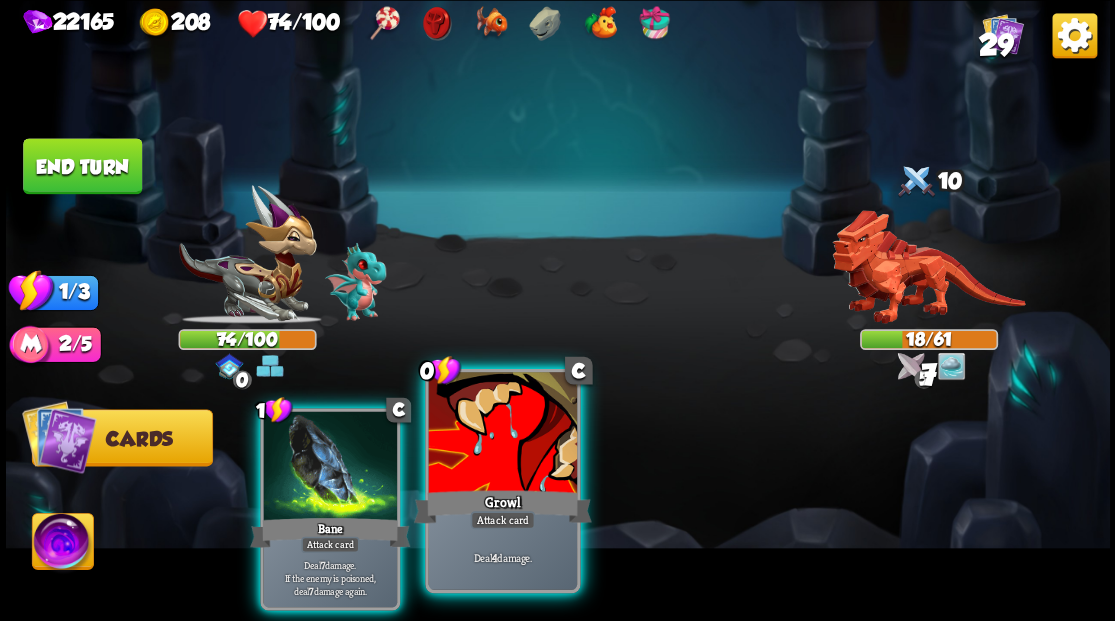 click at bounding box center [502, 434] 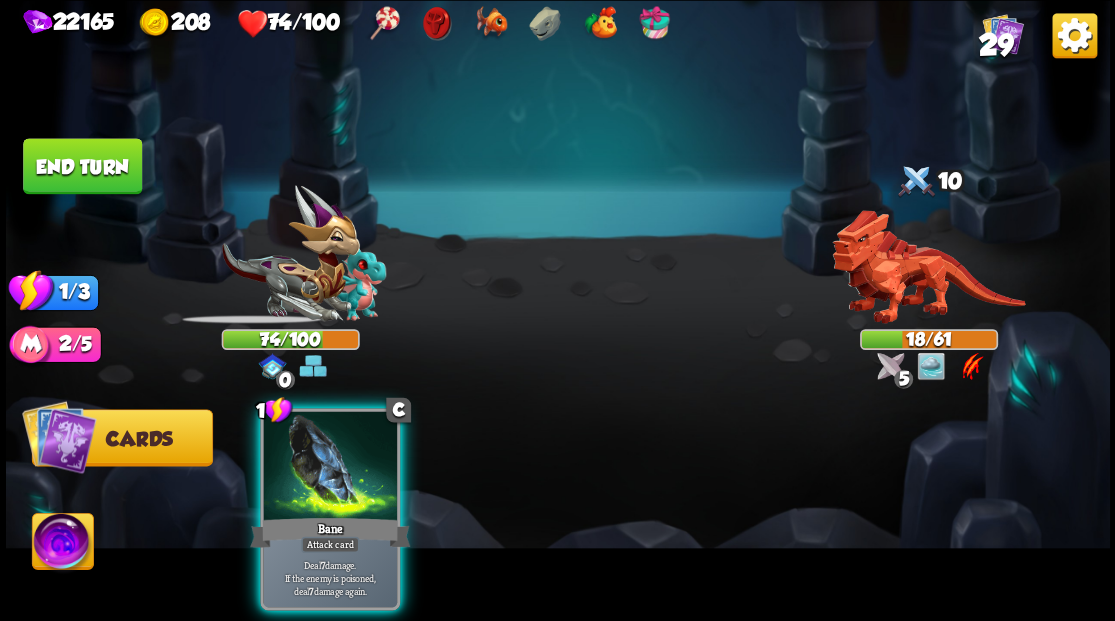 click at bounding box center [330, 467] 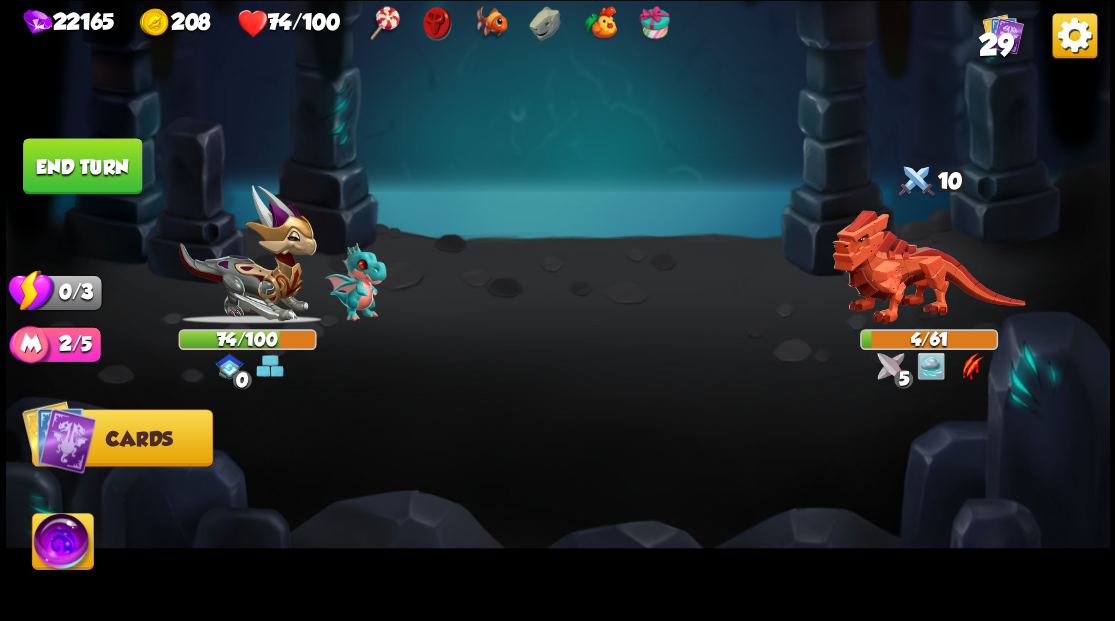 click on "End turn" at bounding box center (82, 166) 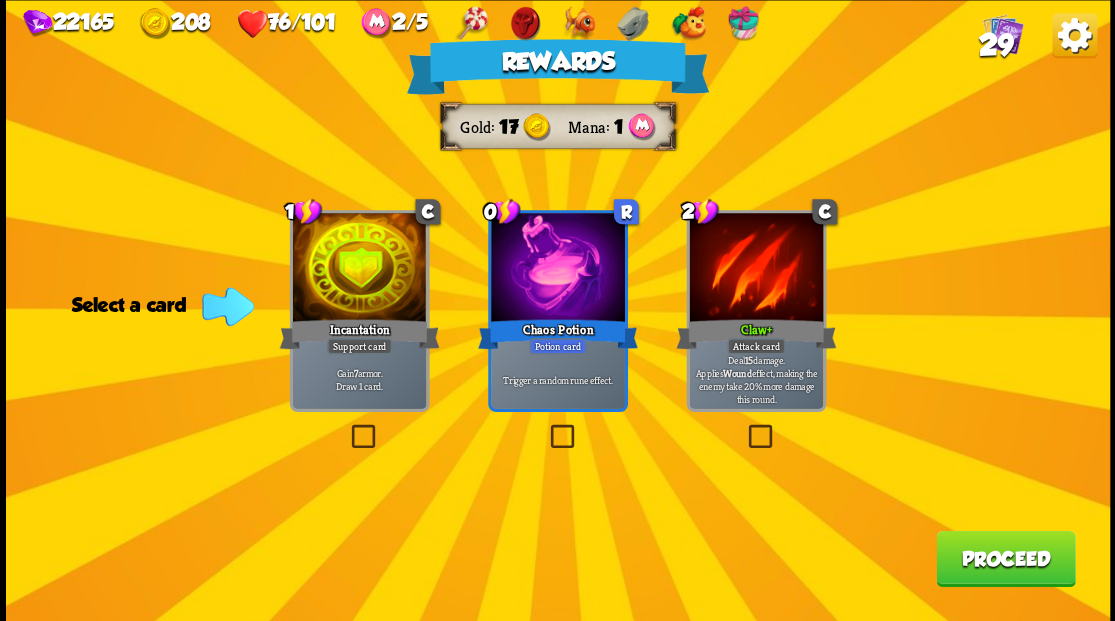 click on "29" at bounding box center (995, 45) 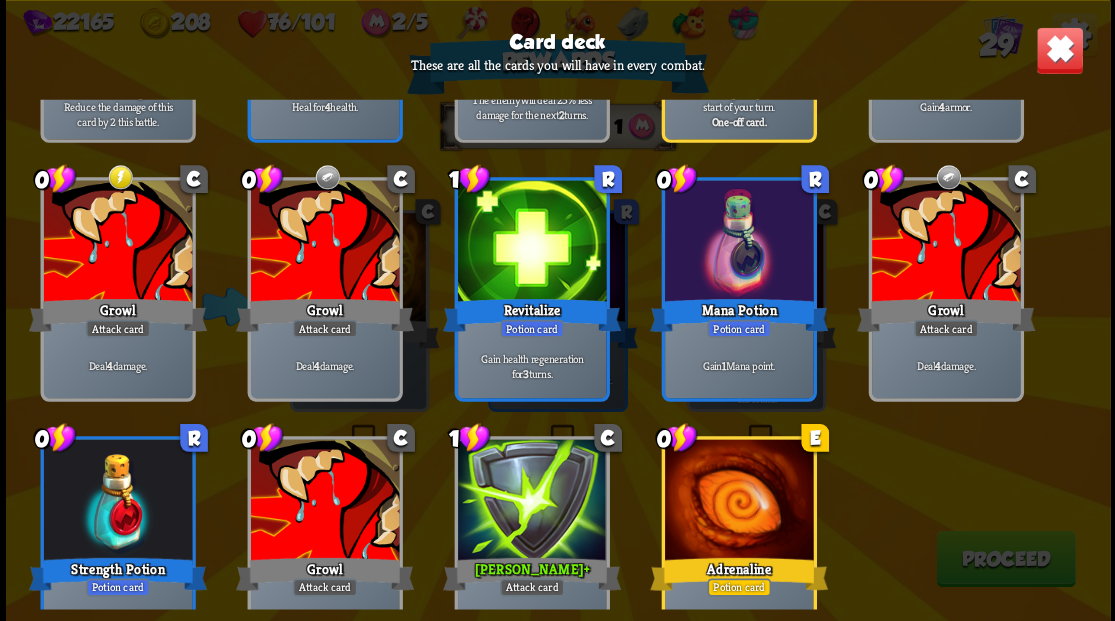 scroll, scrollTop: 1229, scrollLeft: 0, axis: vertical 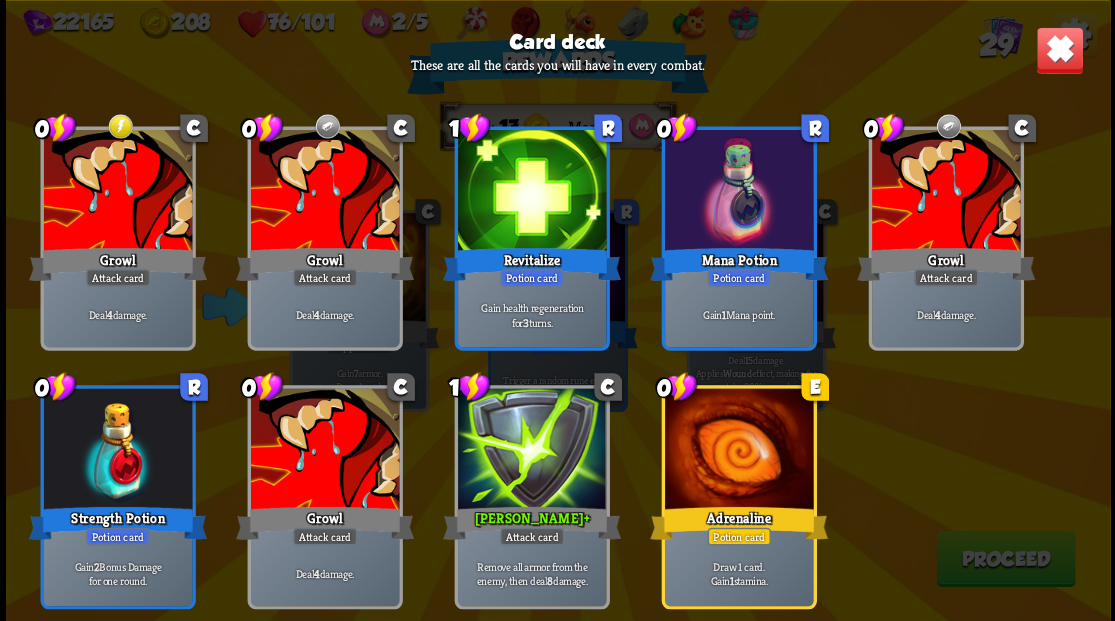 click at bounding box center [1059, 50] 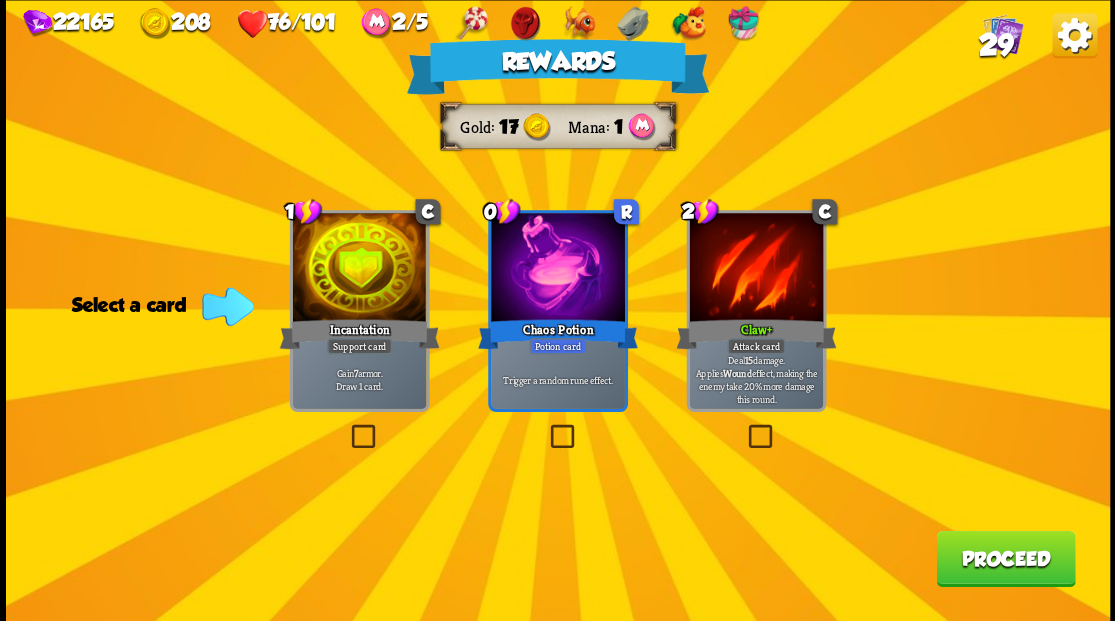 click at bounding box center (546, 427) 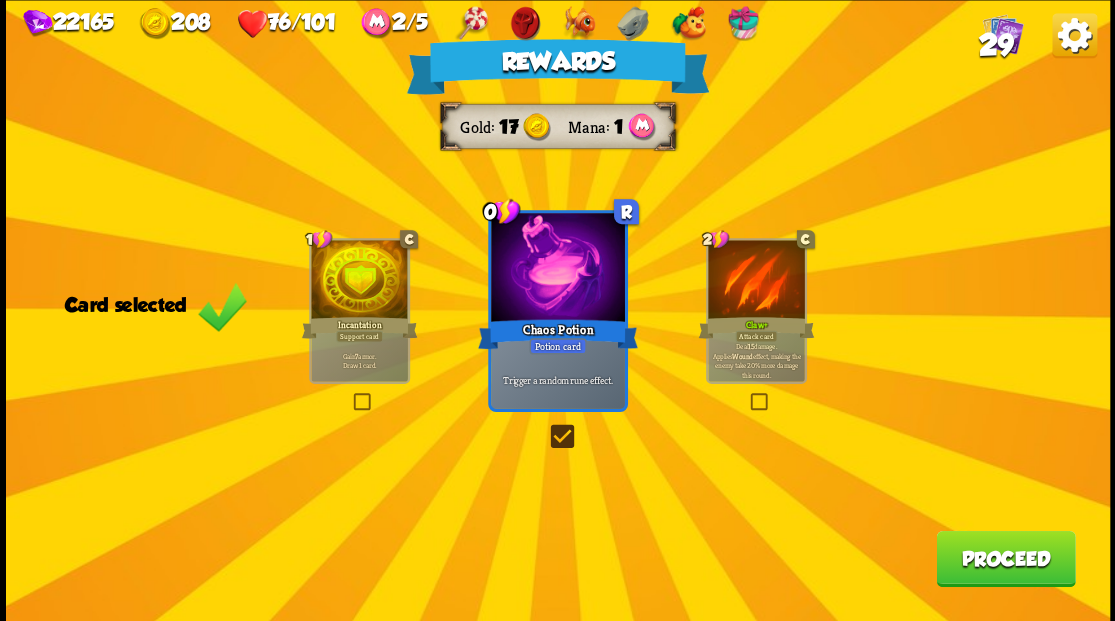 click on "Proceed" at bounding box center [1005, 558] 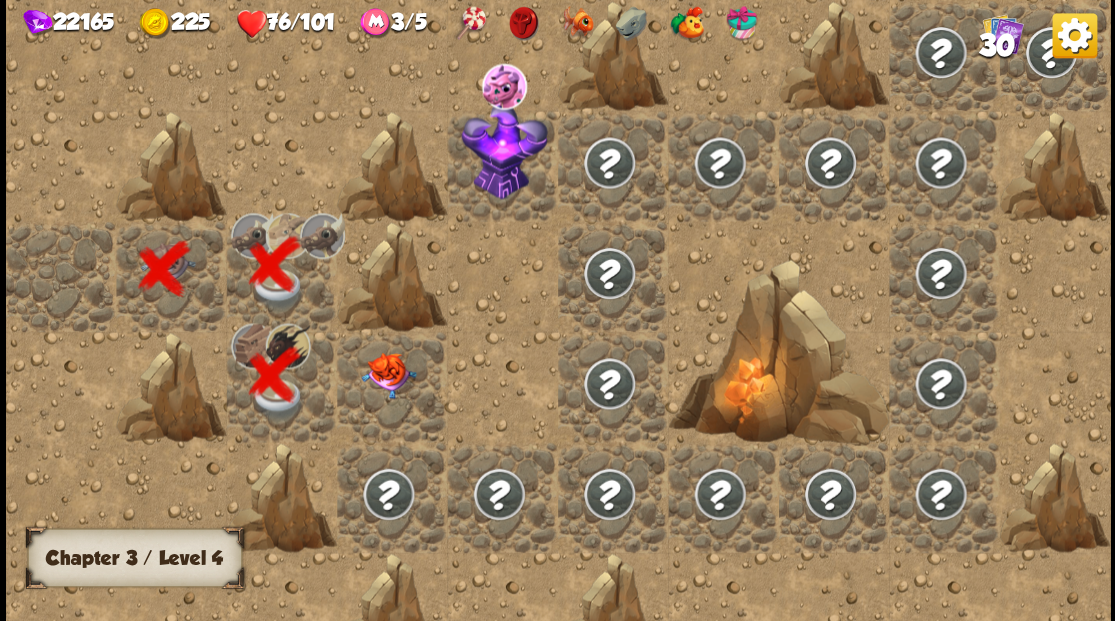 click at bounding box center [388, 375] 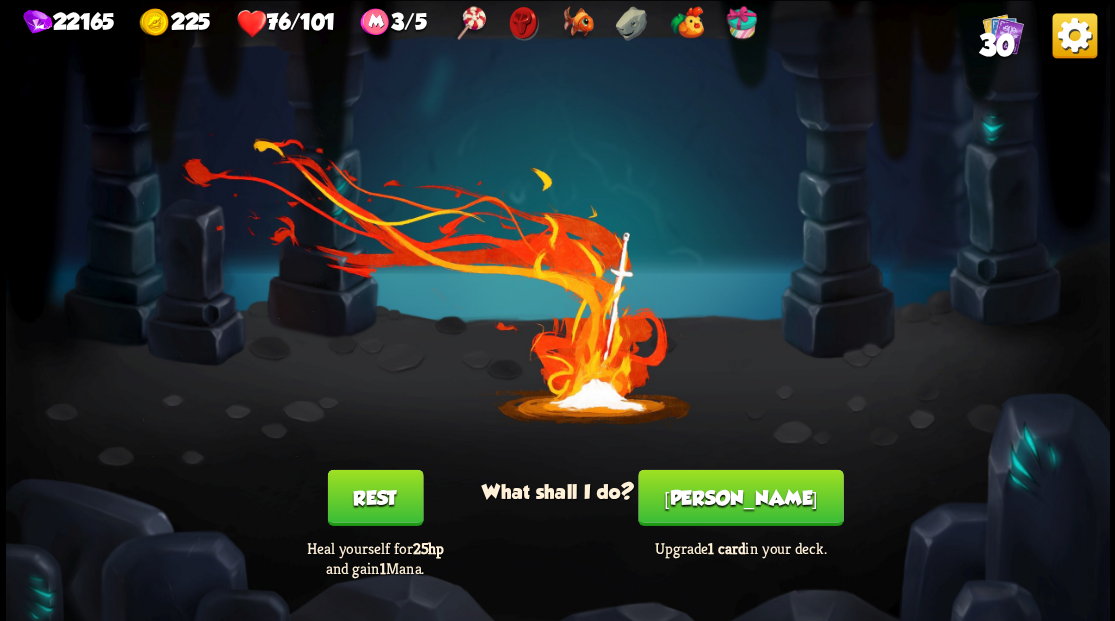 click on "[PERSON_NAME]" at bounding box center [740, 497] 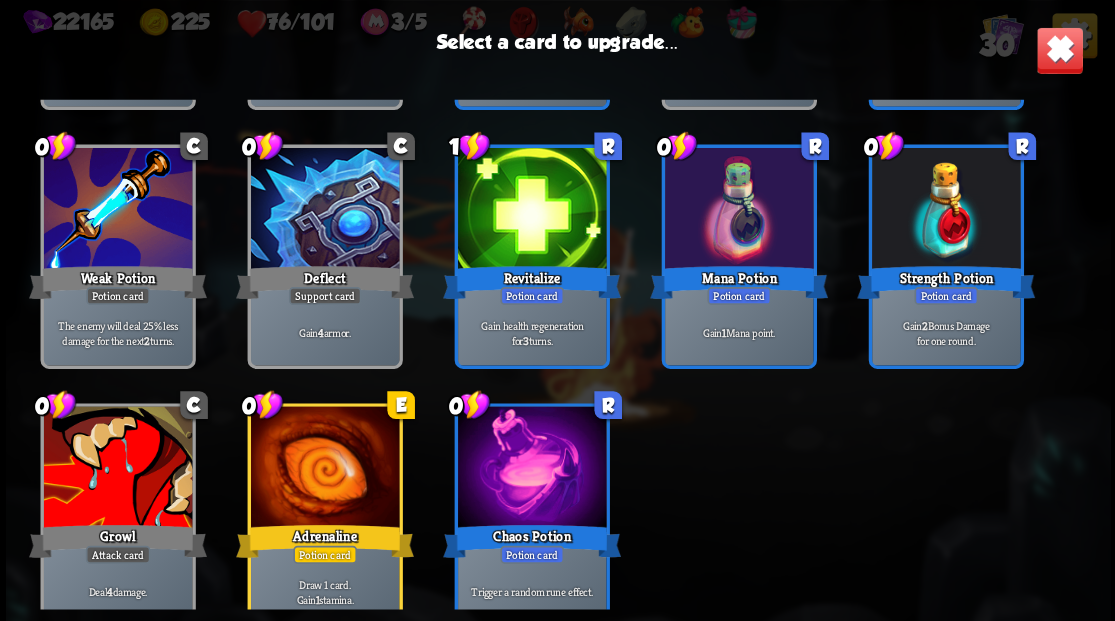 scroll, scrollTop: 929, scrollLeft: 0, axis: vertical 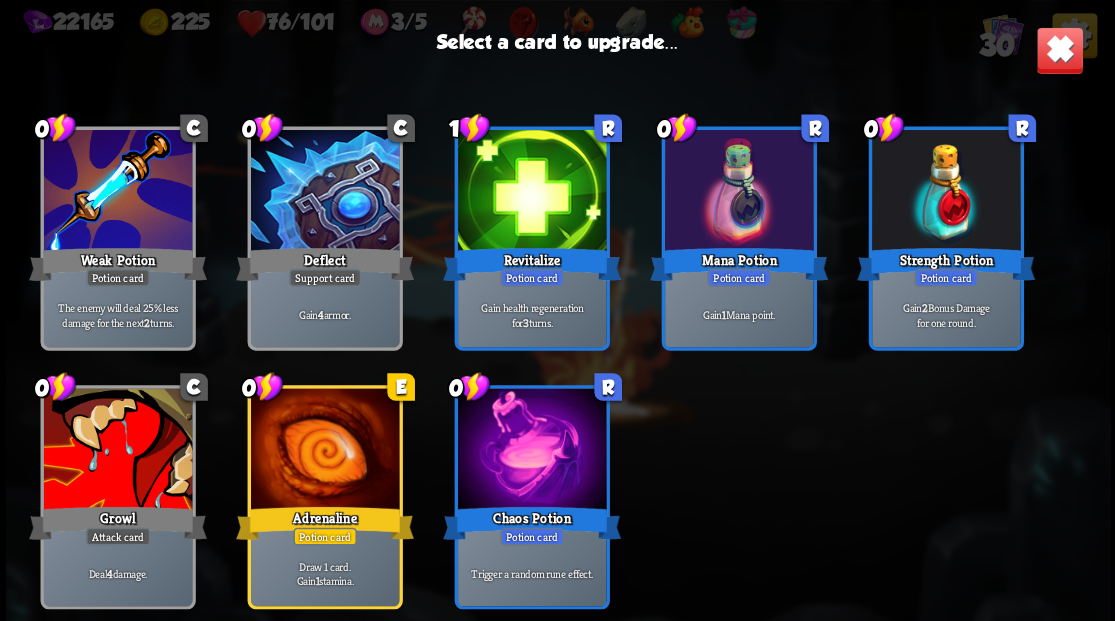 click at bounding box center (117, 450) 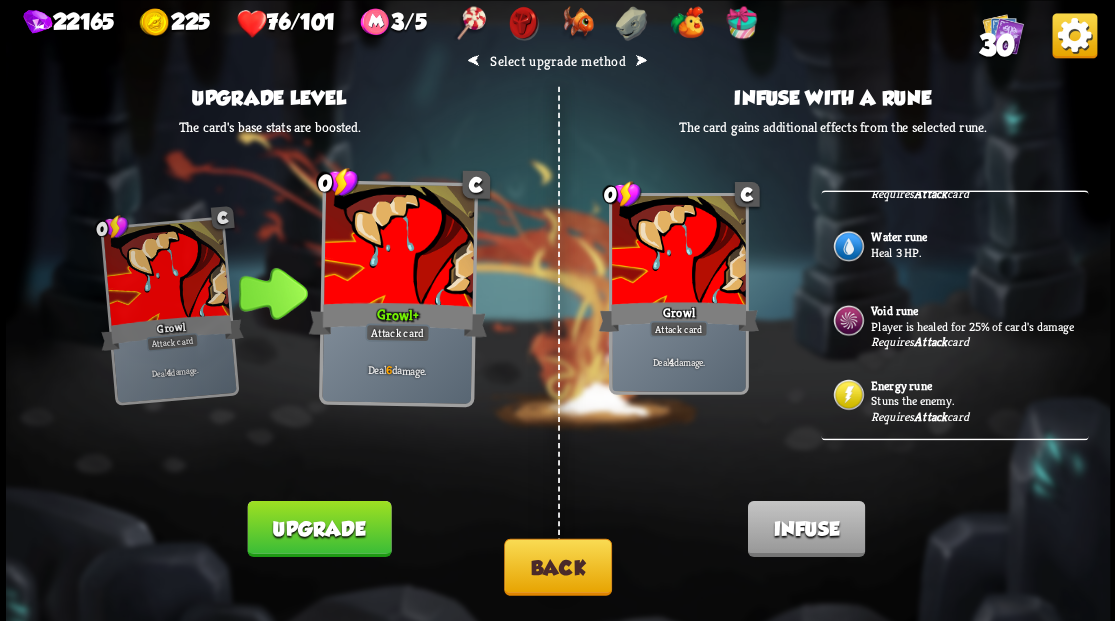 scroll, scrollTop: 274, scrollLeft: 0, axis: vertical 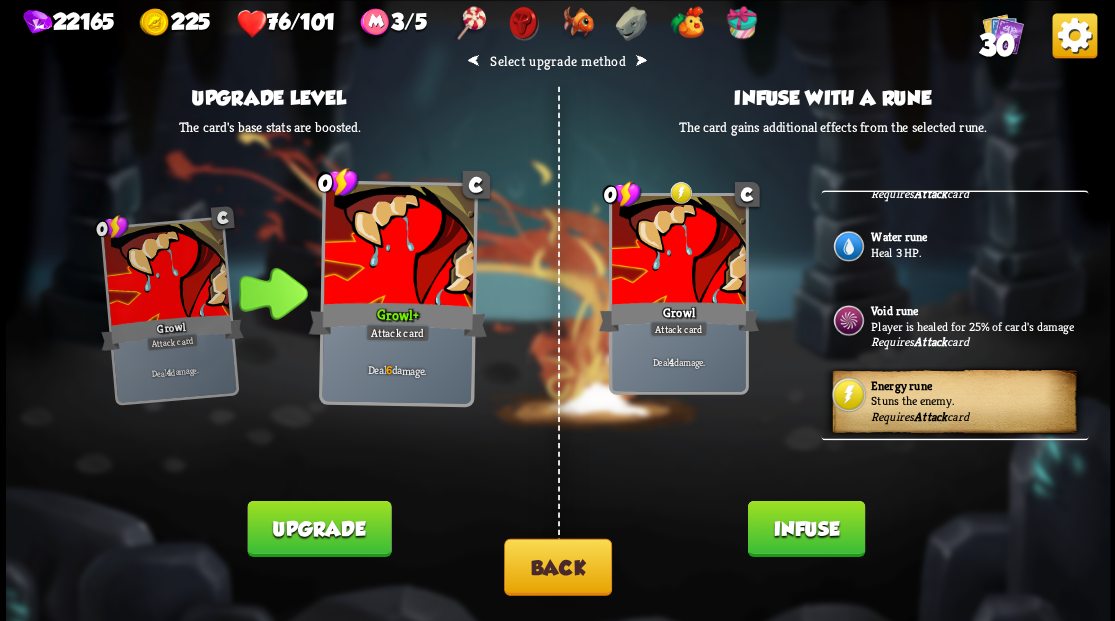 click on "Infuse" at bounding box center [805, 528] 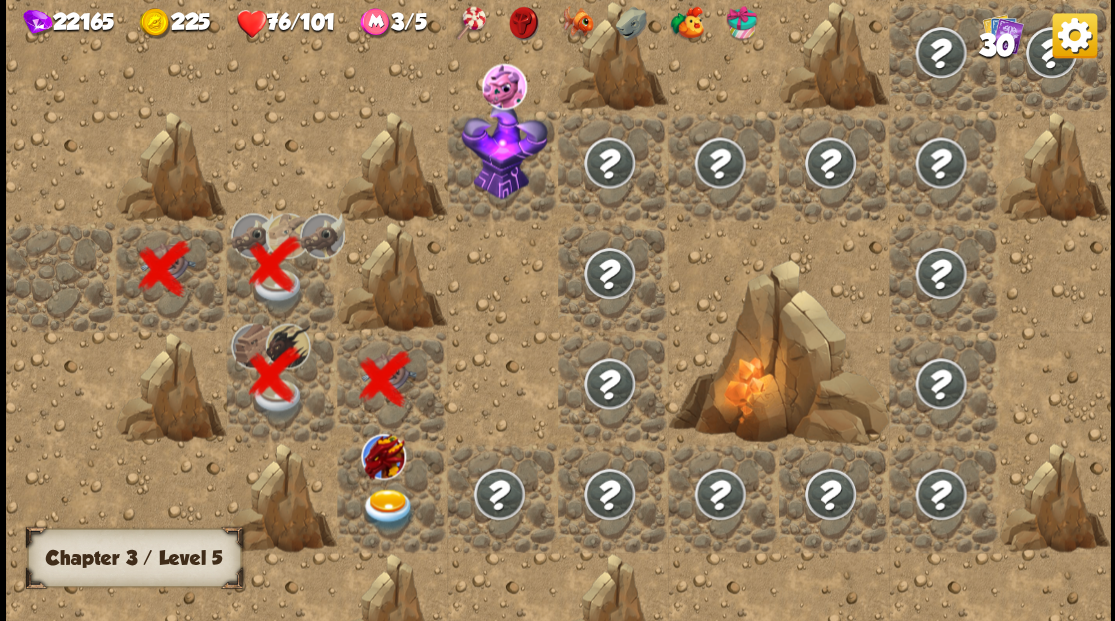 click at bounding box center (388, 509) 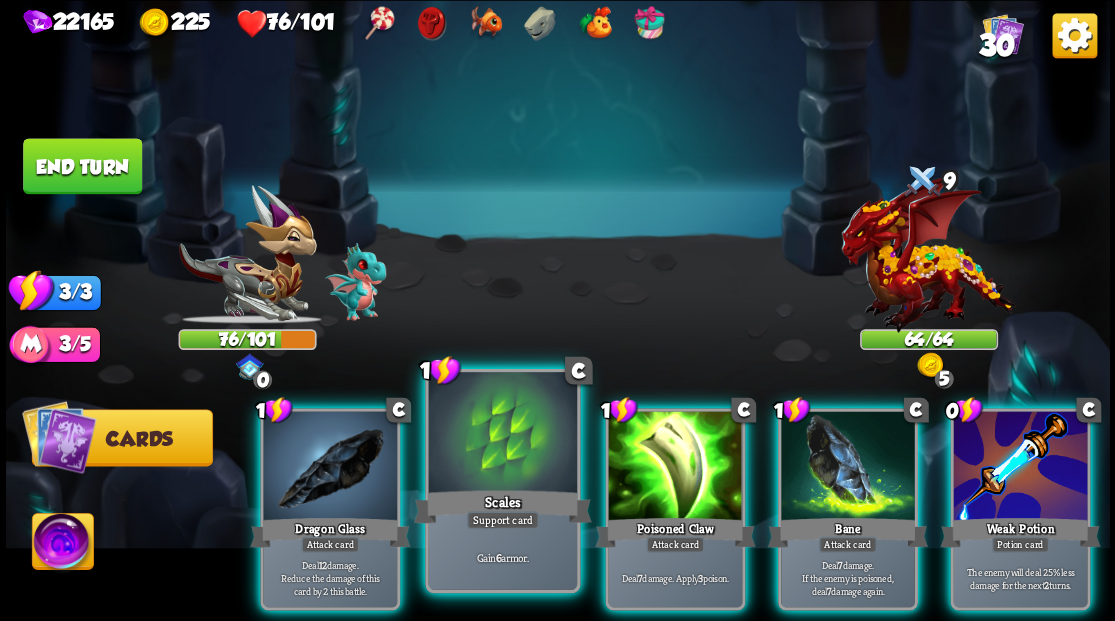 click at bounding box center (502, 434) 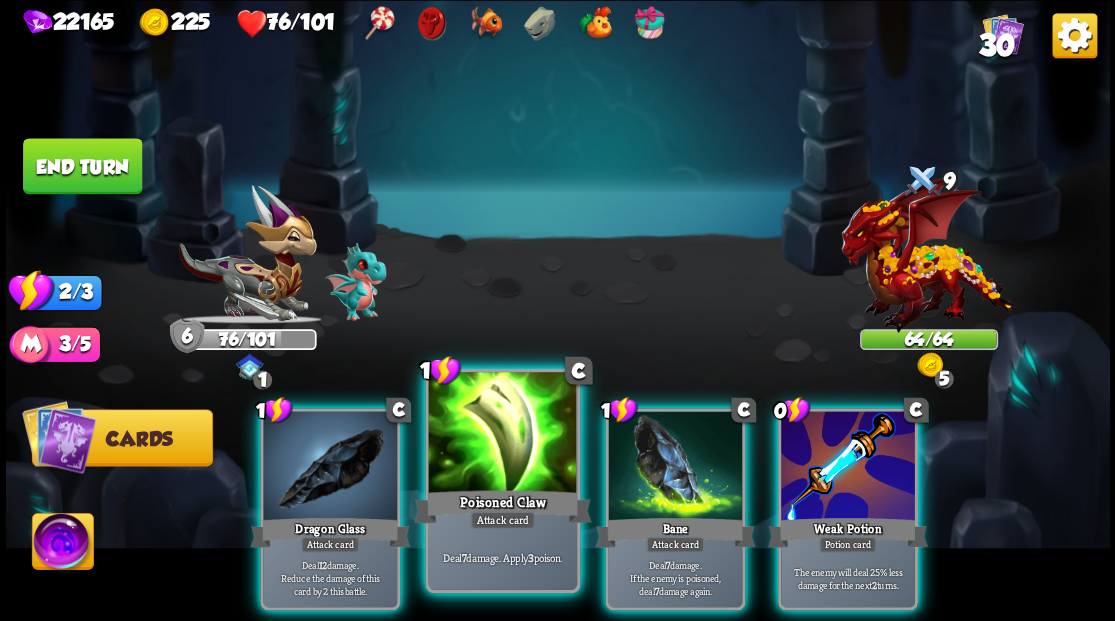 click at bounding box center [502, 434] 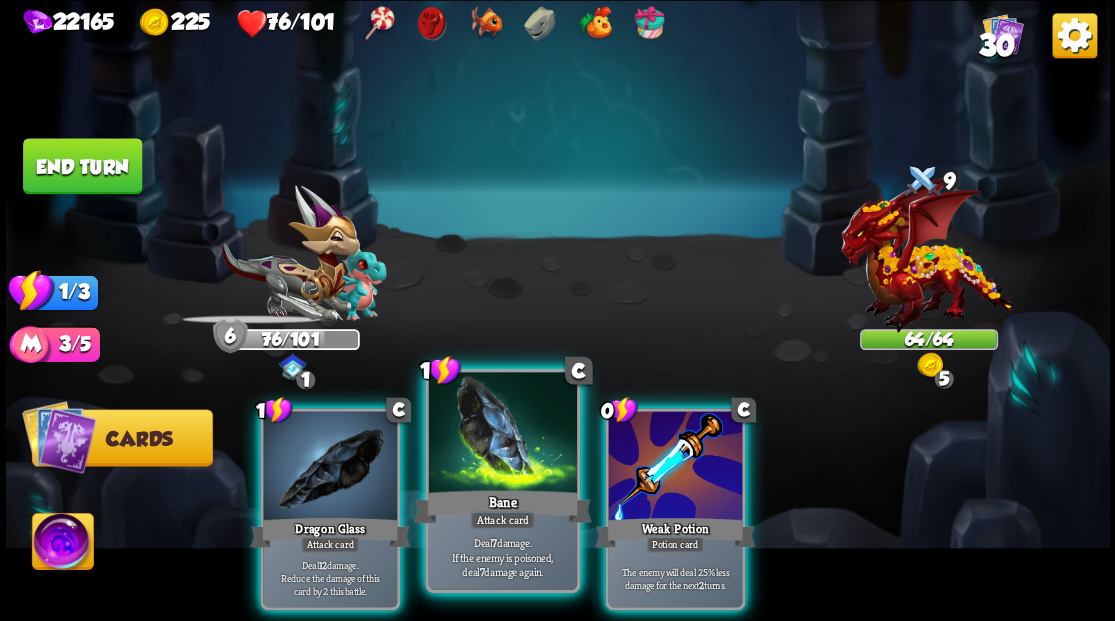 click at bounding box center [502, 434] 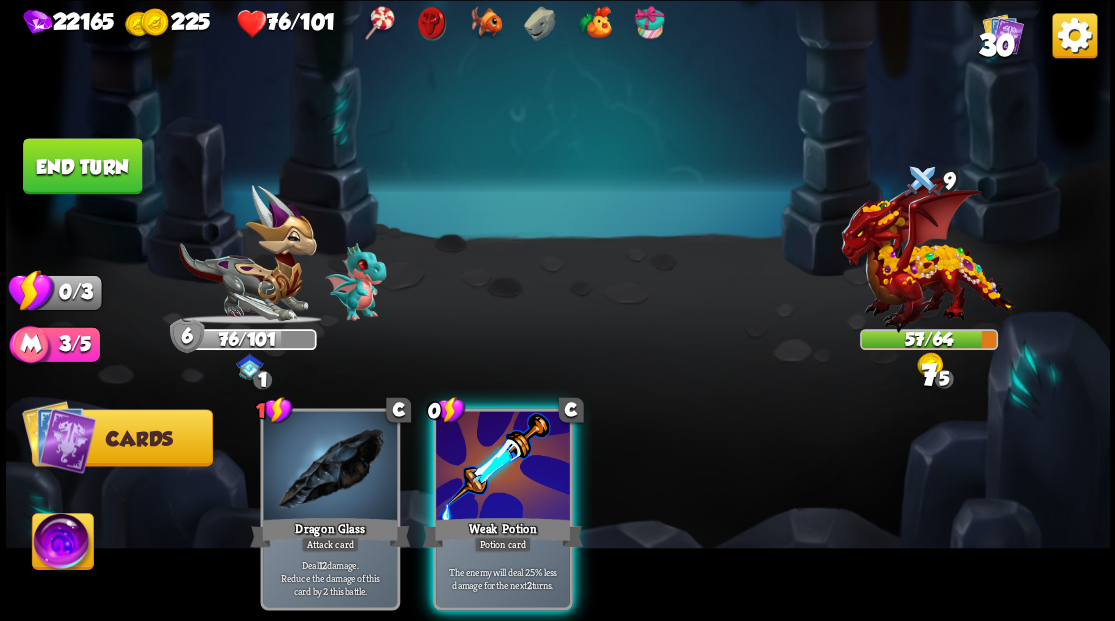 click at bounding box center [503, 467] 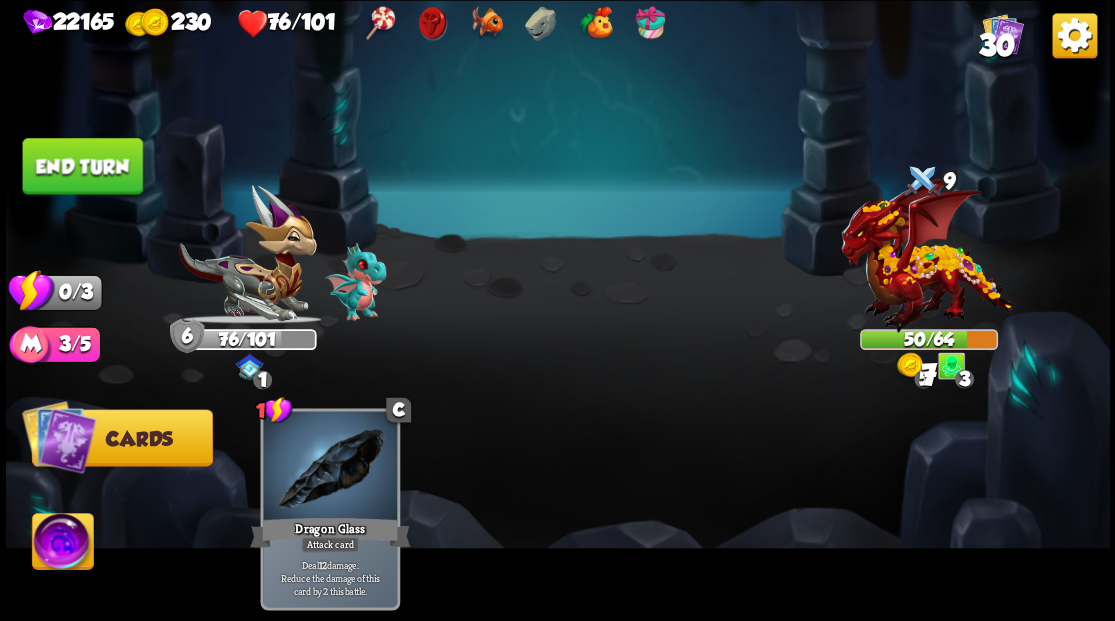 click on "End turn" at bounding box center [82, 166] 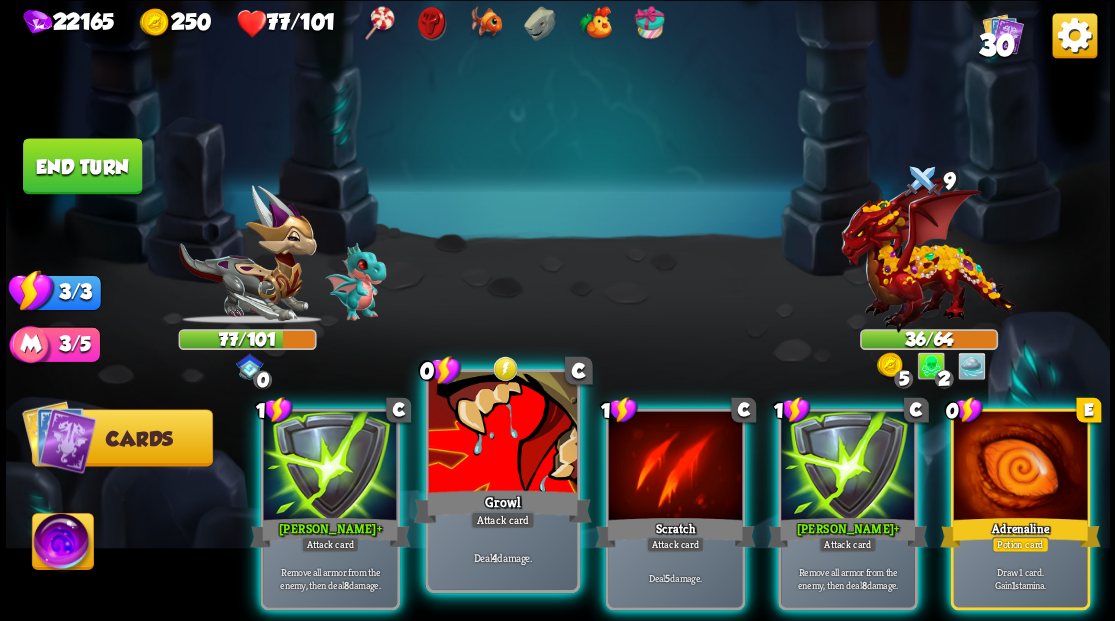 click at bounding box center (502, 434) 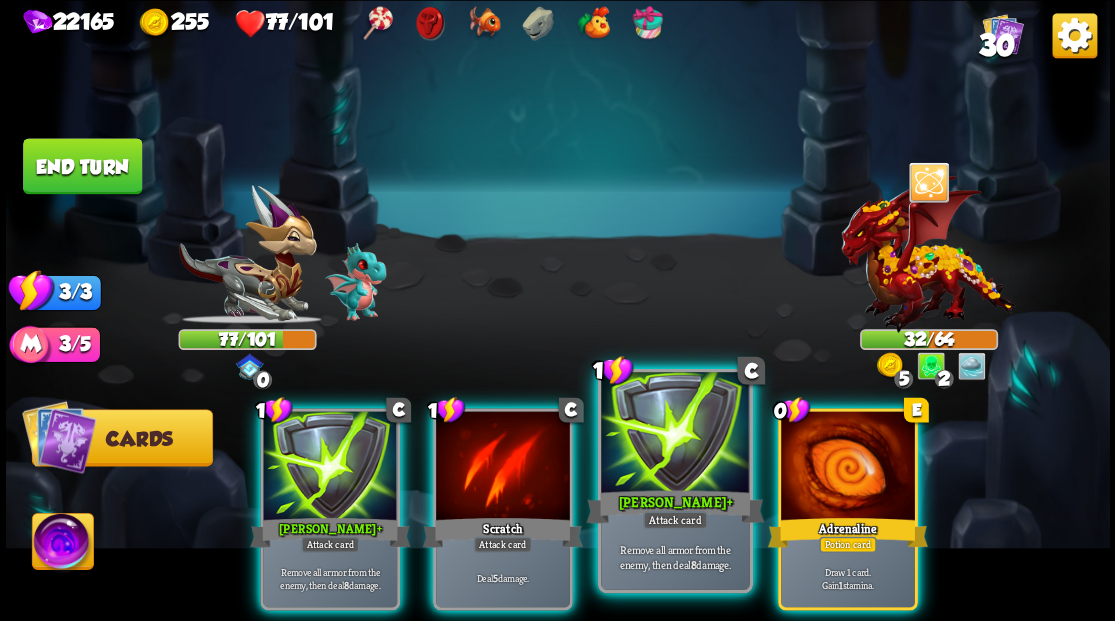 click at bounding box center (675, 434) 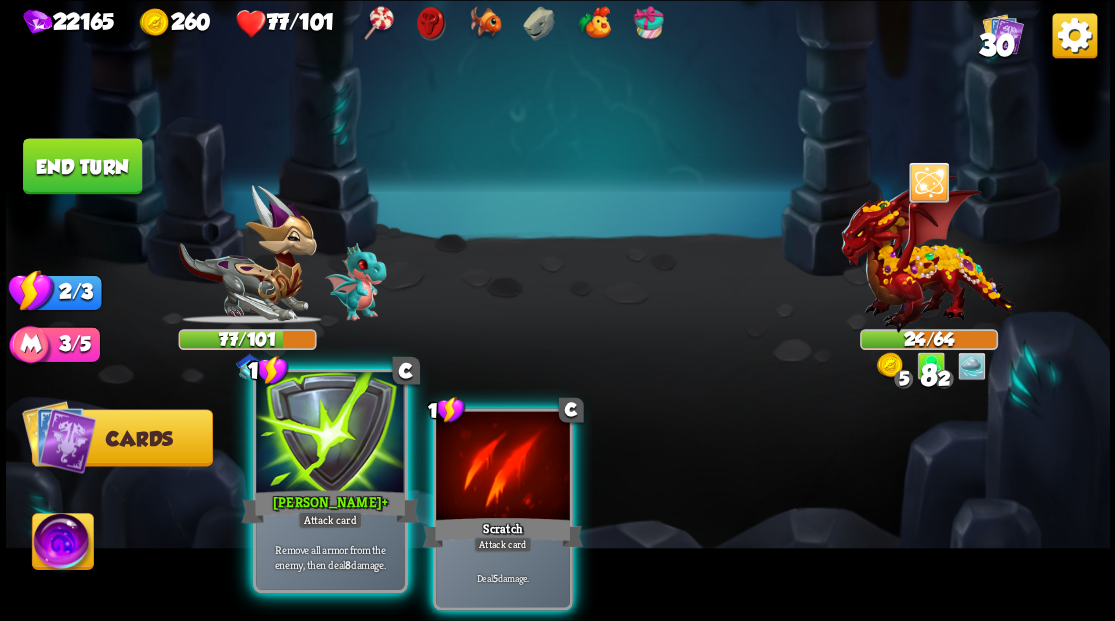 click at bounding box center (330, 434) 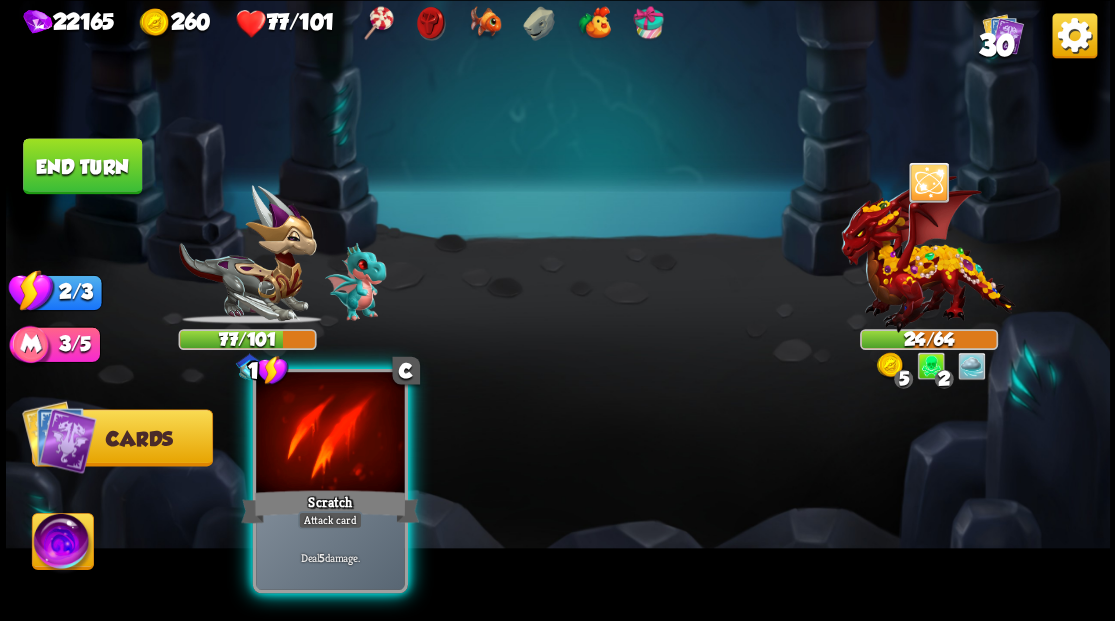 click at bounding box center (330, 434) 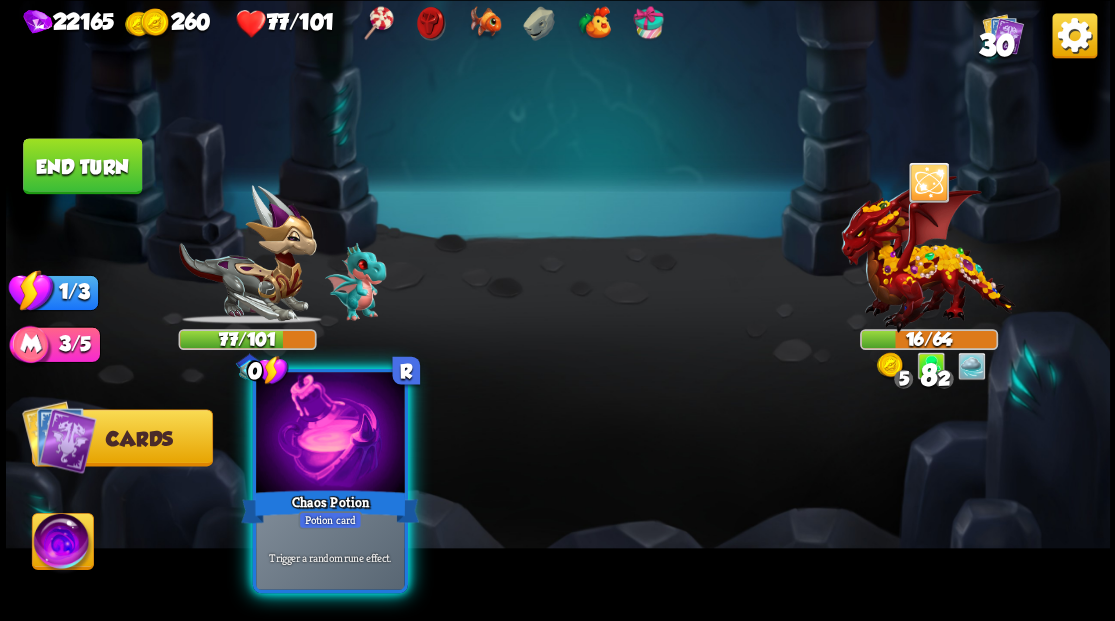 click at bounding box center (330, 434) 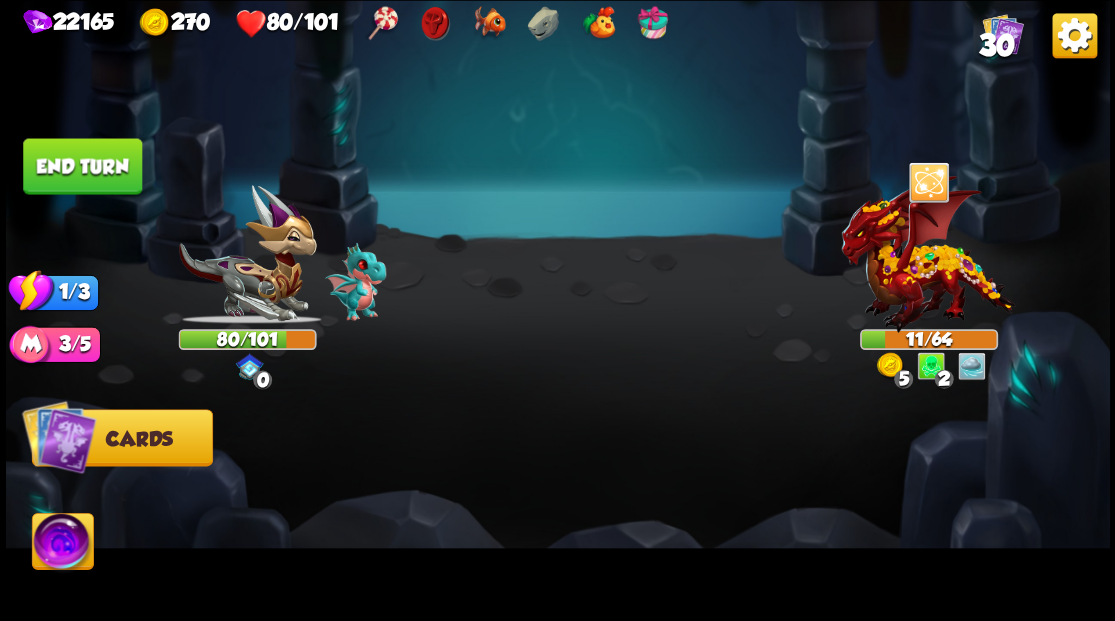 click on "End turn" at bounding box center (82, 166) 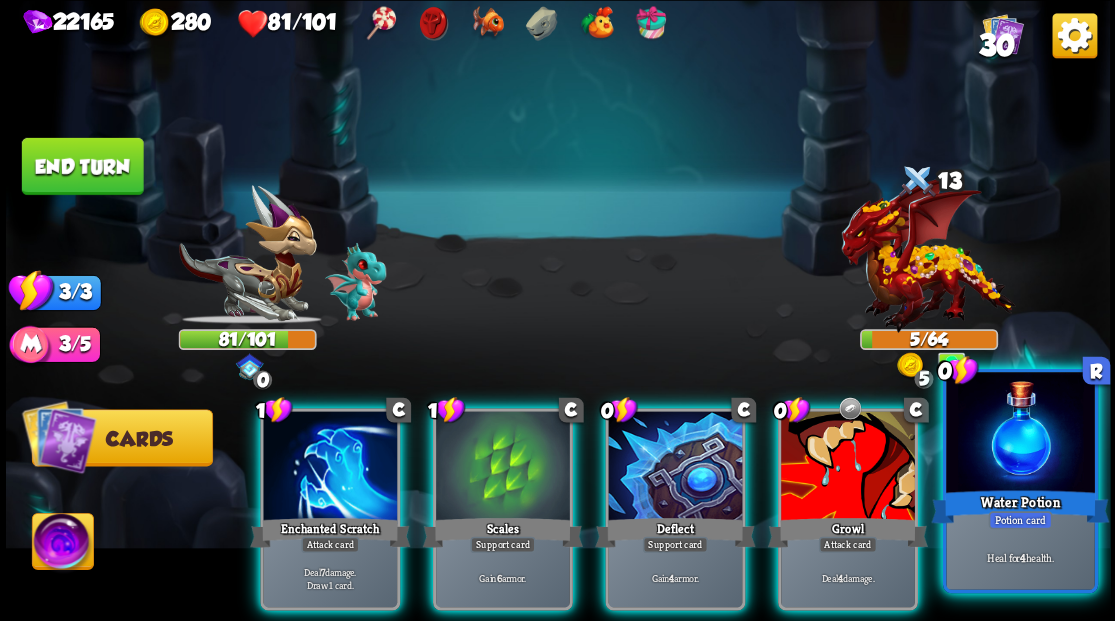 click at bounding box center (1020, 434) 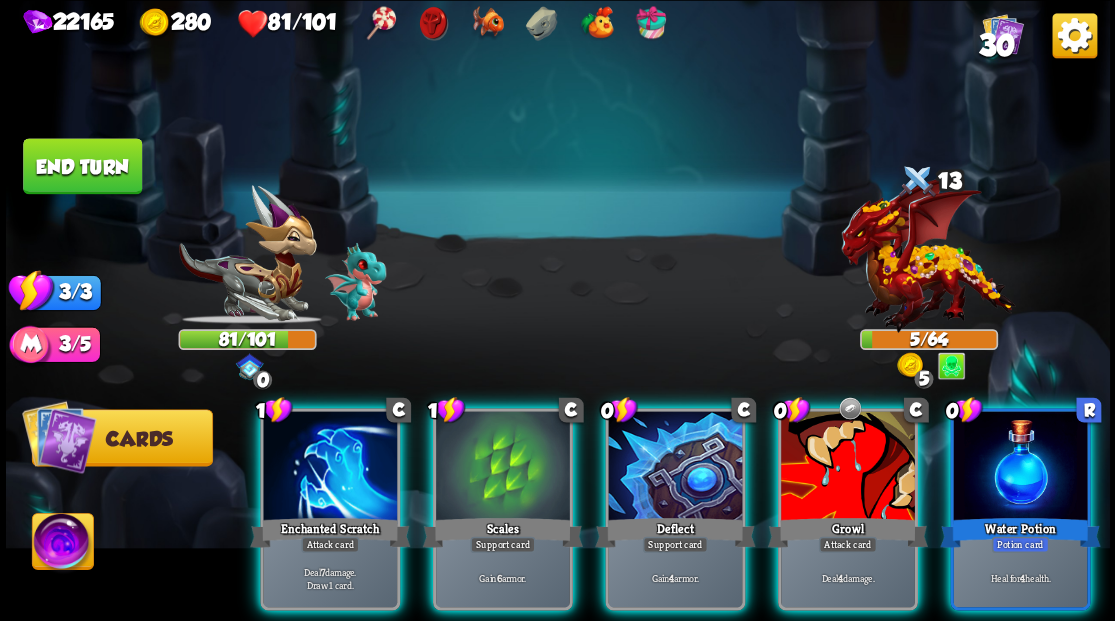 click on "1
C   Enchanted Scratch     Attack card   Deal  7  damage. Draw 1 card.
1
C   Scales     Support card   Gain  6  armor.
0
C   Deflect     Support card   Gain  4  armor.
0
C   Growl     Attack card   Deal  4  damage.
0
R   Water Potion     Potion card   Heal for  4  health." at bounding box center [667, 483] 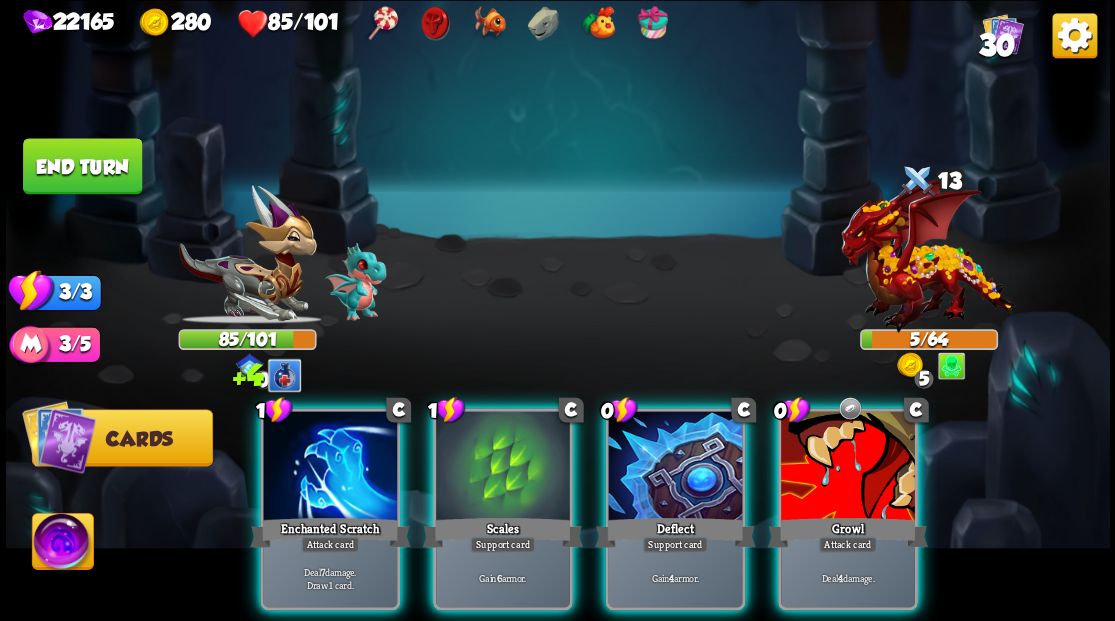 click at bounding box center [848, 467] 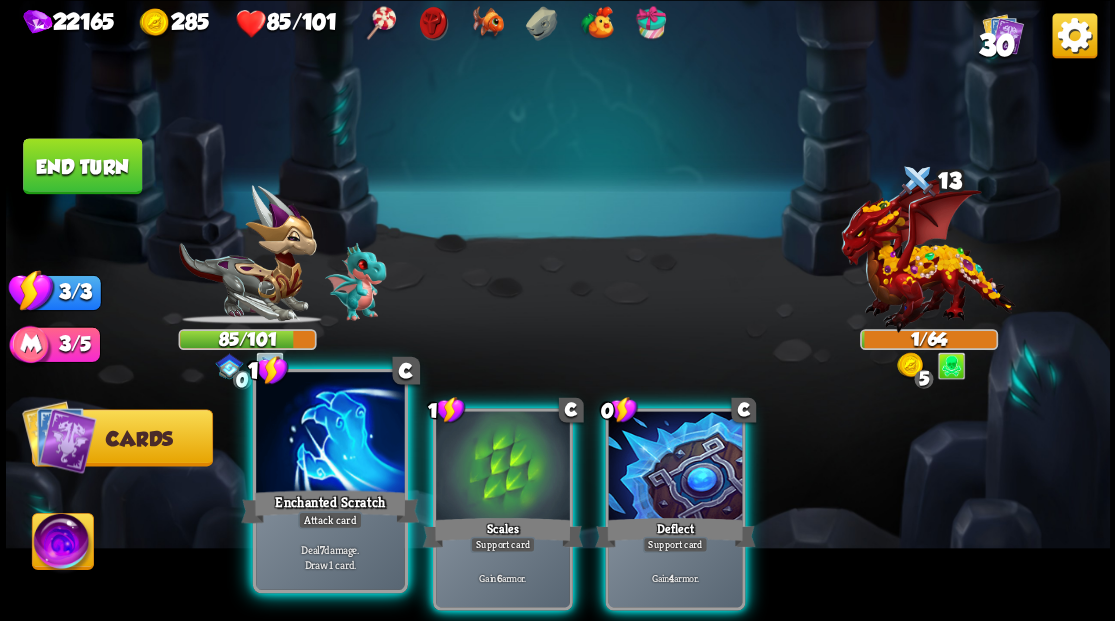 click at bounding box center (330, 434) 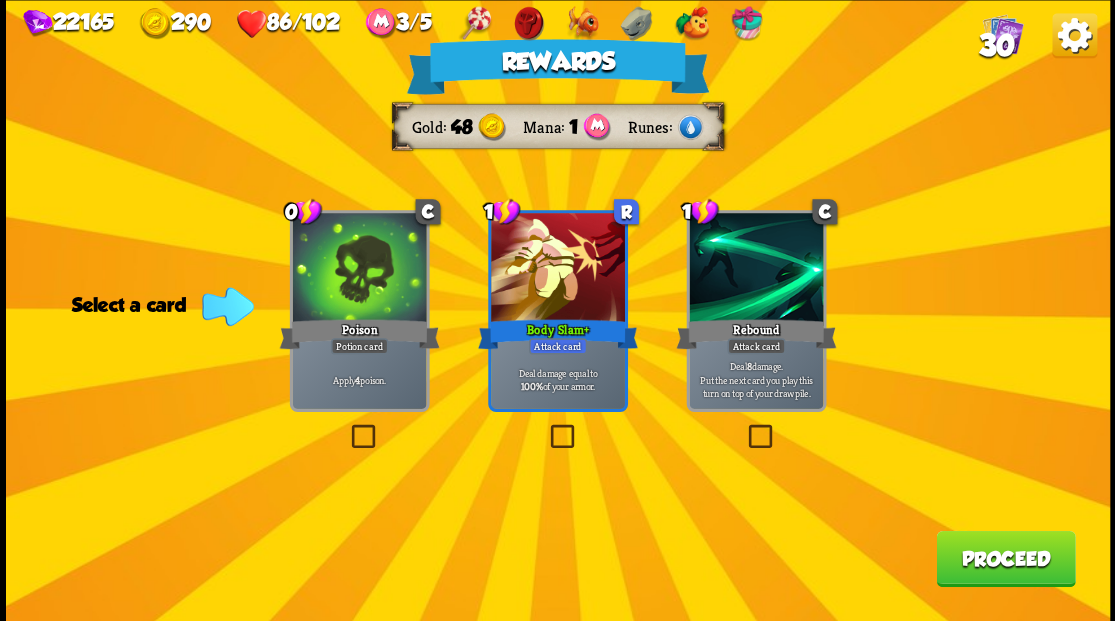 click on "Proceed" at bounding box center [1005, 558] 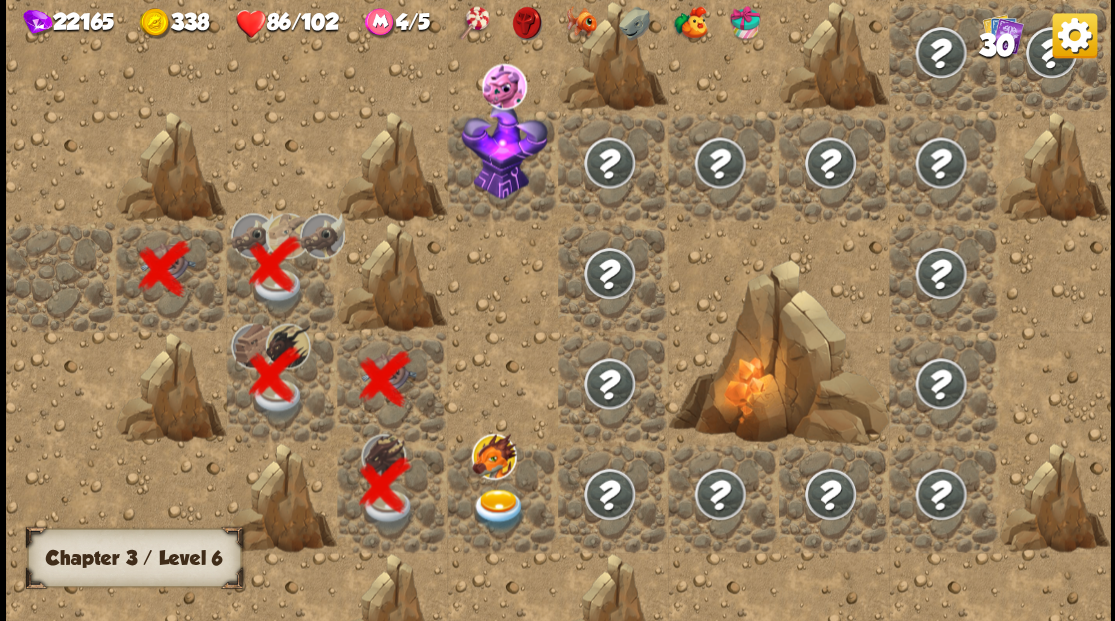 click at bounding box center (498, 509) 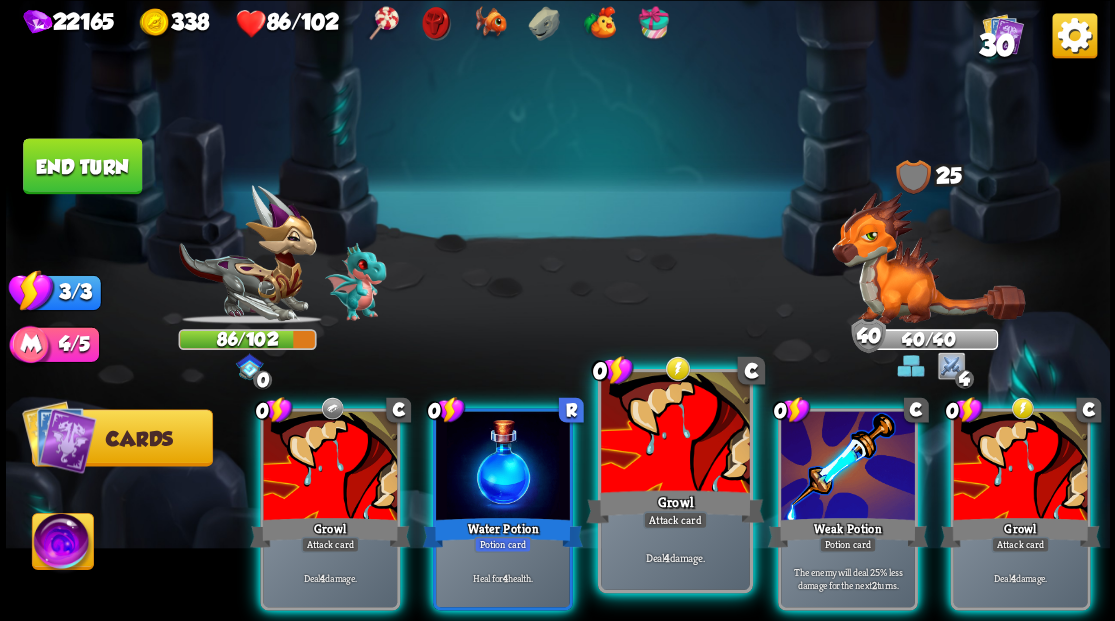 click at bounding box center (675, 434) 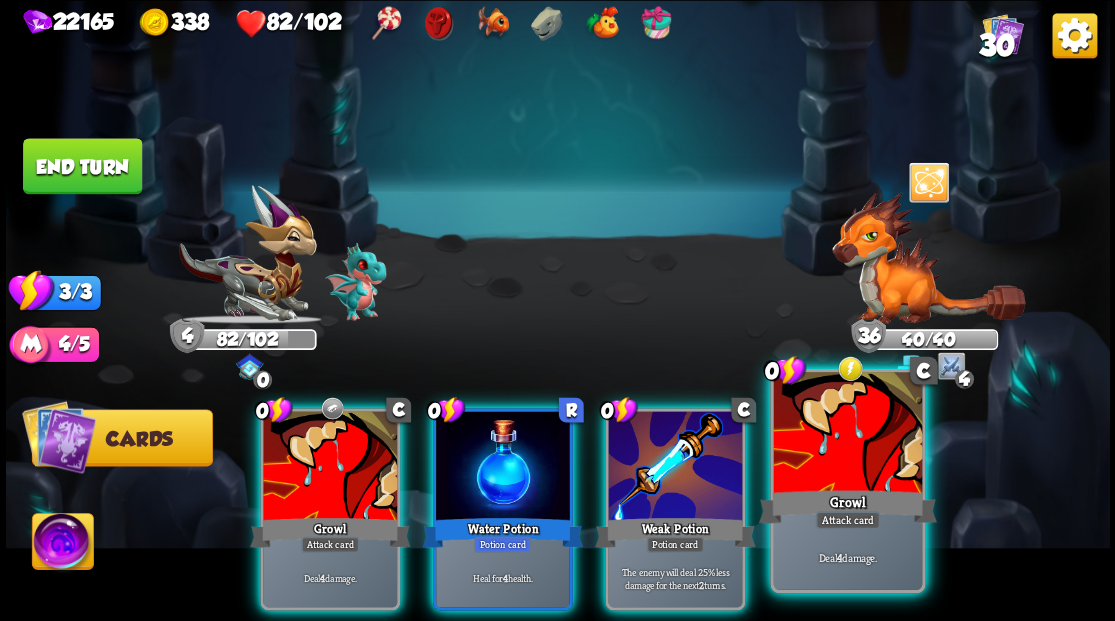 click at bounding box center (847, 434) 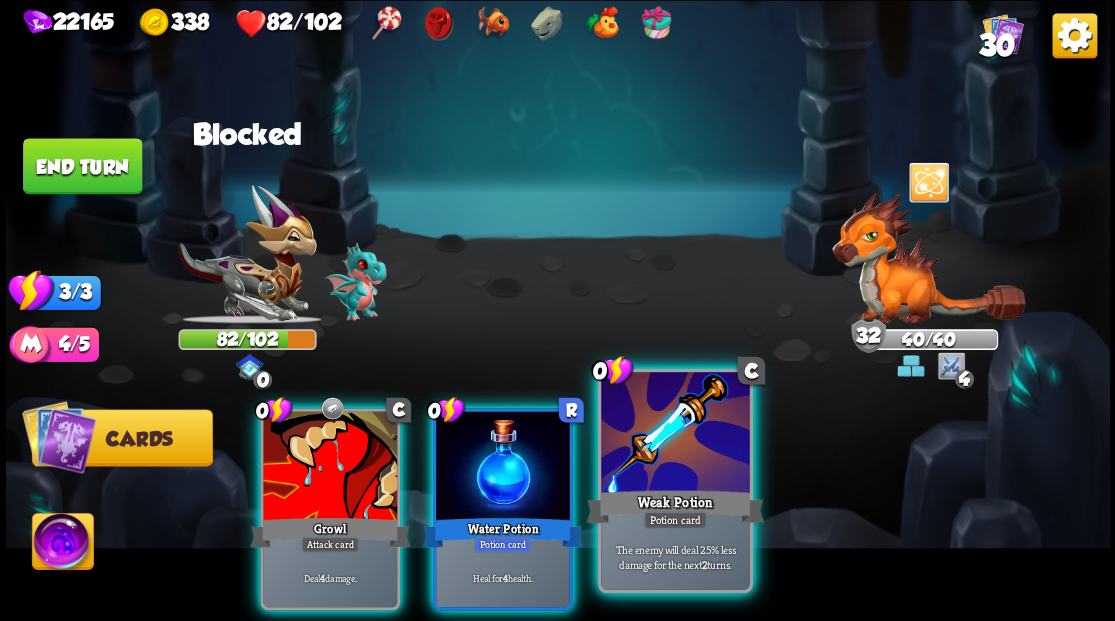 click at bounding box center [675, 434] 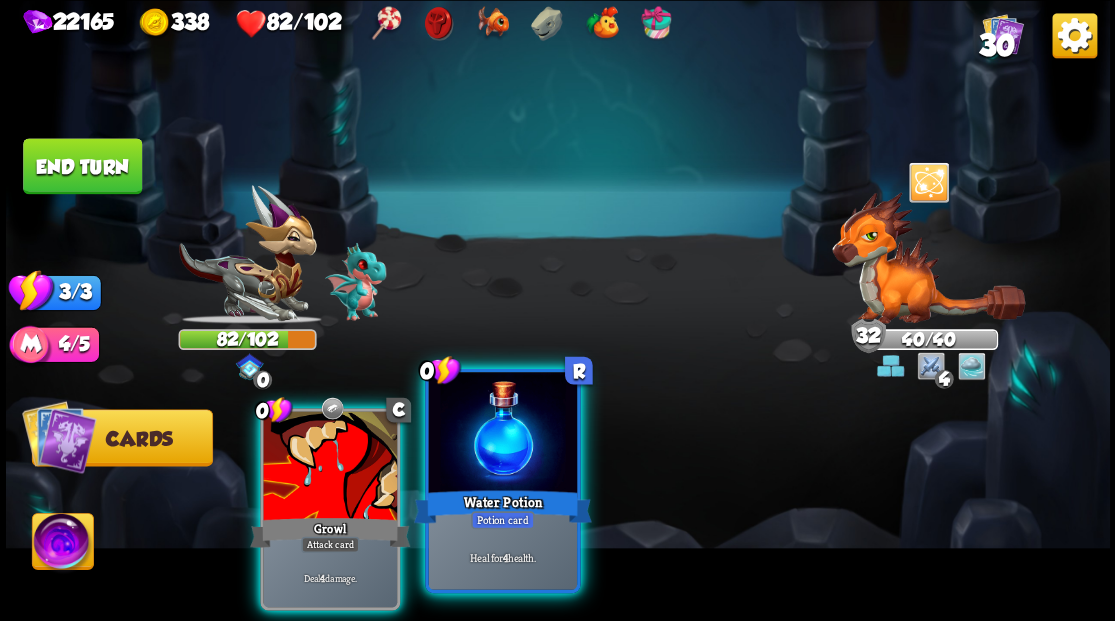 click at bounding box center (502, 434) 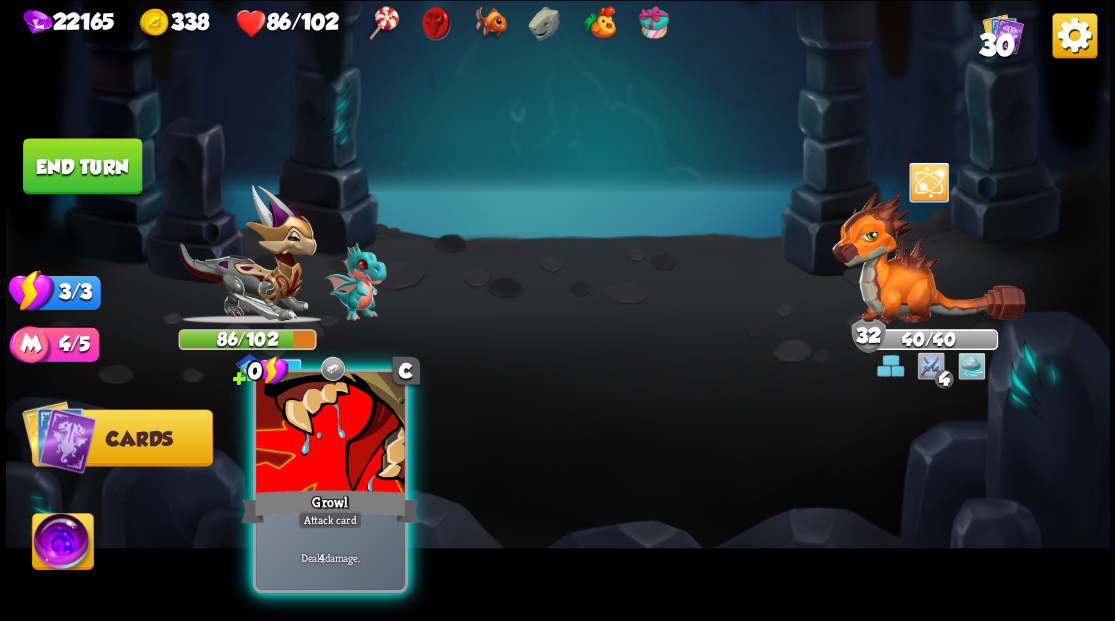 click at bounding box center (330, 434) 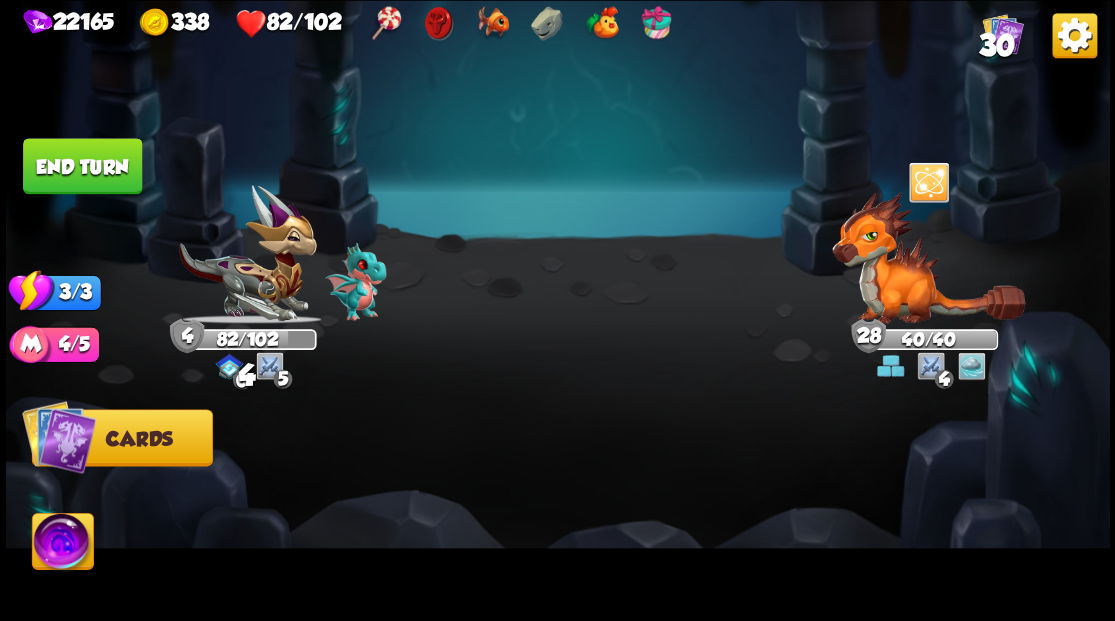 click on "End turn" at bounding box center [82, 166] 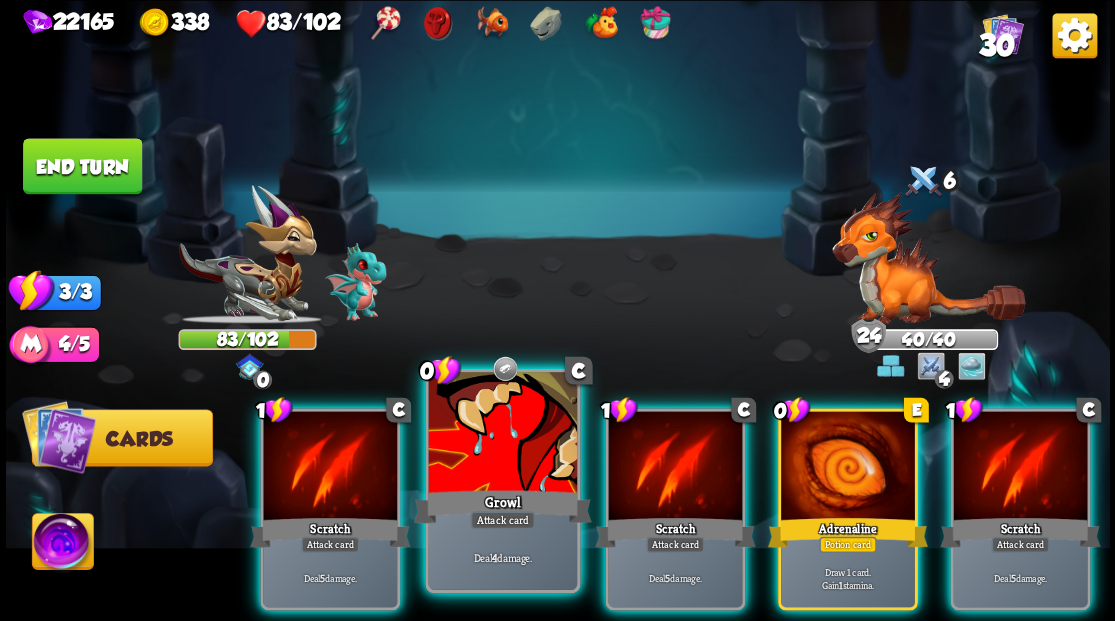 click at bounding box center (502, 434) 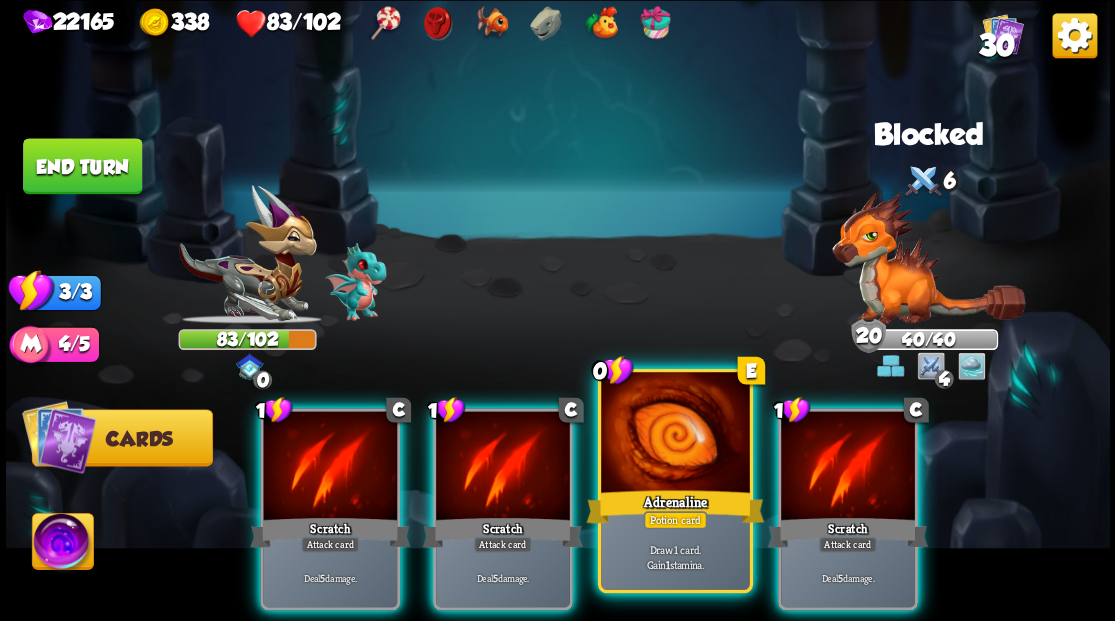 click at bounding box center (675, 434) 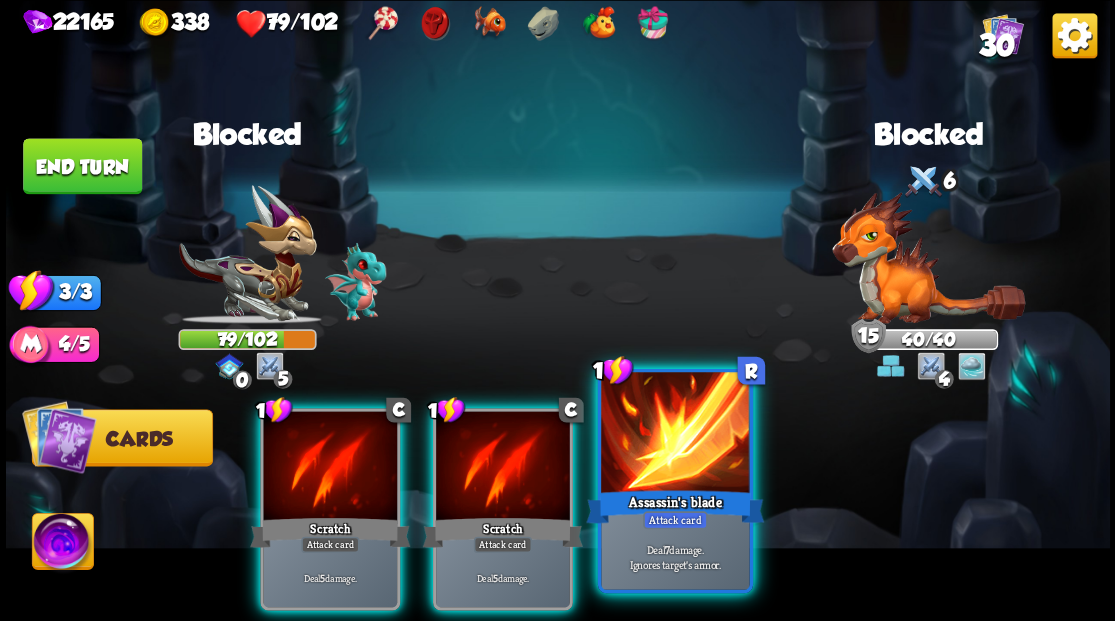 click at bounding box center (675, 434) 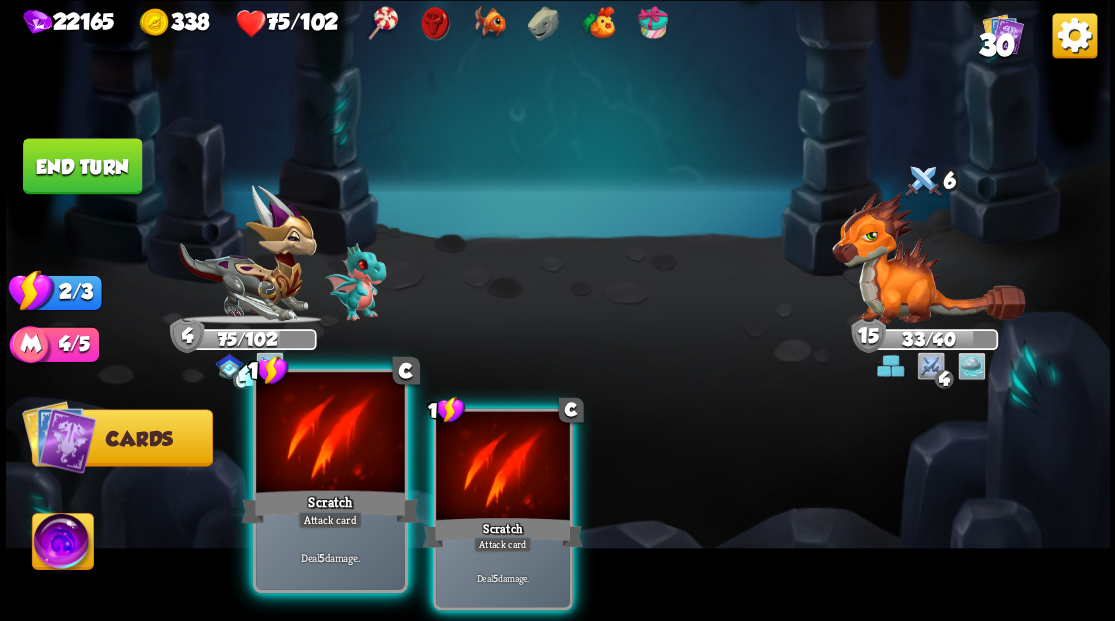 click at bounding box center [330, 434] 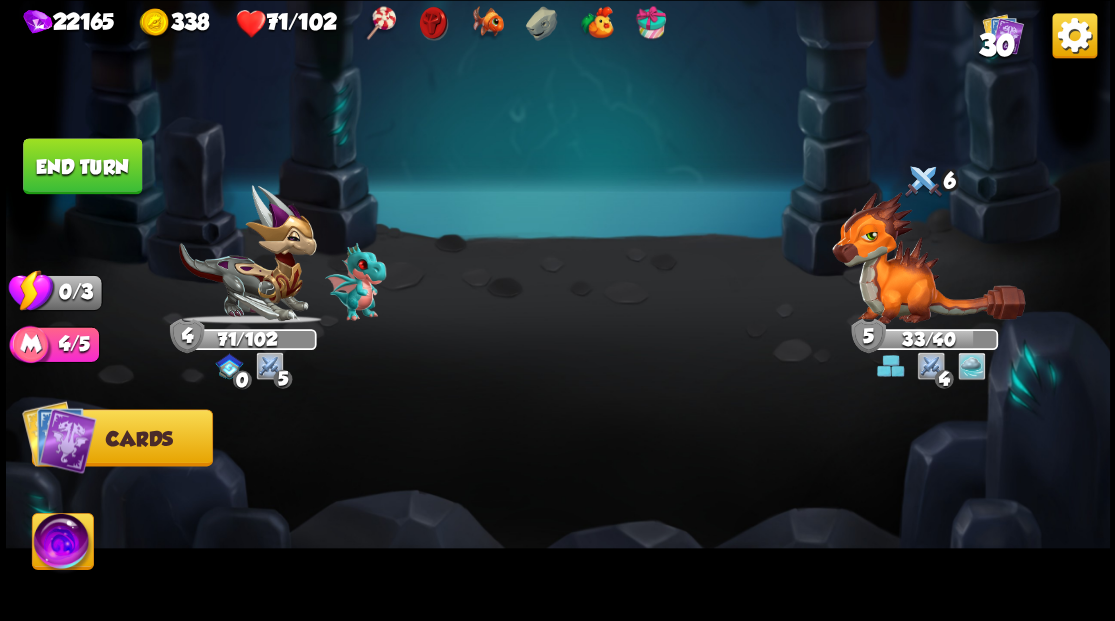 click on "End turn" at bounding box center [82, 166] 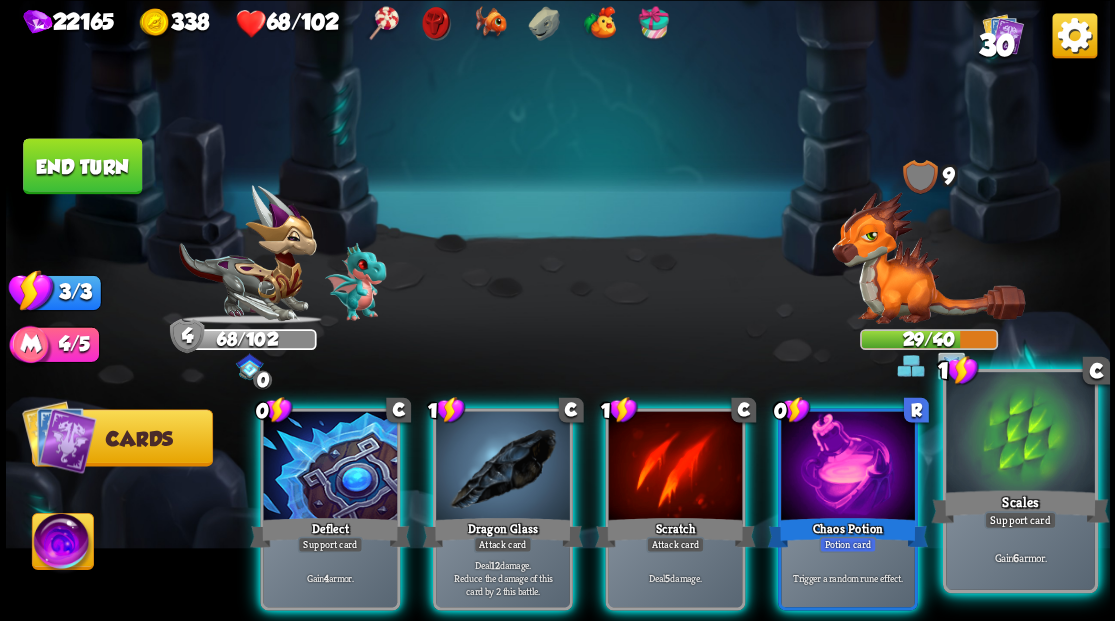 click at bounding box center [1020, 434] 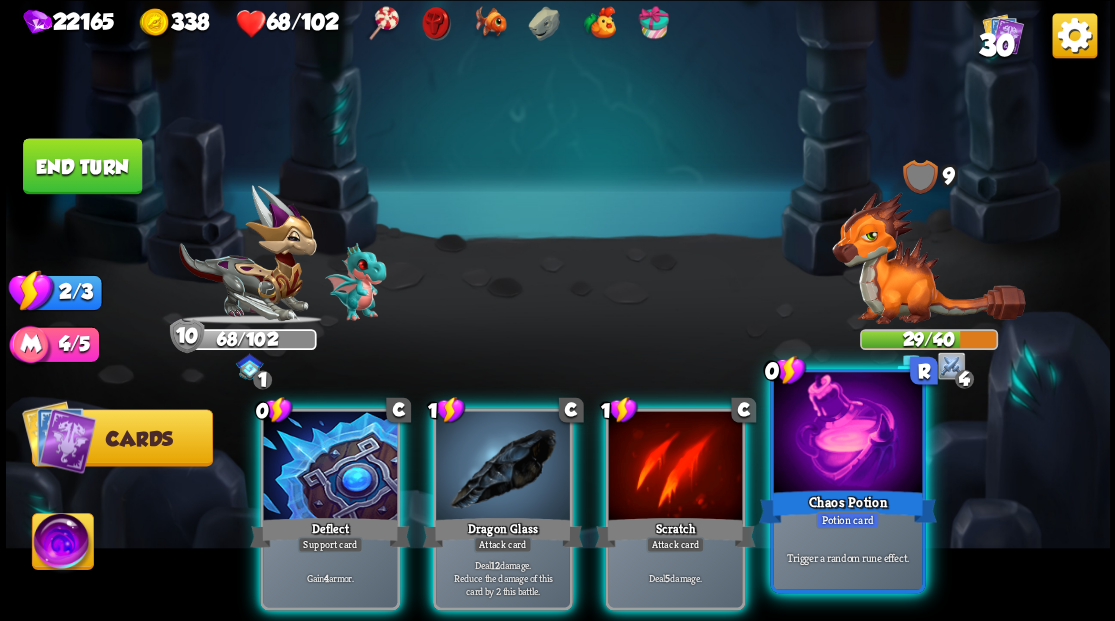 click at bounding box center [847, 434] 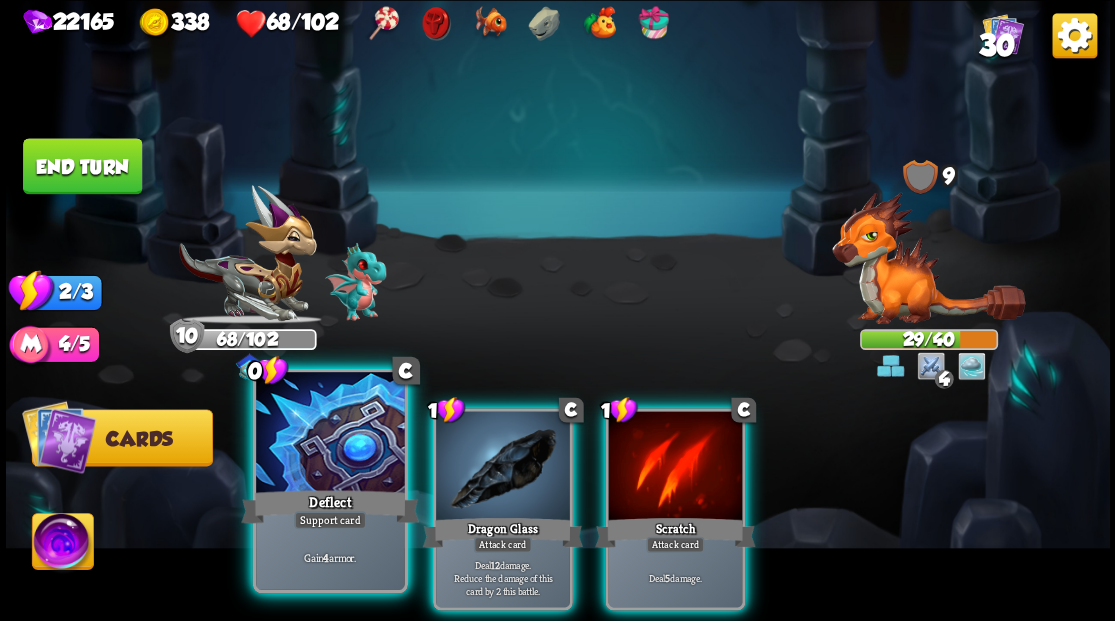 click at bounding box center [330, 434] 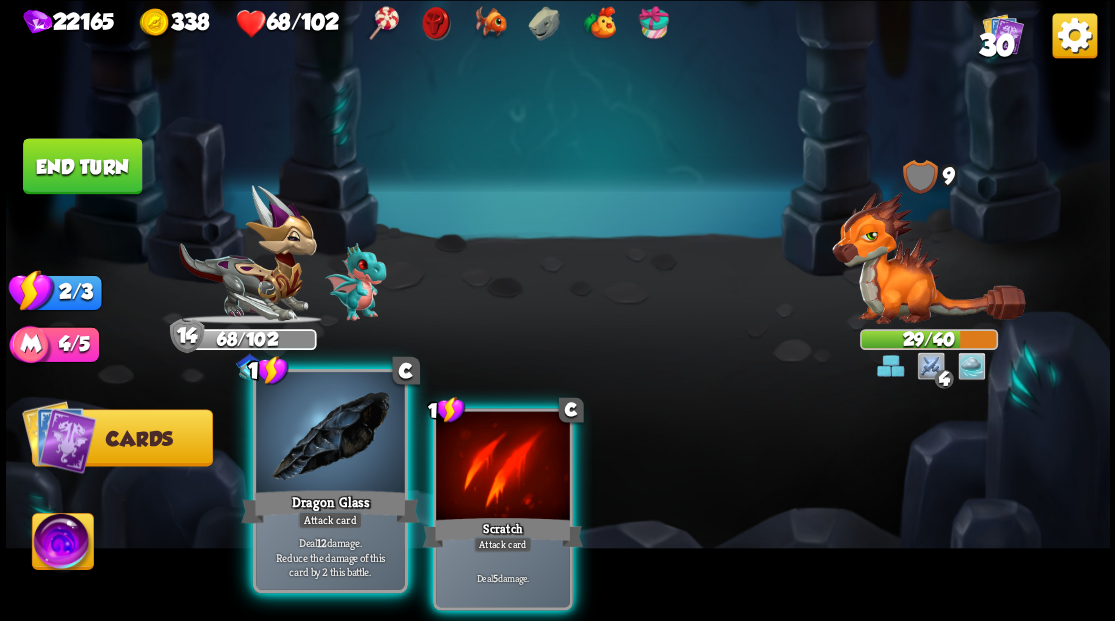 click at bounding box center [330, 434] 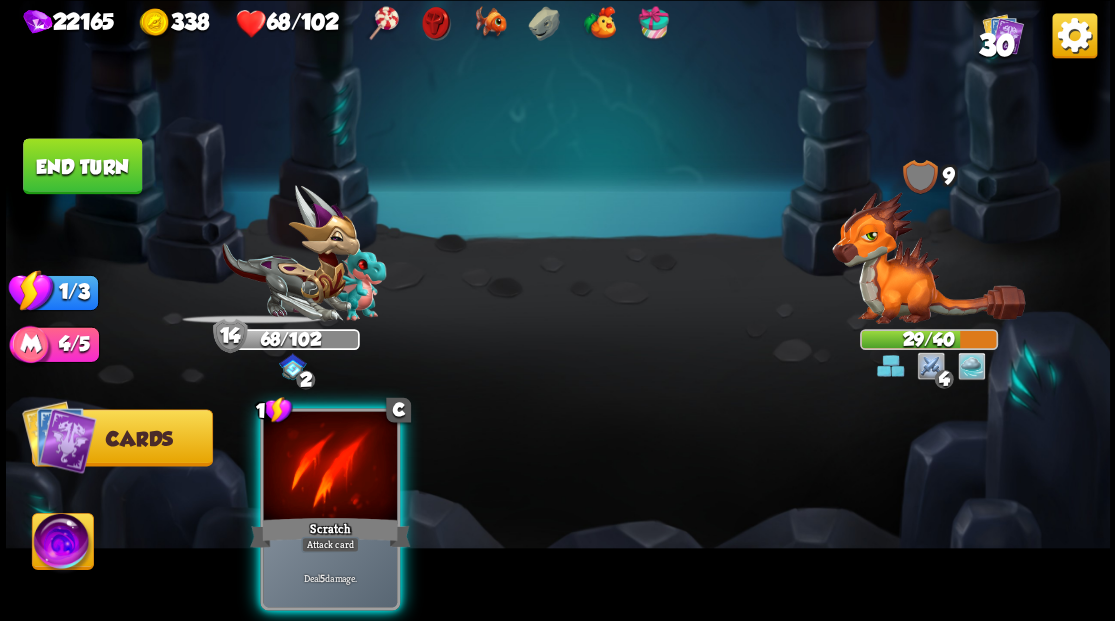 click at bounding box center [330, 467] 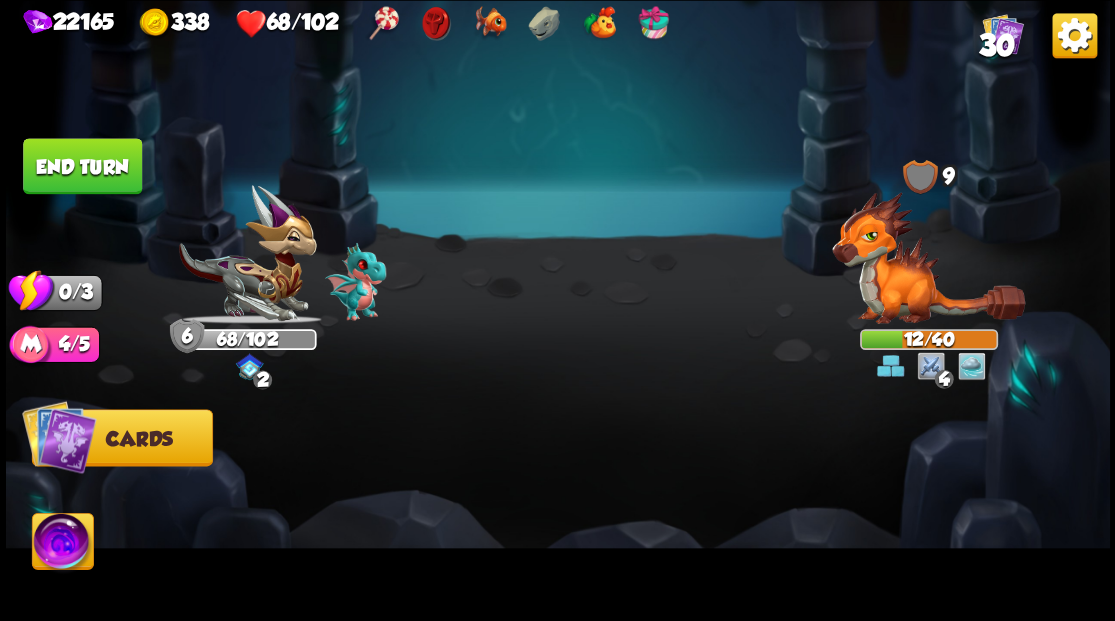 click on "End turn" at bounding box center [82, 166] 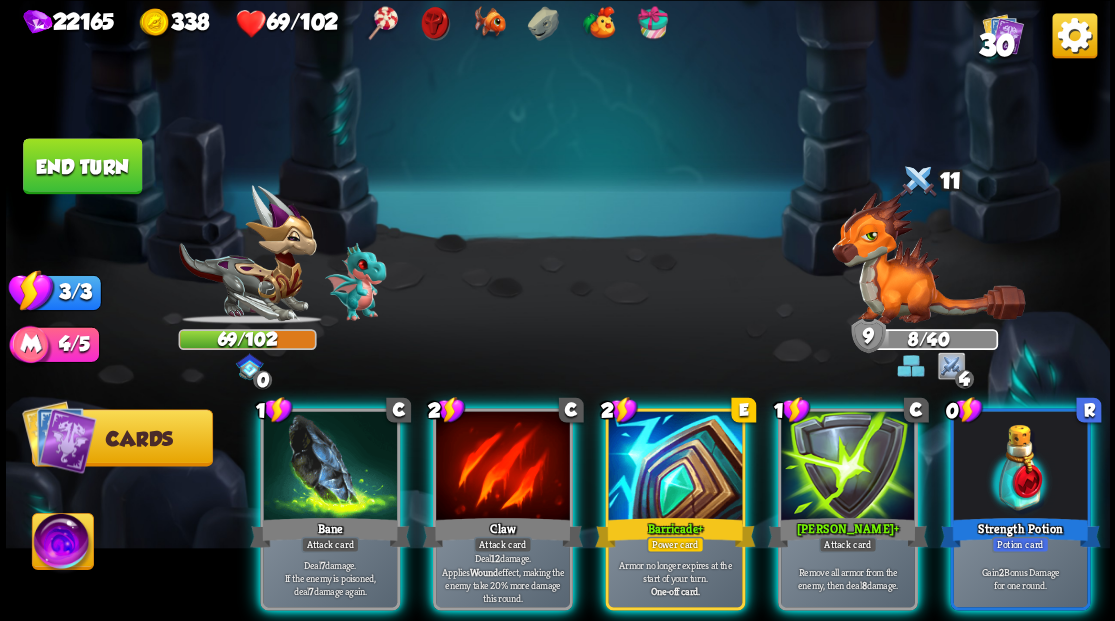 click at bounding box center [1020, 467] 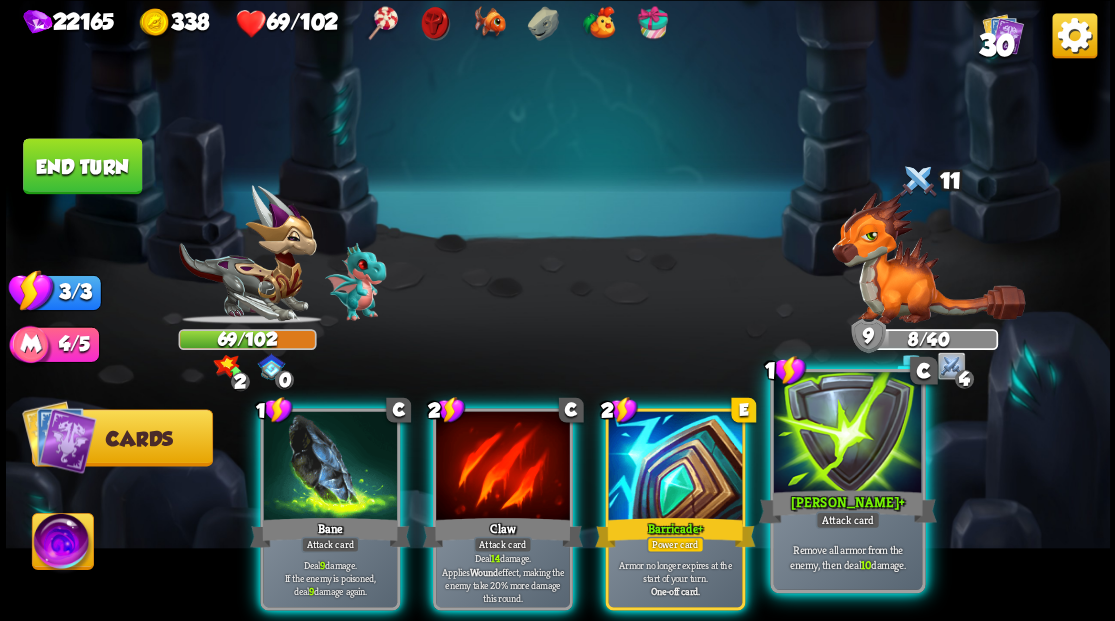 click at bounding box center (847, 434) 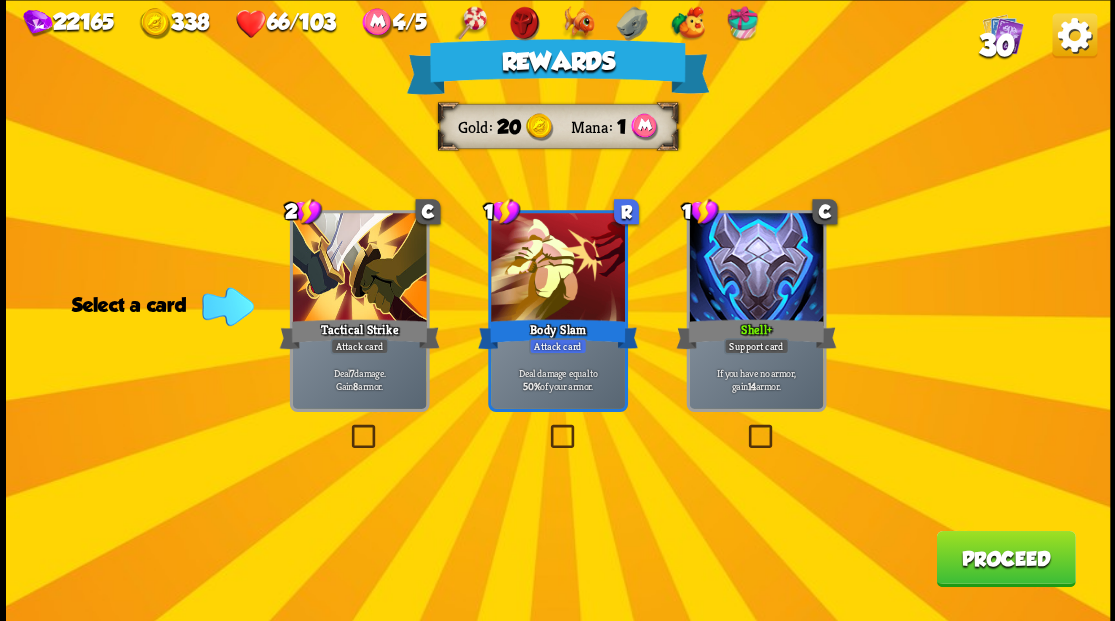 click on "Proceed" at bounding box center [1005, 558] 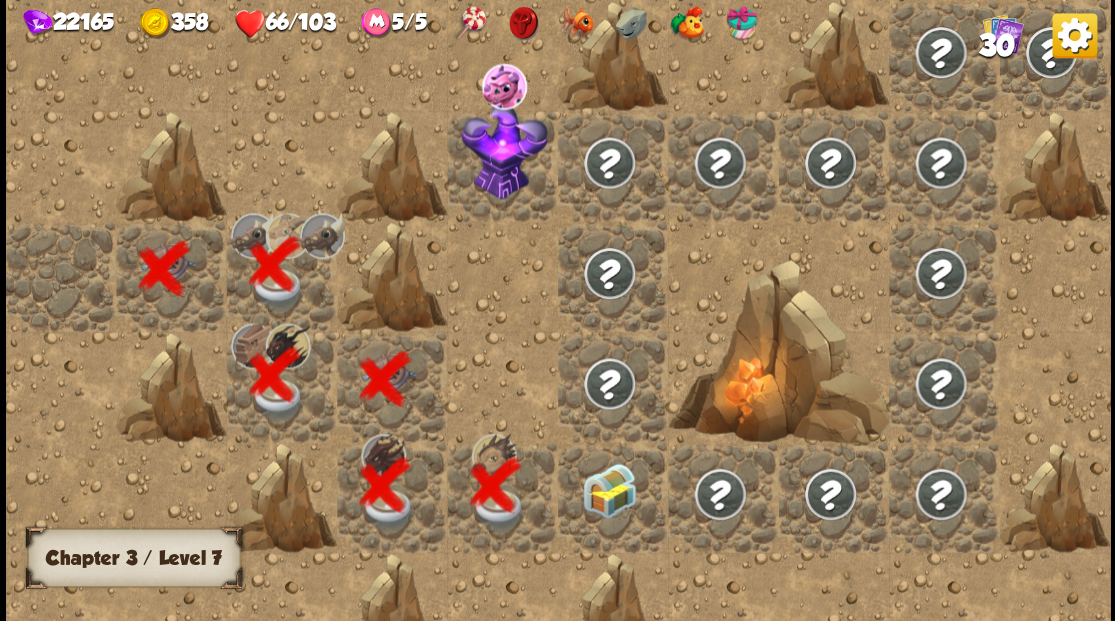 click at bounding box center [609, 489] 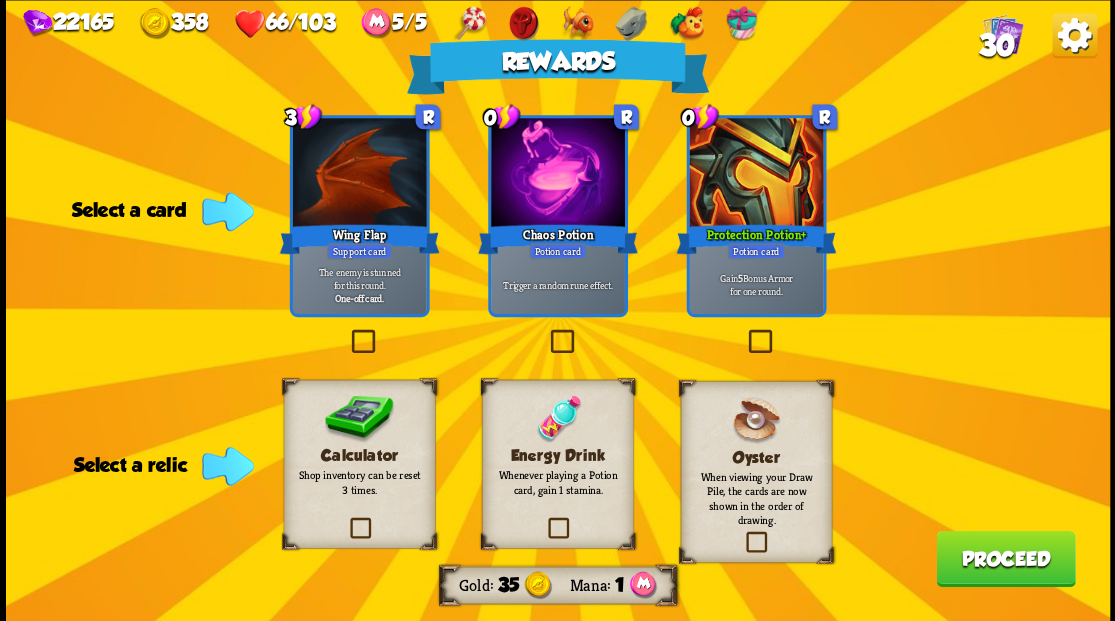 click at bounding box center [544, 520] 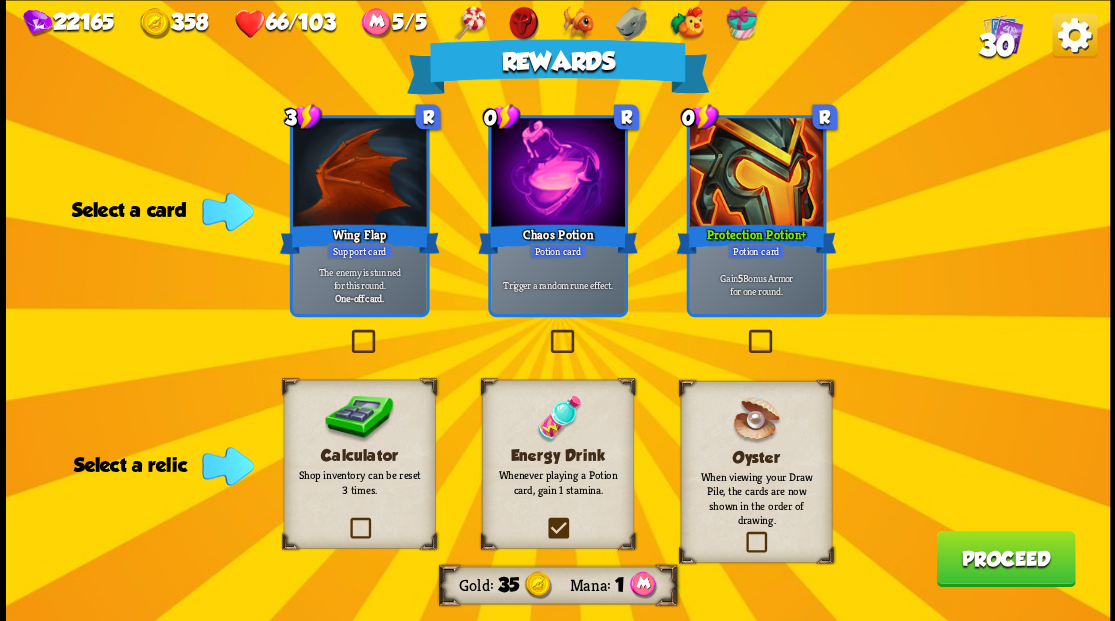 click at bounding box center [0, 0] 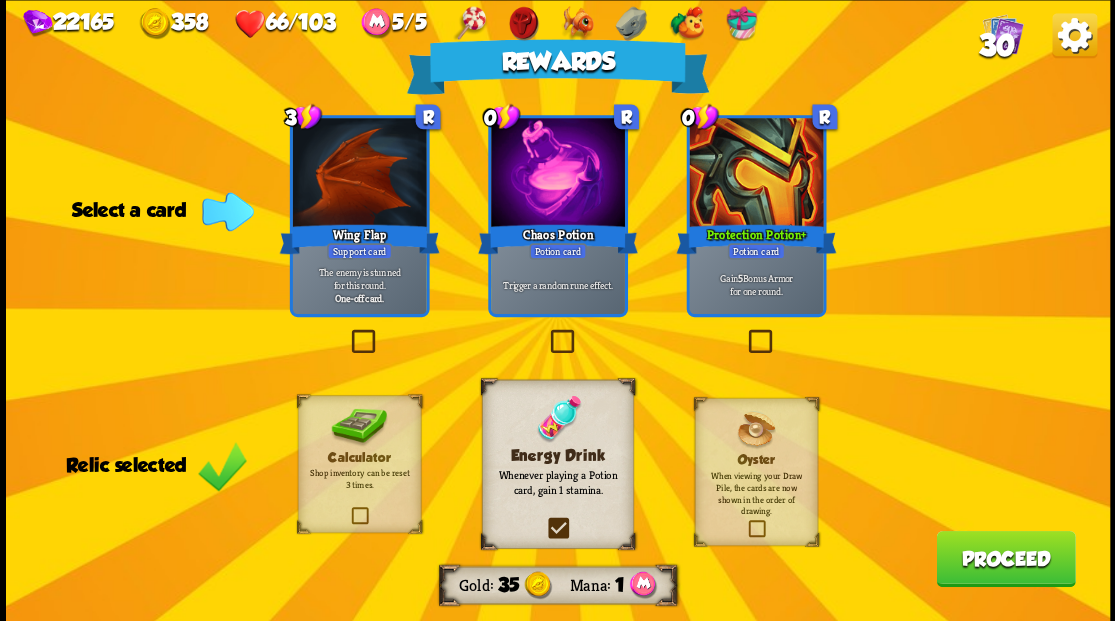 click on "Proceed" at bounding box center (1005, 558) 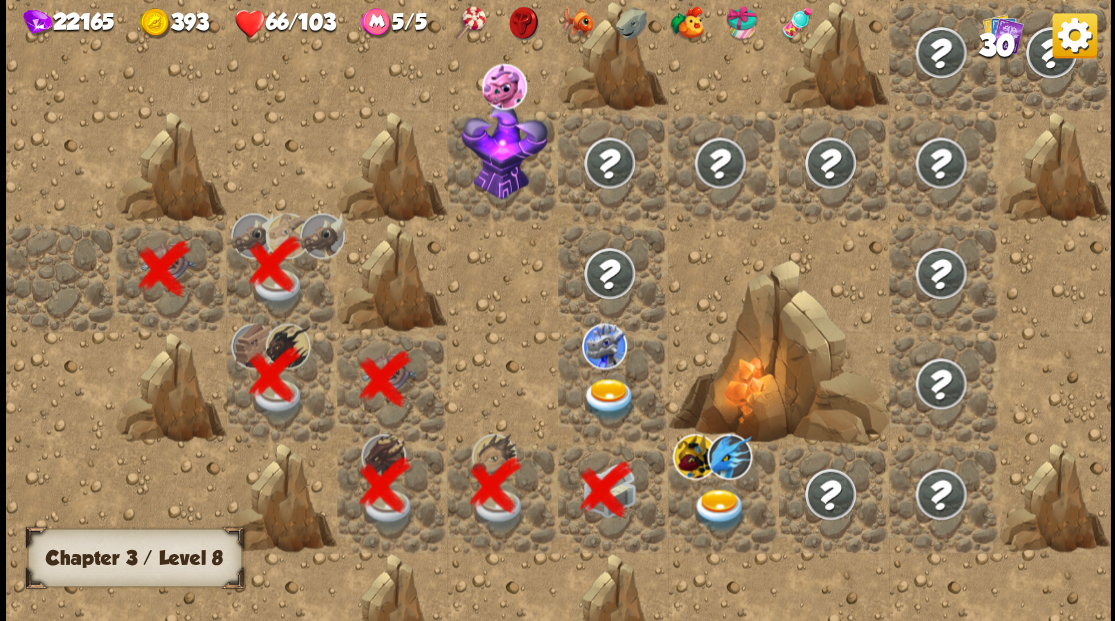 click at bounding box center (609, 399) 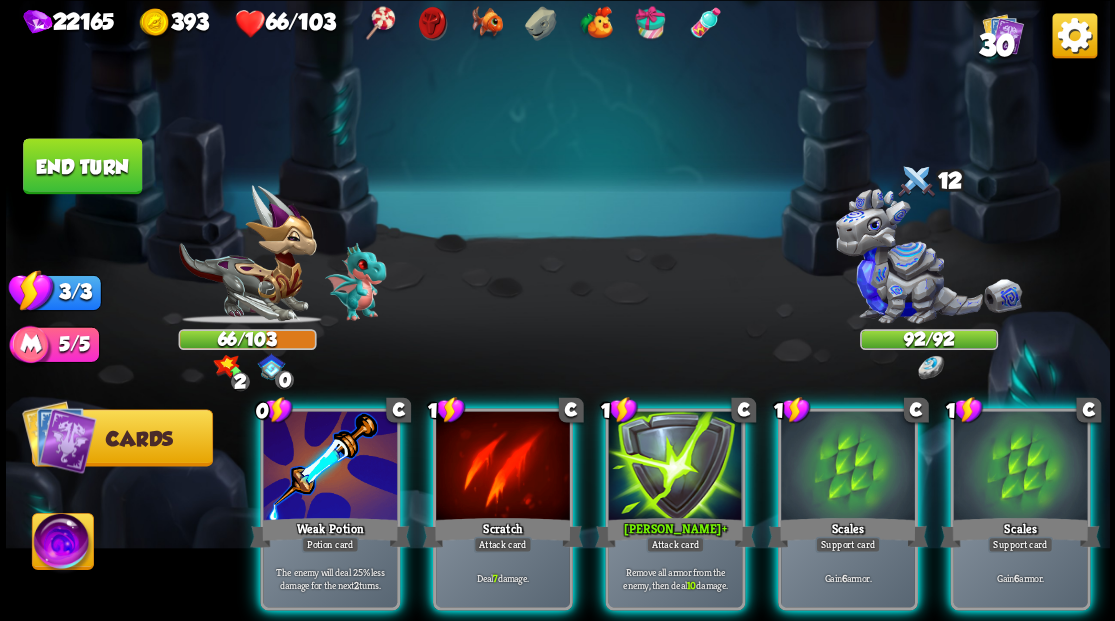 click at bounding box center [1020, 467] 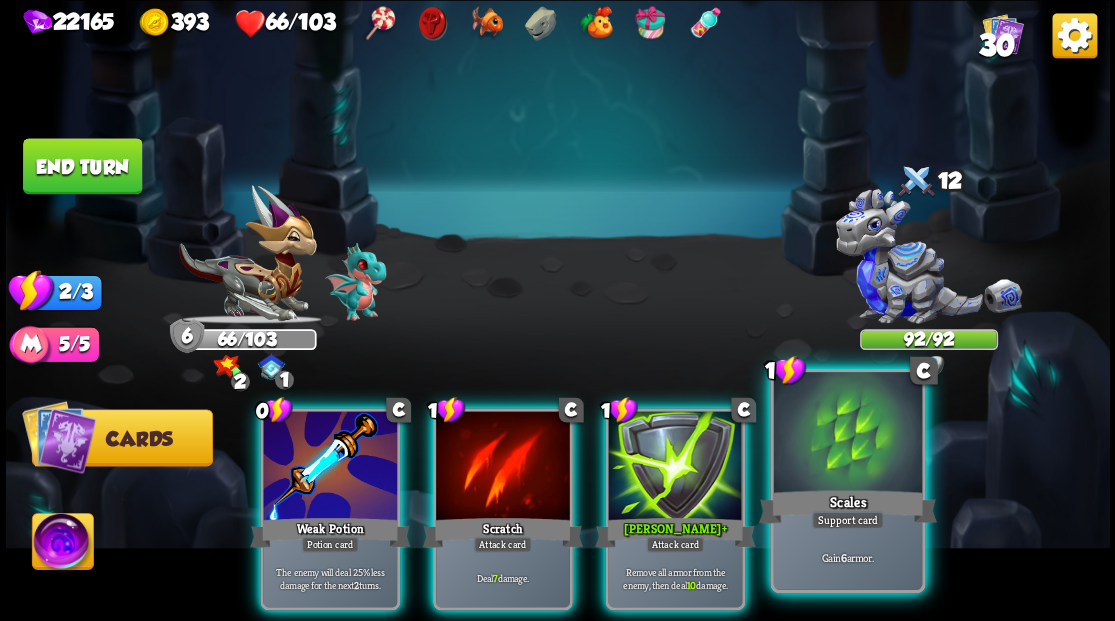 click at bounding box center [847, 434] 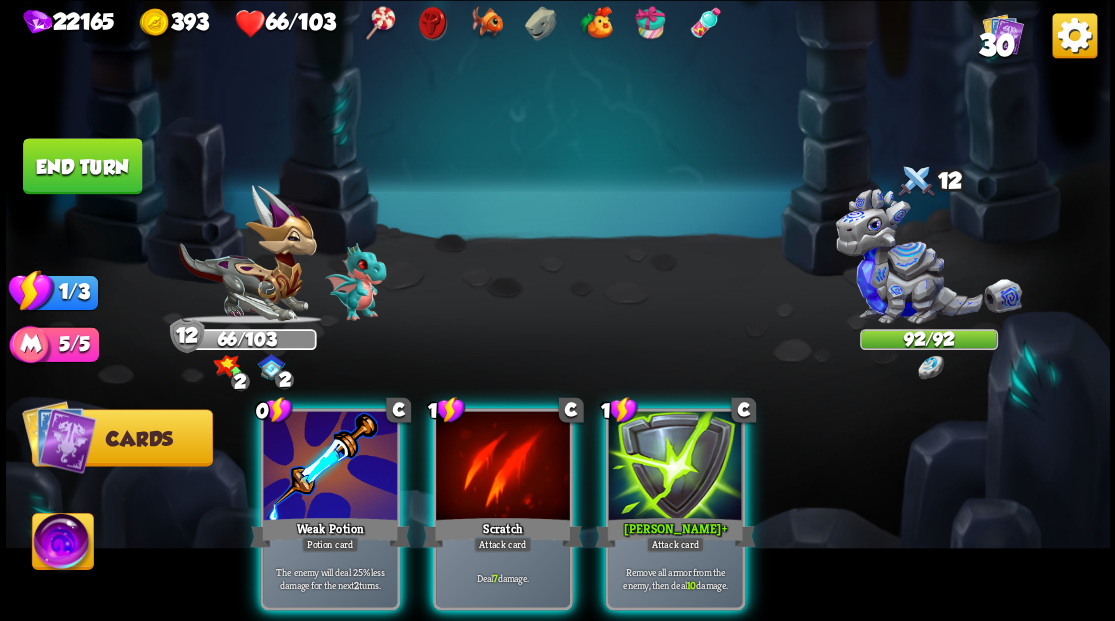 click at bounding box center [675, 467] 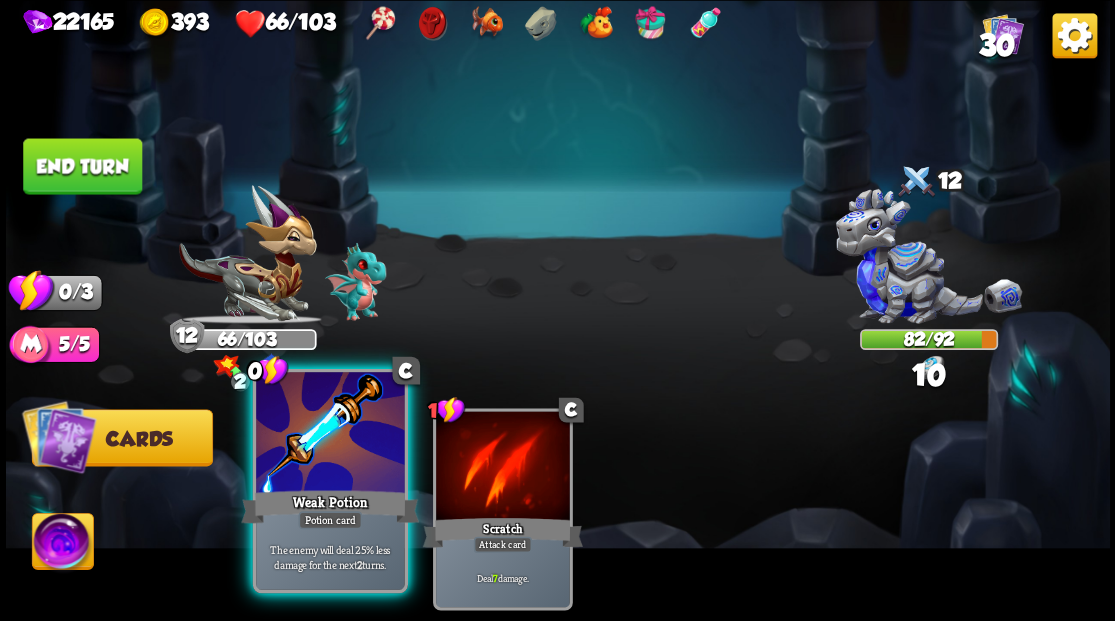 click at bounding box center [330, 434] 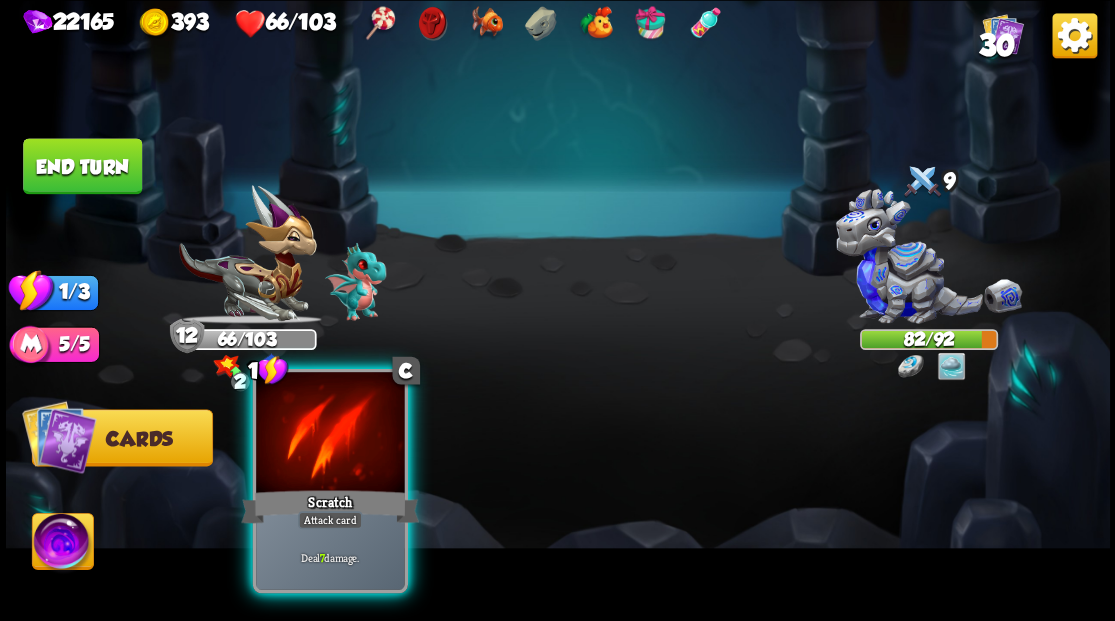 click at bounding box center [330, 434] 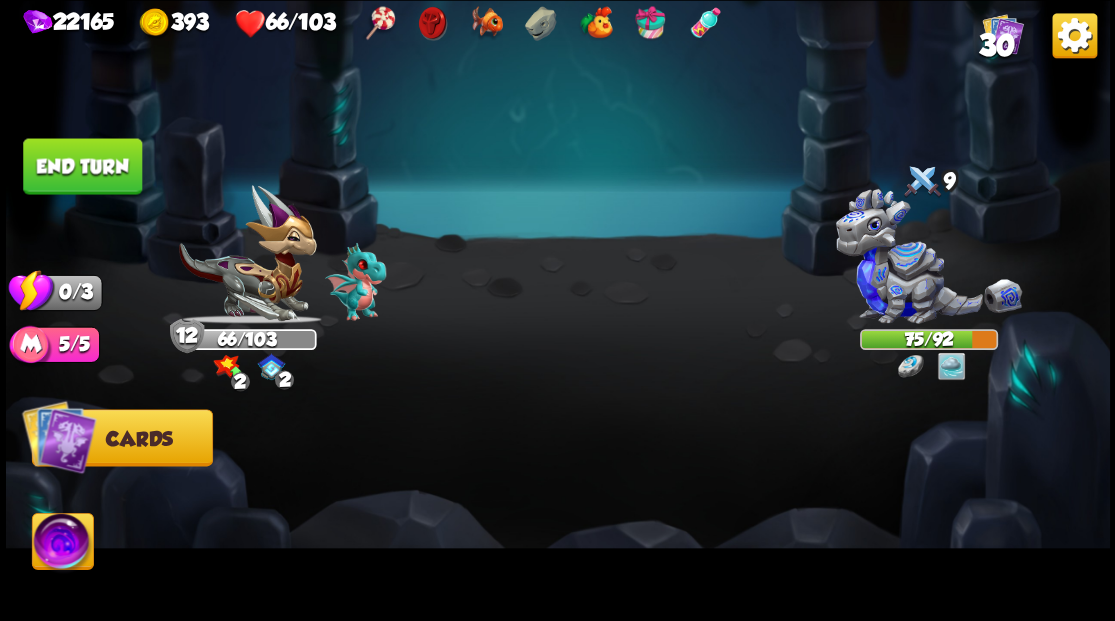 click on "End turn" at bounding box center [82, 166] 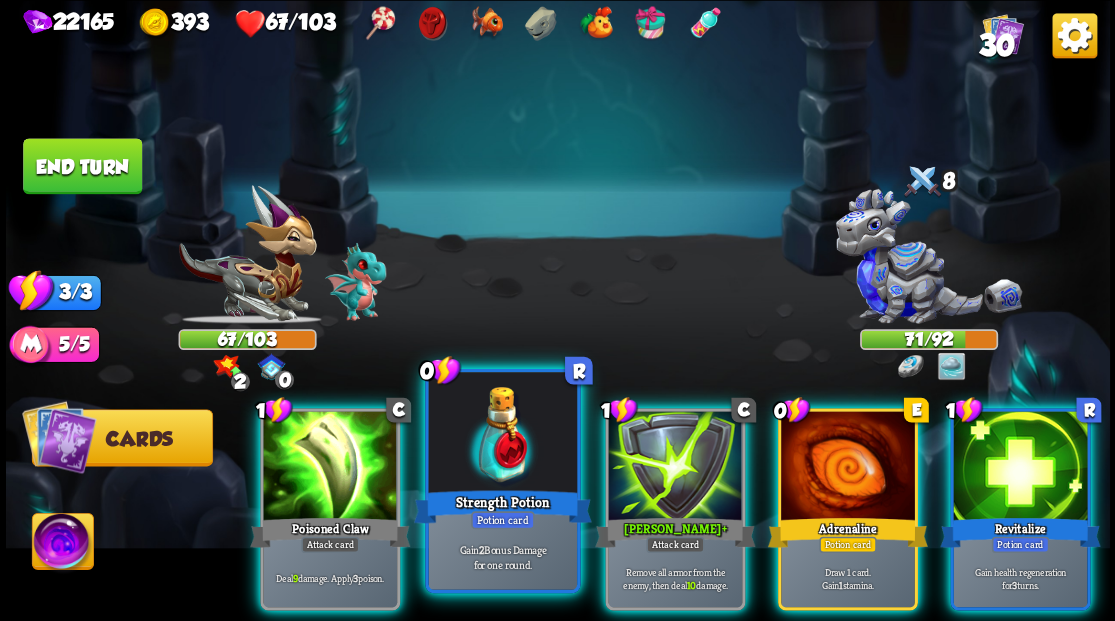 click at bounding box center (502, 434) 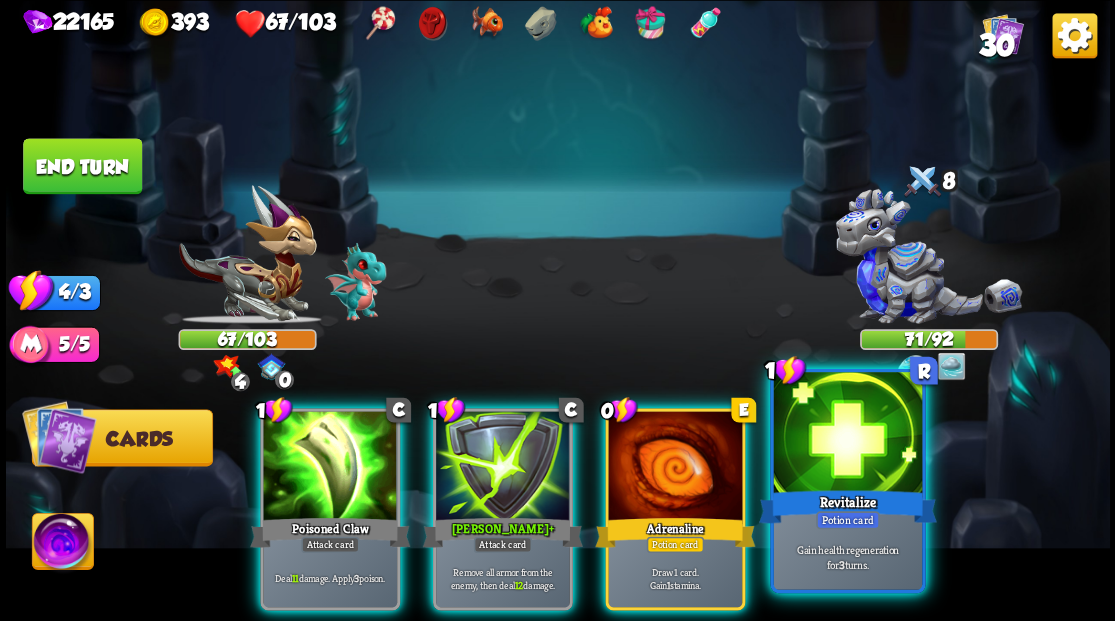 click at bounding box center [847, 434] 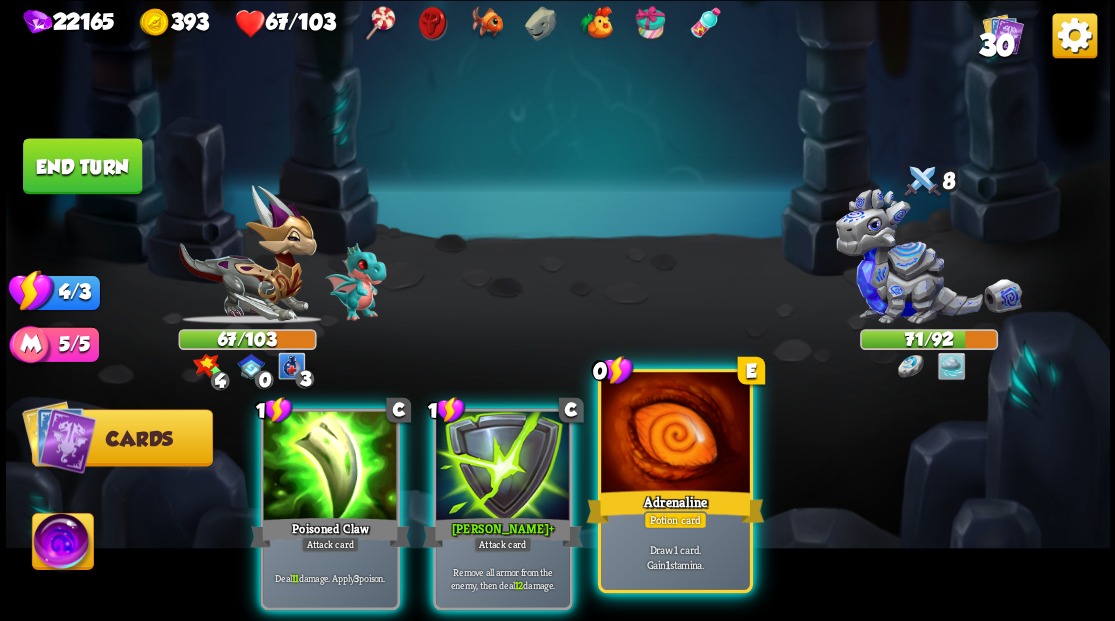 click at bounding box center [675, 434] 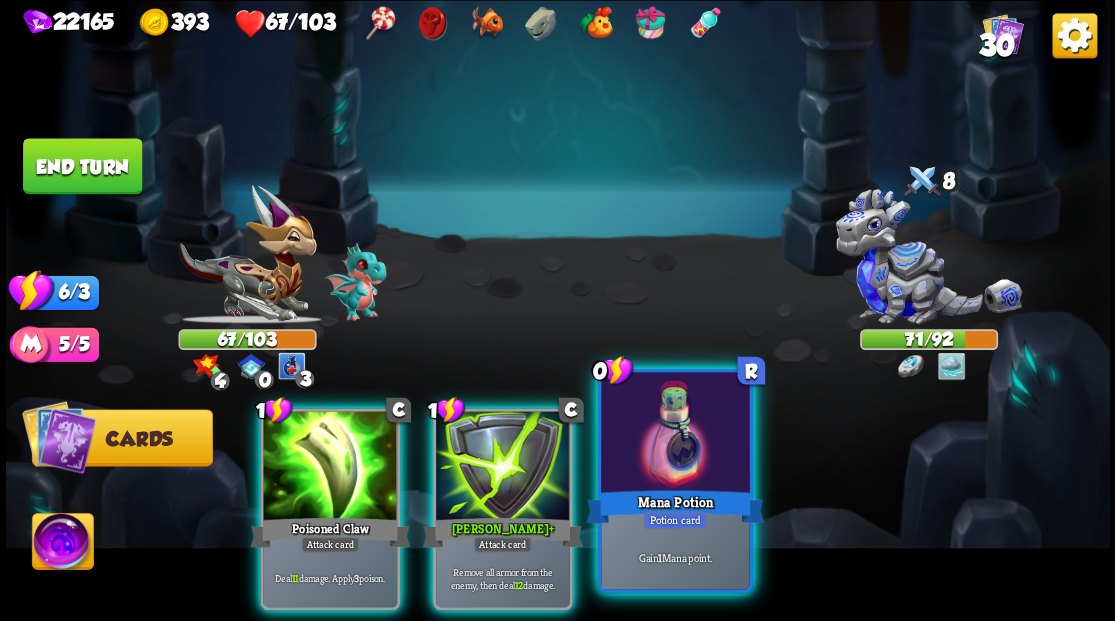 click at bounding box center (675, 434) 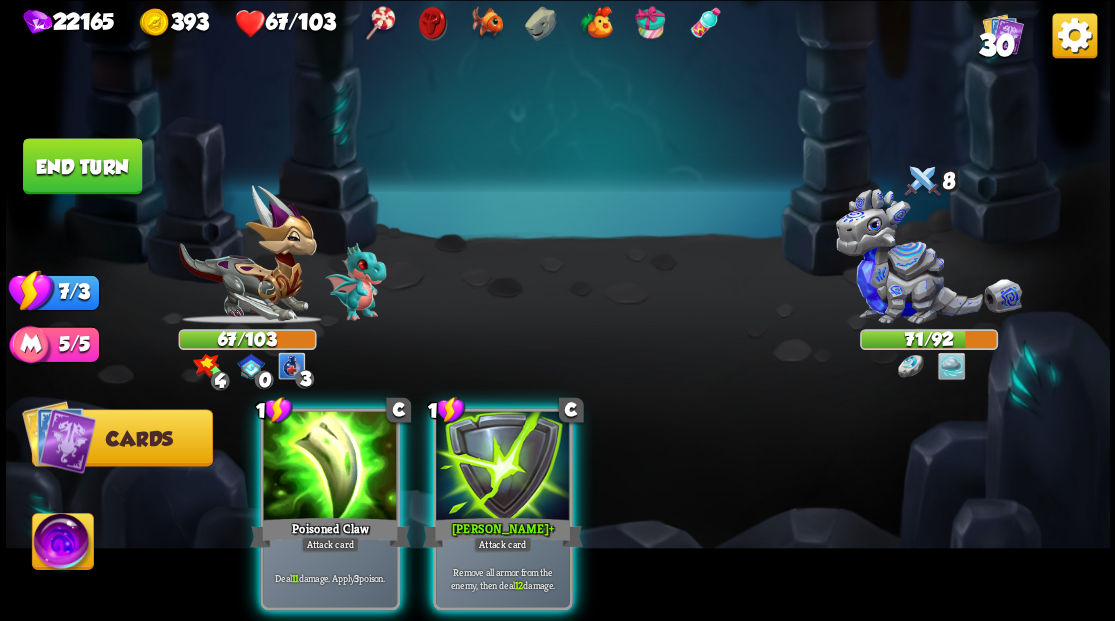 click at bounding box center (503, 467) 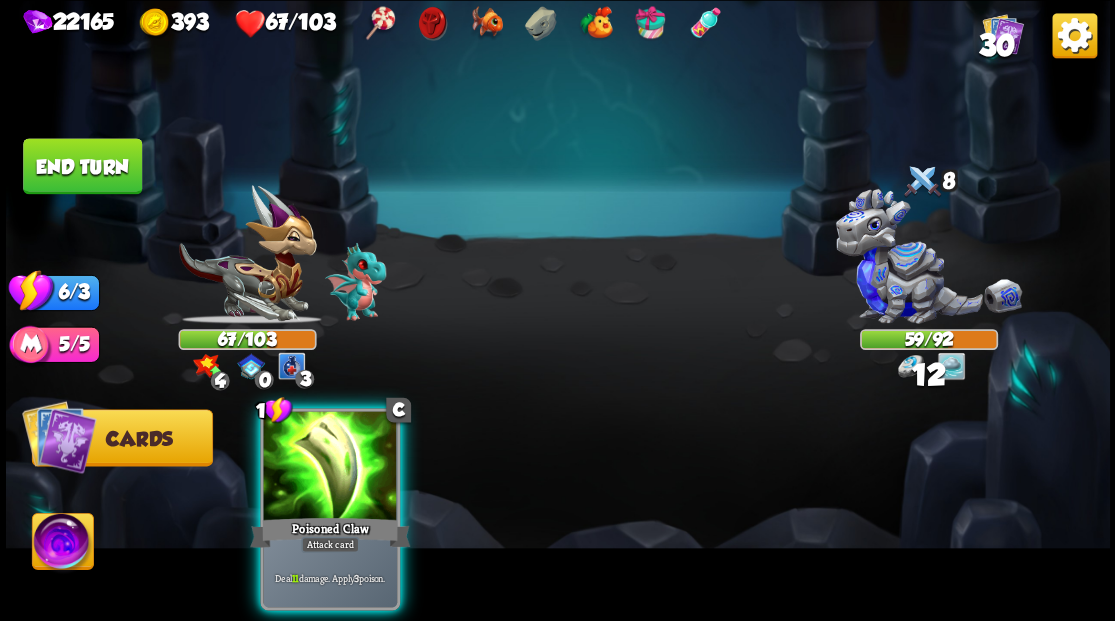click at bounding box center [330, 467] 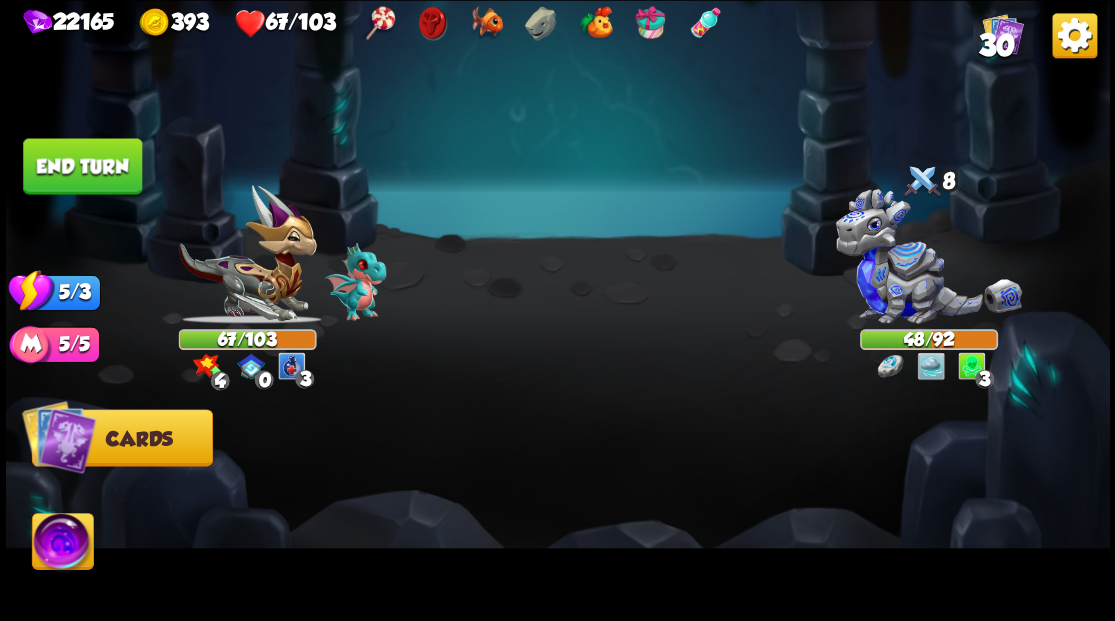 click on "End turn" at bounding box center (82, 166) 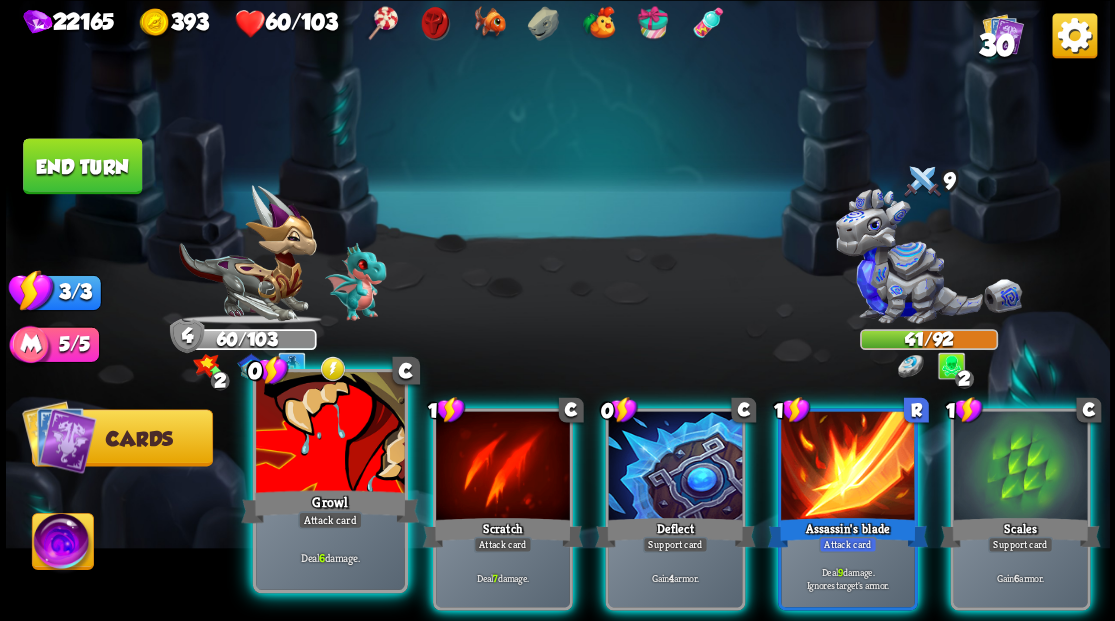 click at bounding box center [330, 434] 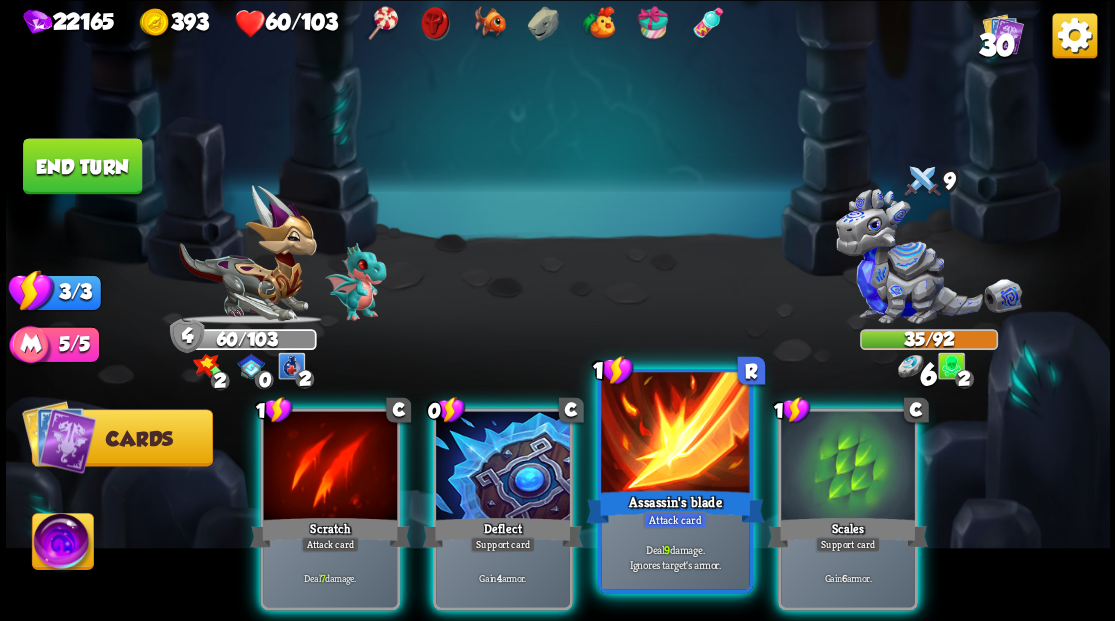 click at bounding box center [675, 434] 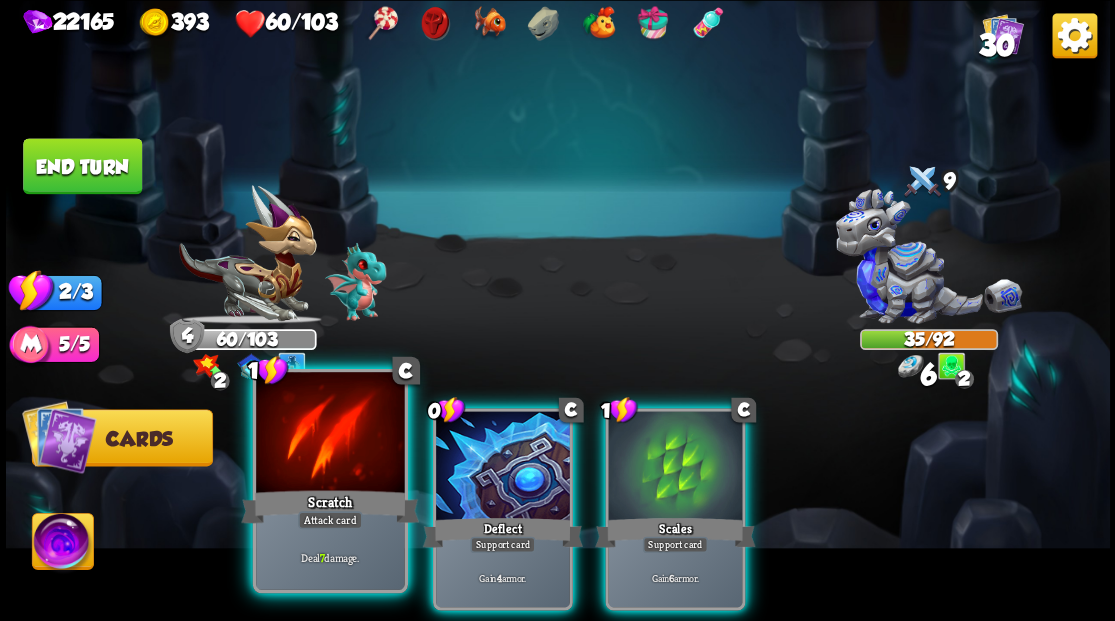 click at bounding box center [330, 434] 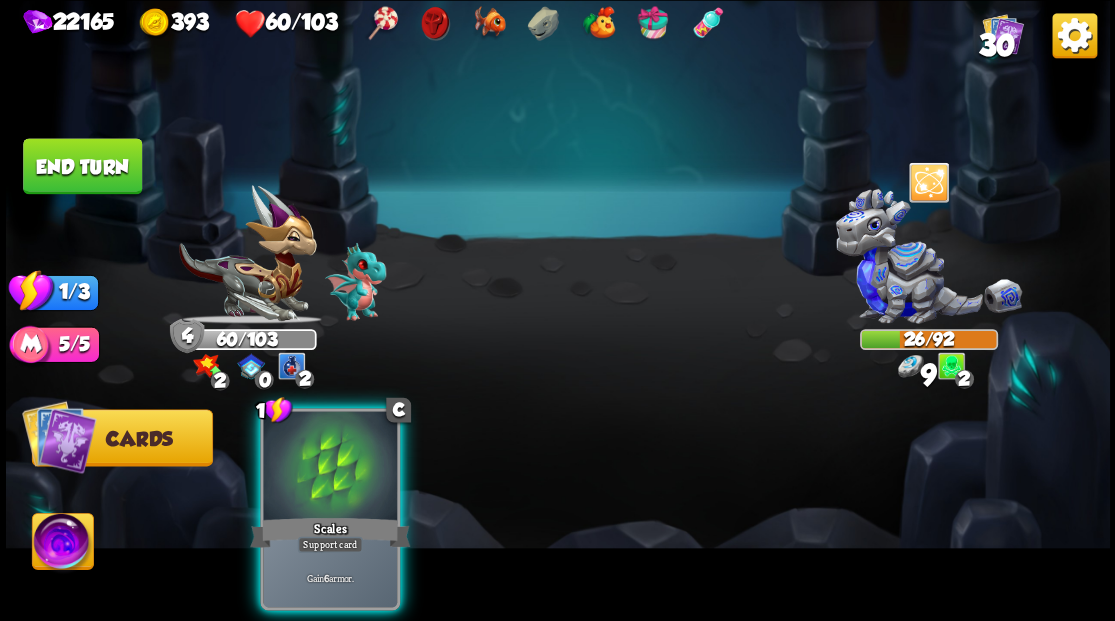 click at bounding box center [330, 467] 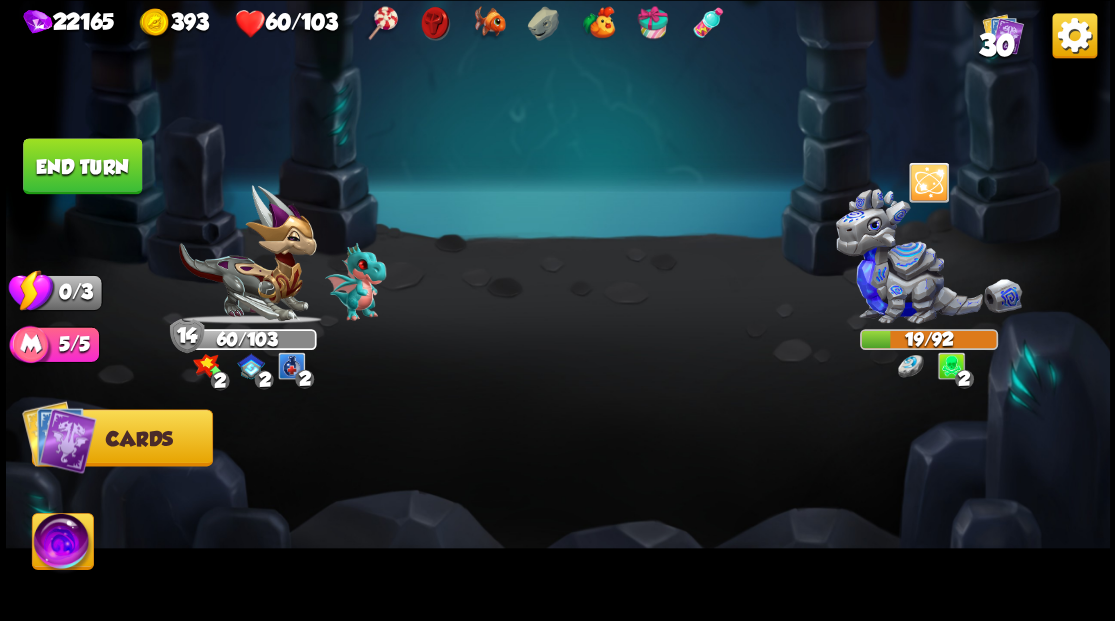 click on "End turn" at bounding box center [82, 166] 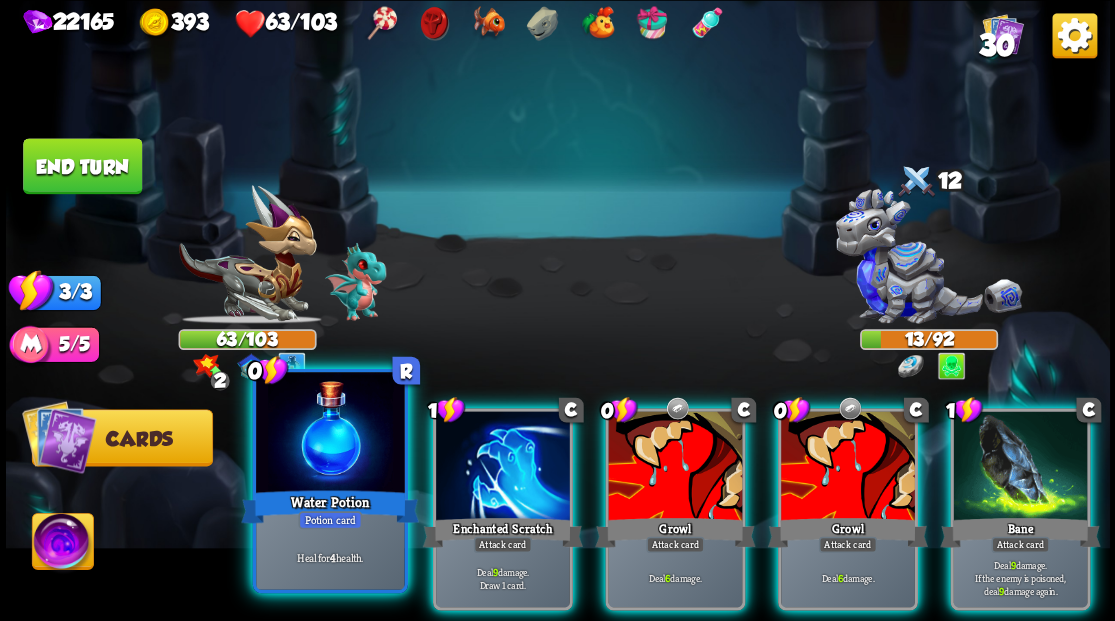 click at bounding box center [330, 434] 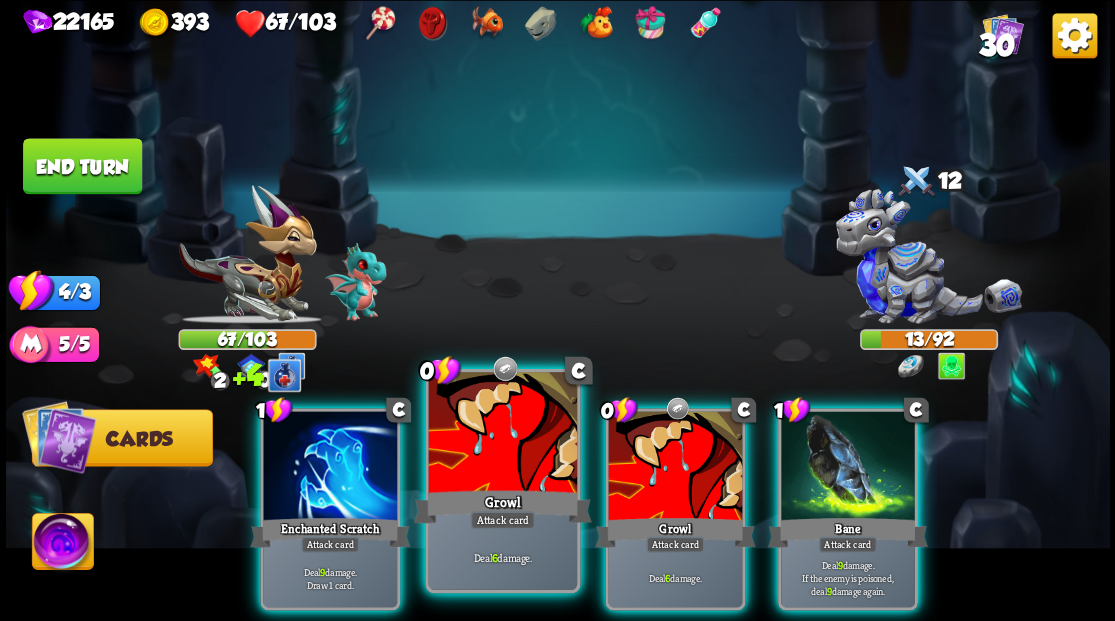 click at bounding box center (502, 434) 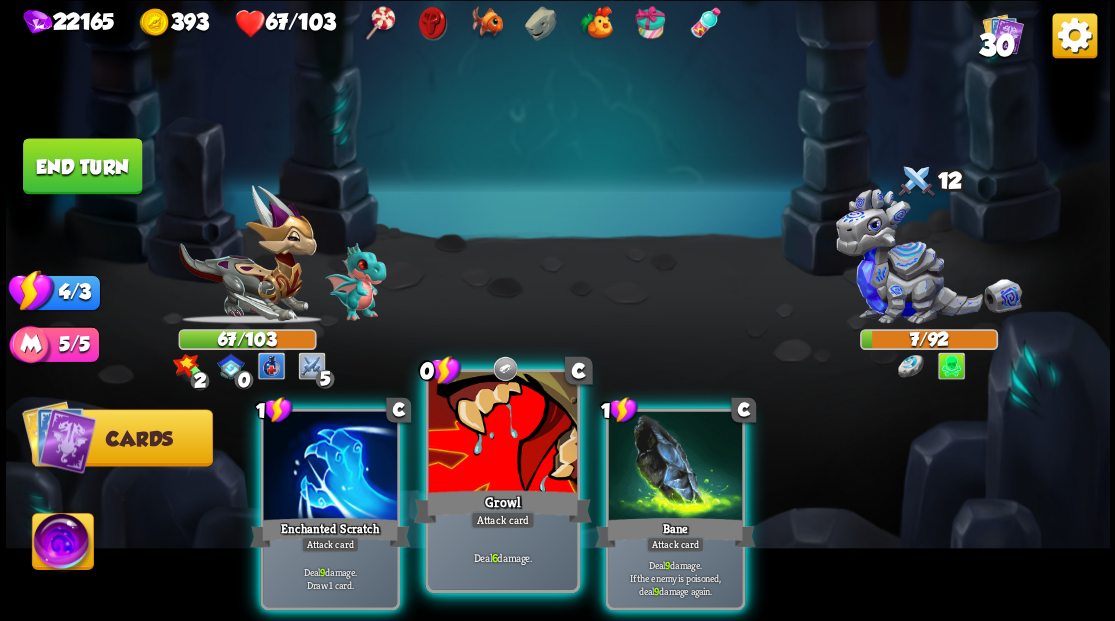 click at bounding box center (502, 434) 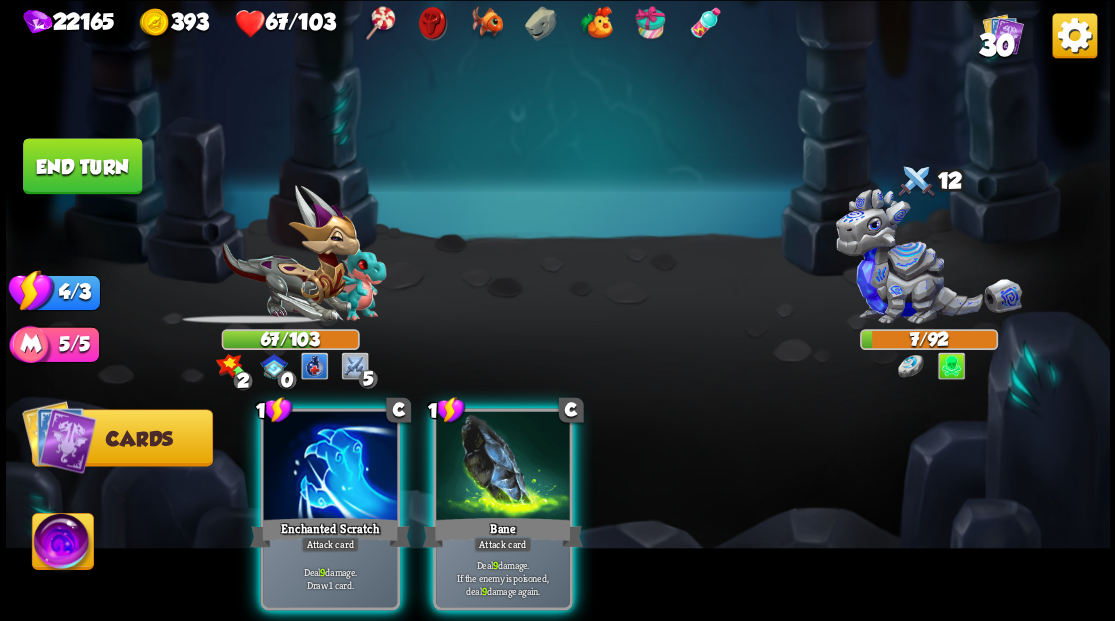 click at bounding box center [503, 467] 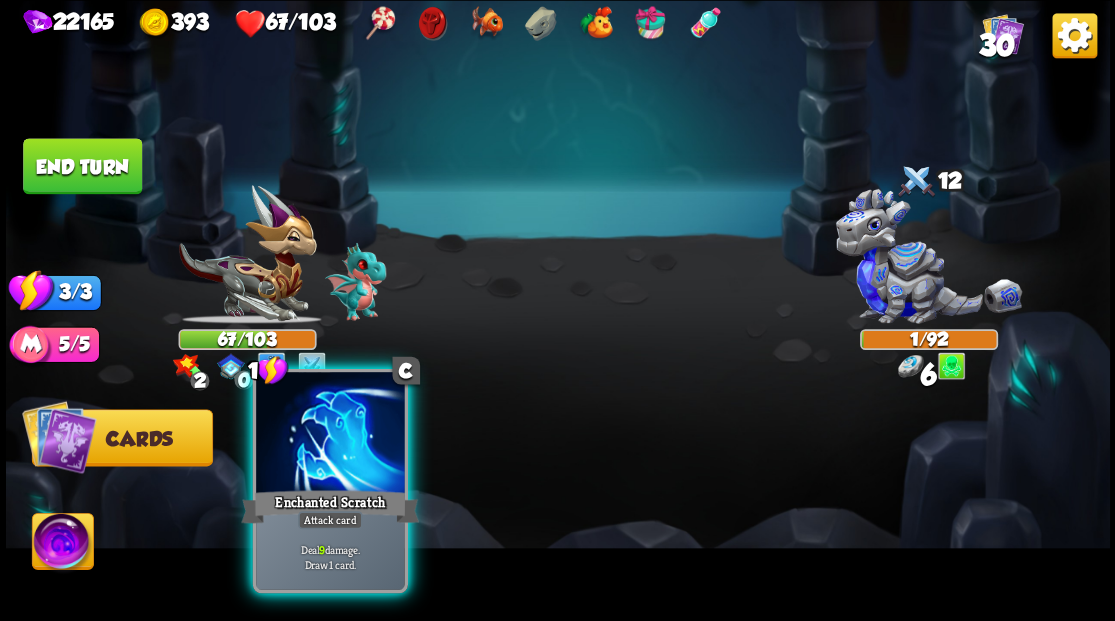 click at bounding box center [330, 434] 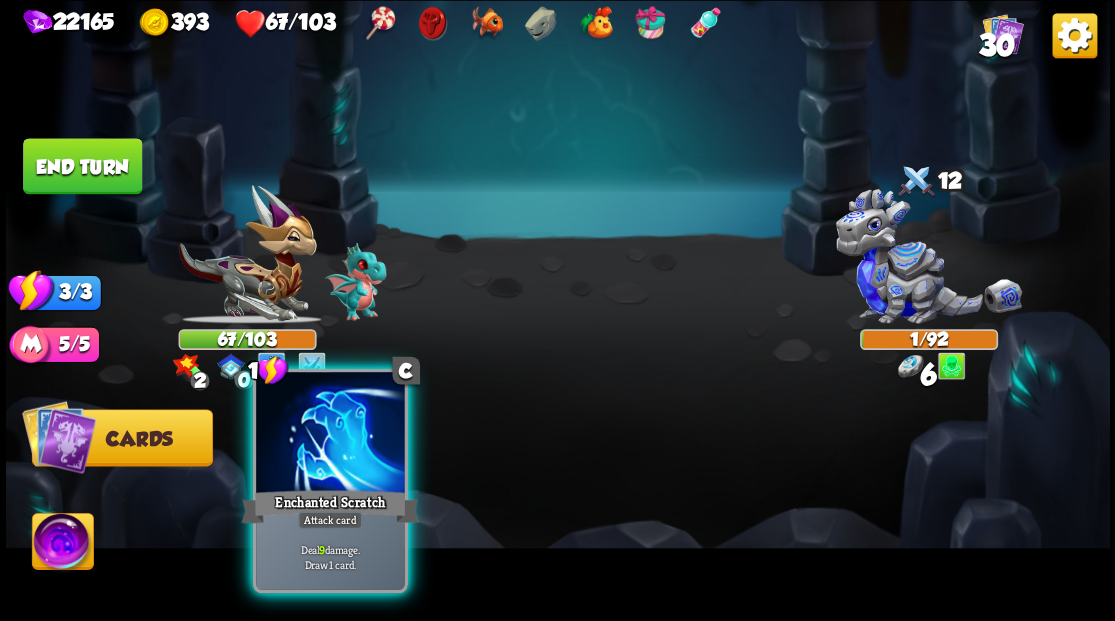 click on "1
C   Enchanted Scratch     Attack card   Deal  9  damage. Draw 1 card." at bounding box center (667, 483) 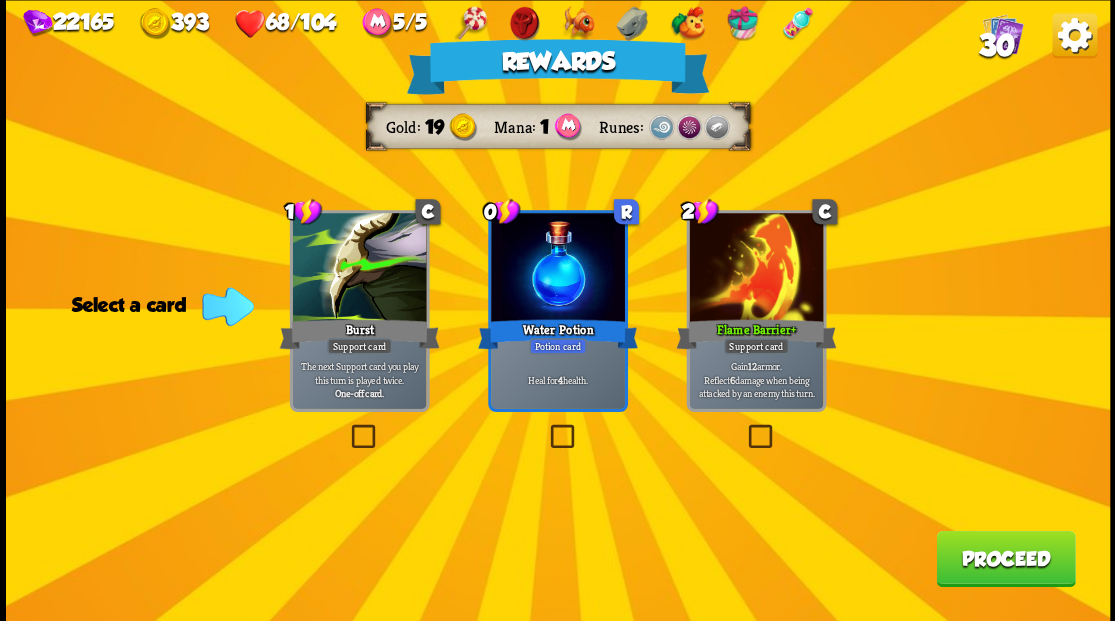 click at bounding box center [546, 427] 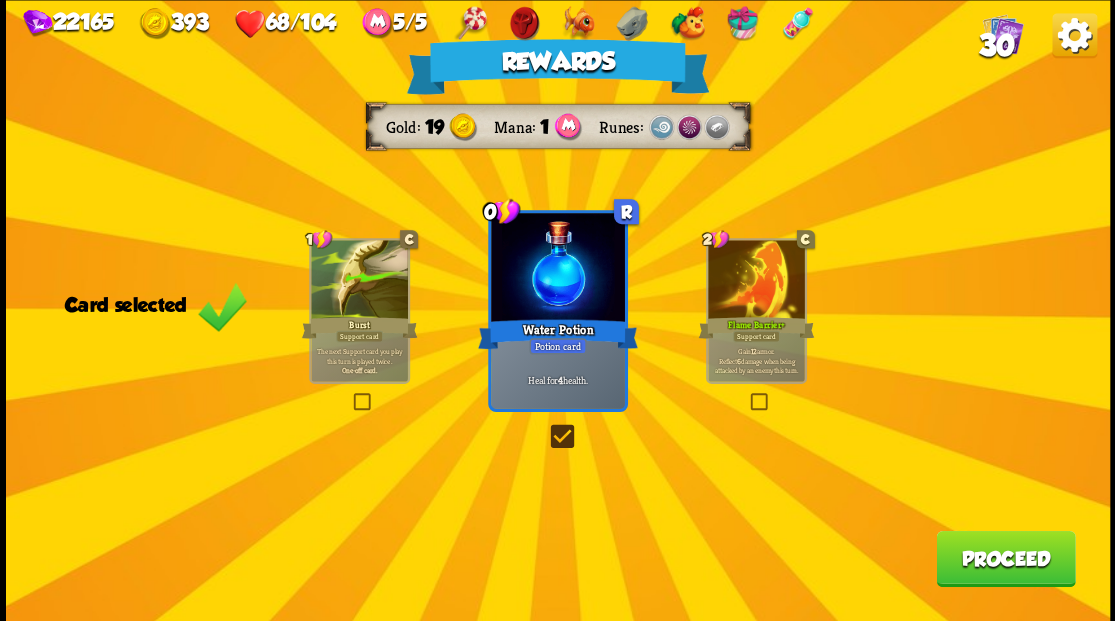 click on "Proceed" at bounding box center (1005, 558) 